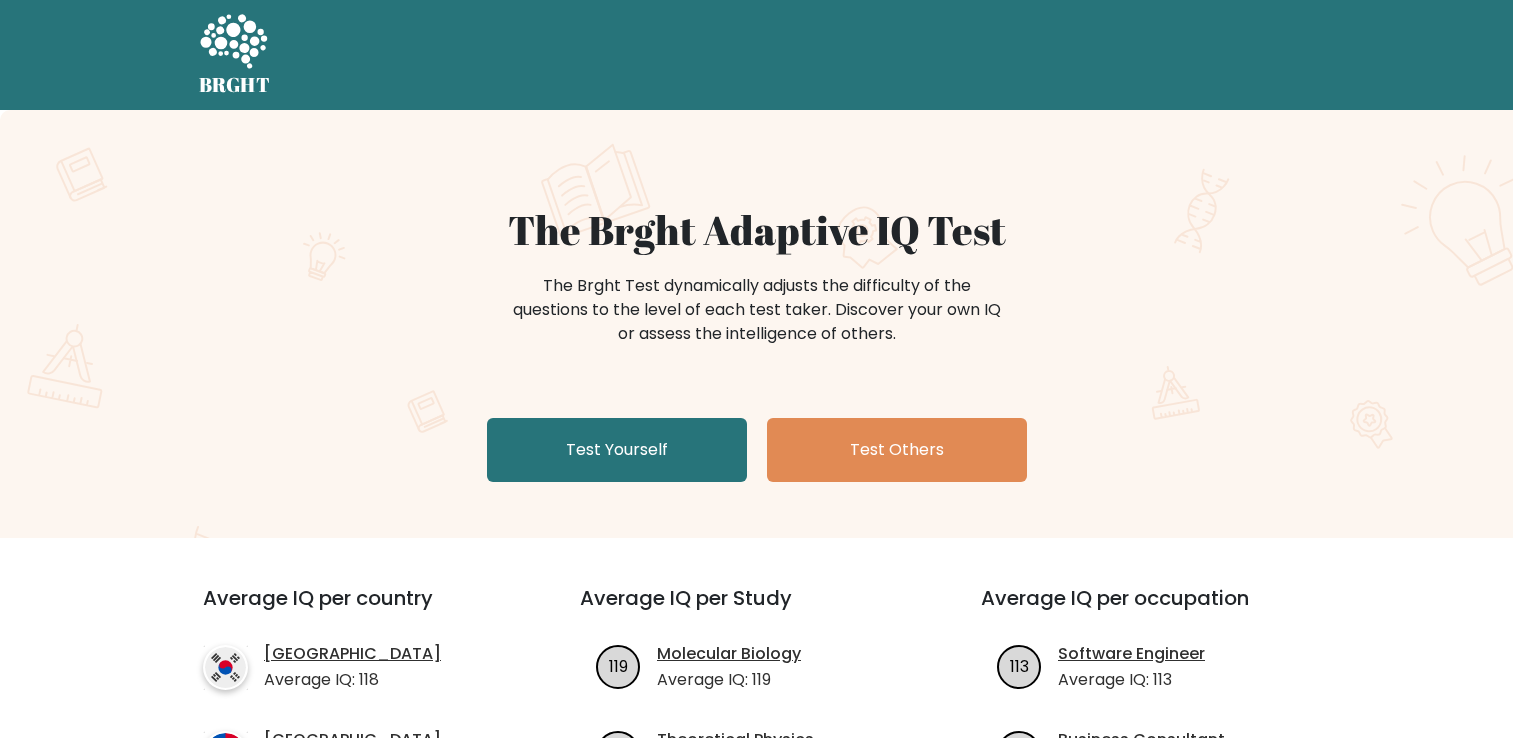 scroll, scrollTop: 0, scrollLeft: 0, axis: both 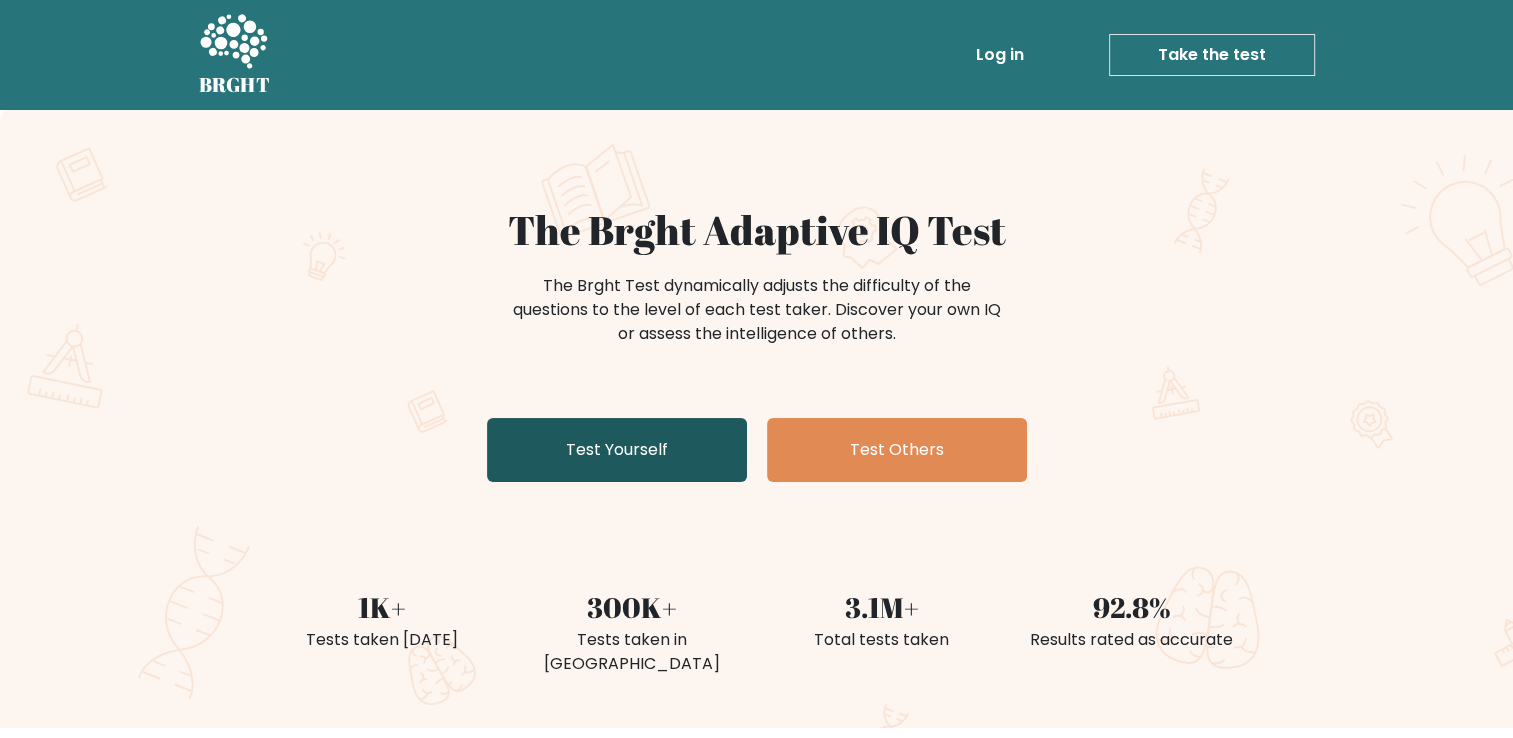 click on "Test Yourself" at bounding box center [617, 450] 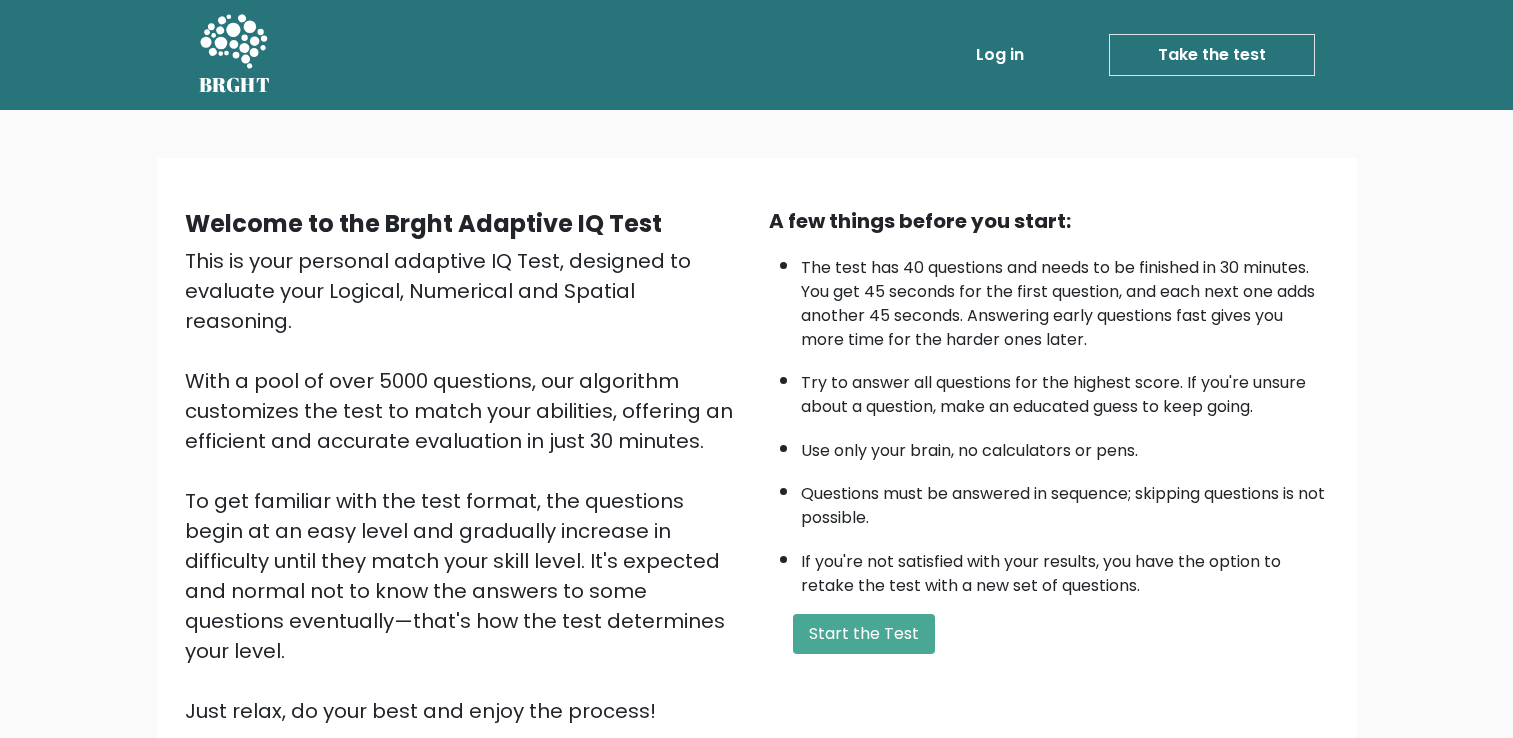 scroll, scrollTop: 0, scrollLeft: 0, axis: both 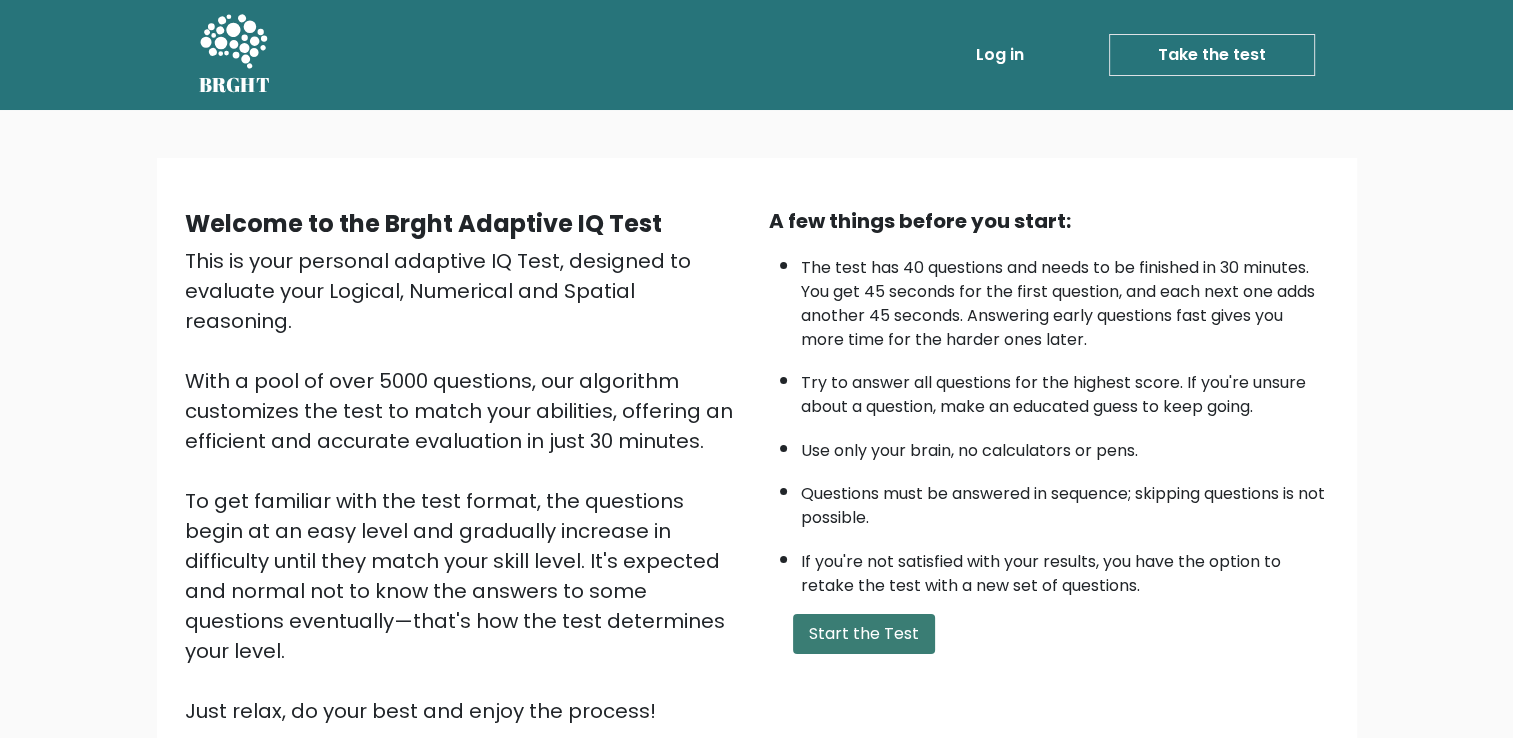 click on "Start the Test" at bounding box center (864, 634) 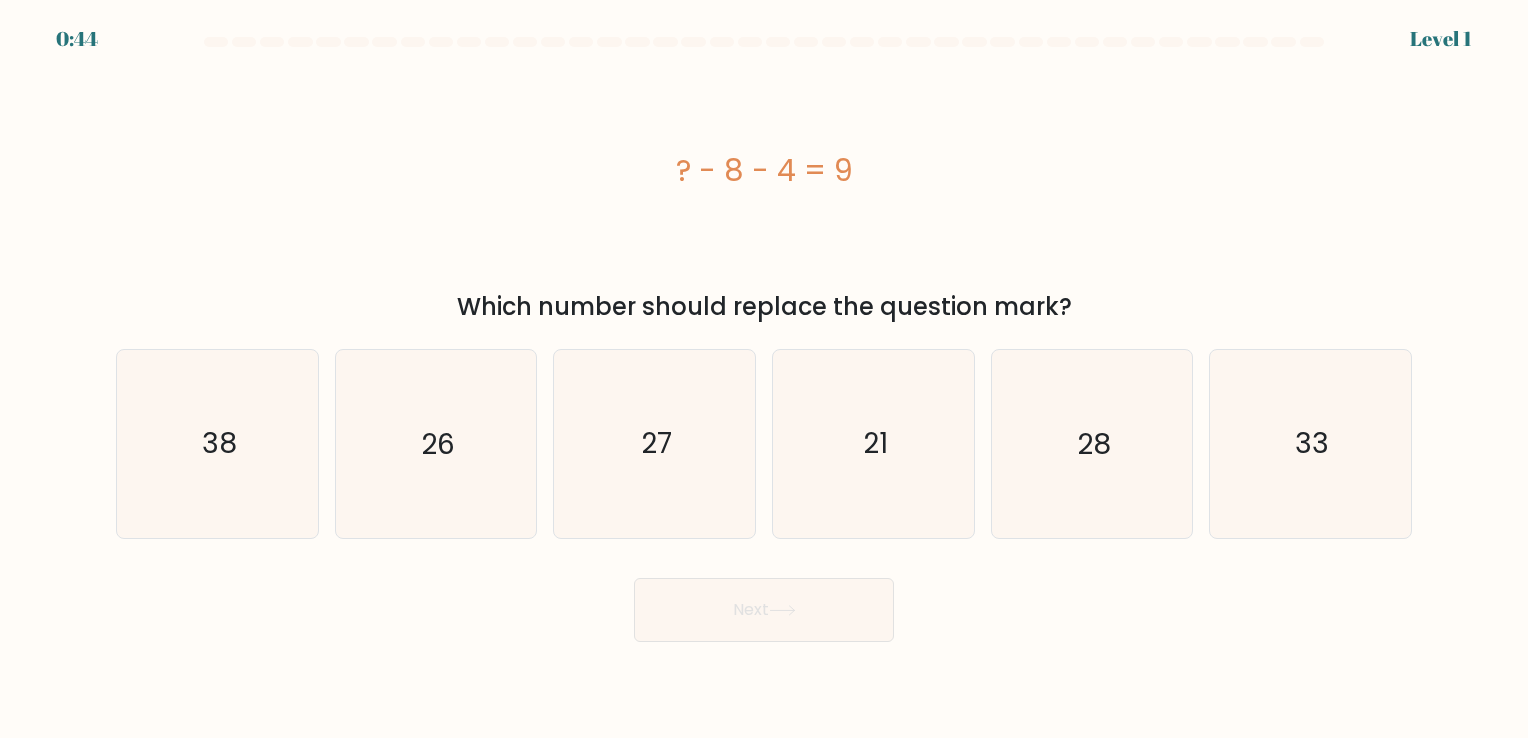 scroll, scrollTop: 0, scrollLeft: 0, axis: both 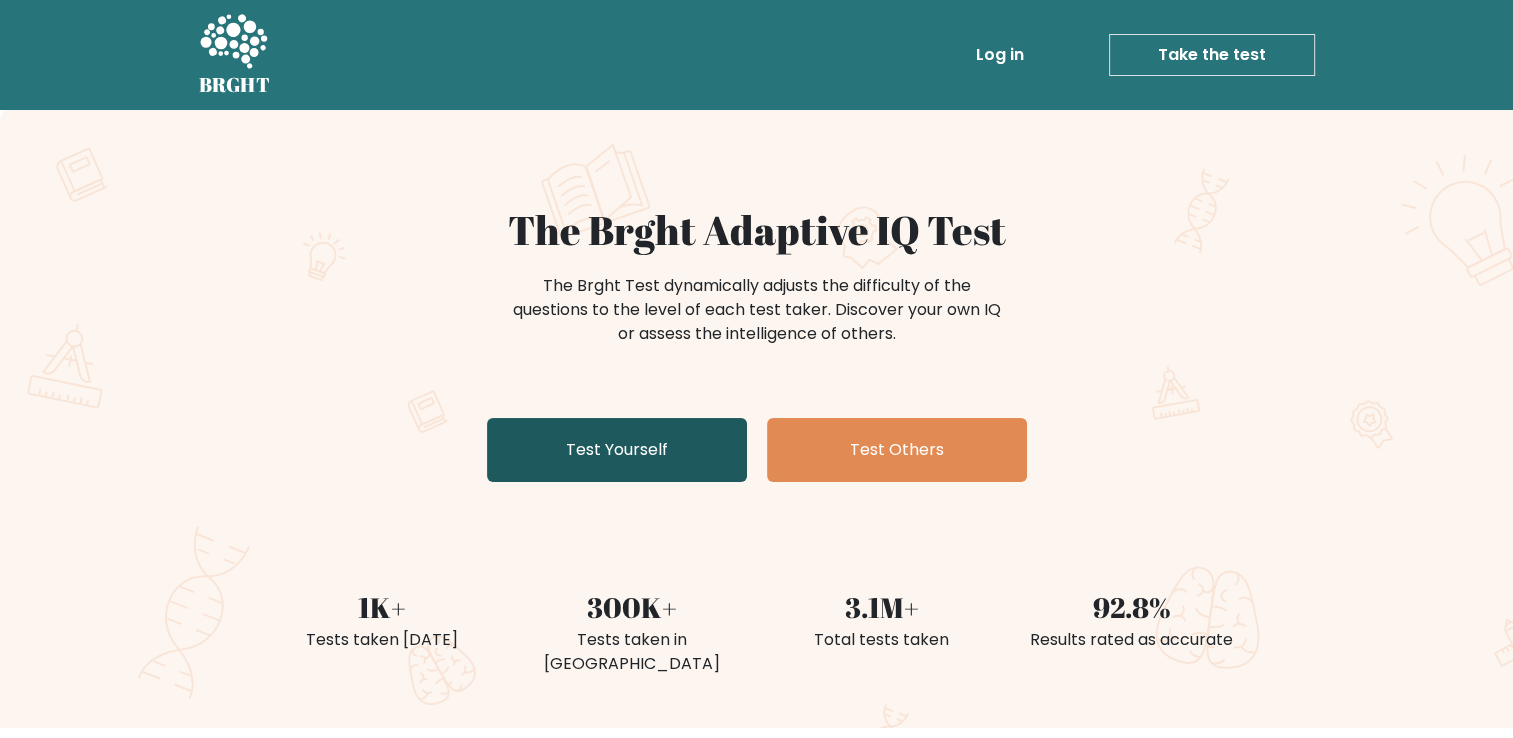 click on "Test Yourself" at bounding box center [617, 450] 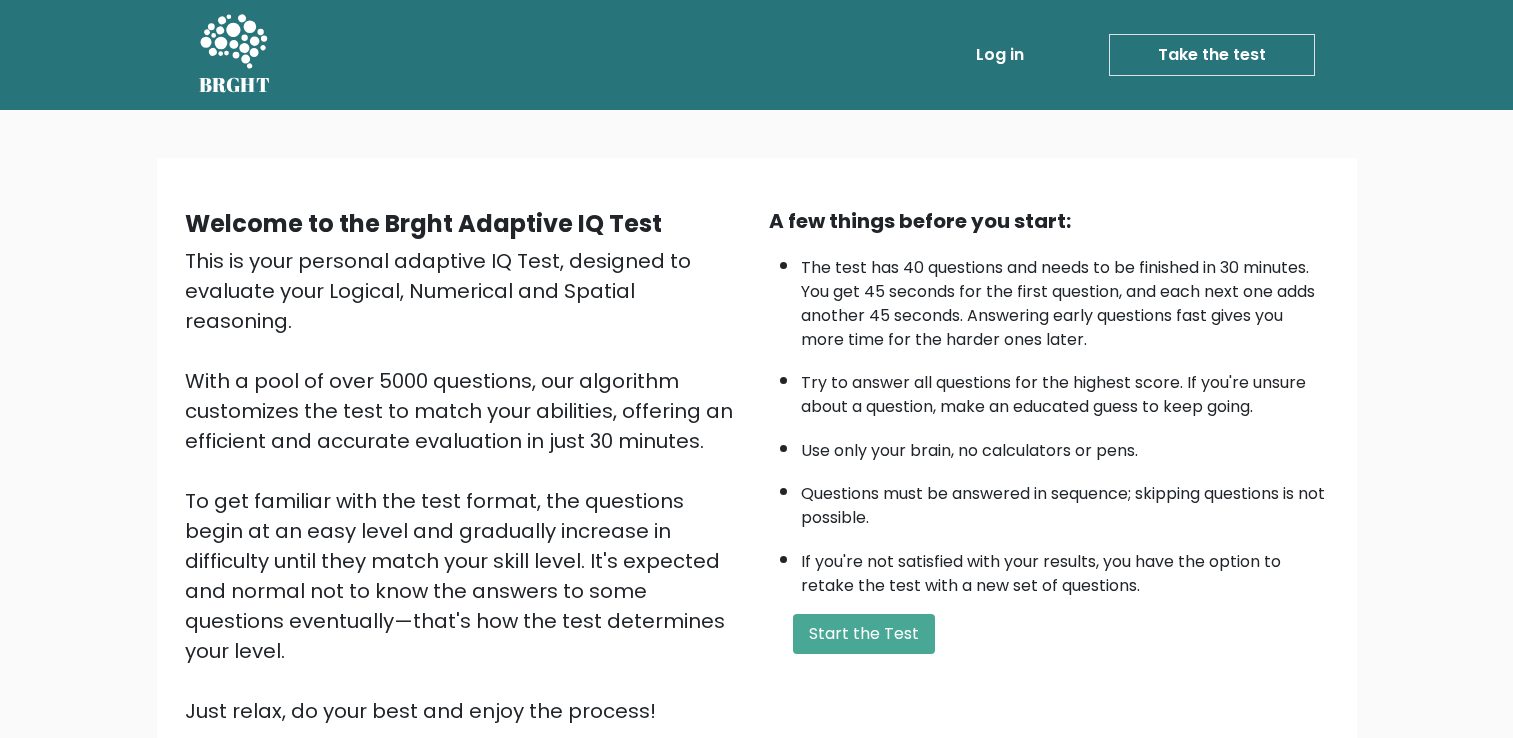 scroll, scrollTop: 0, scrollLeft: 0, axis: both 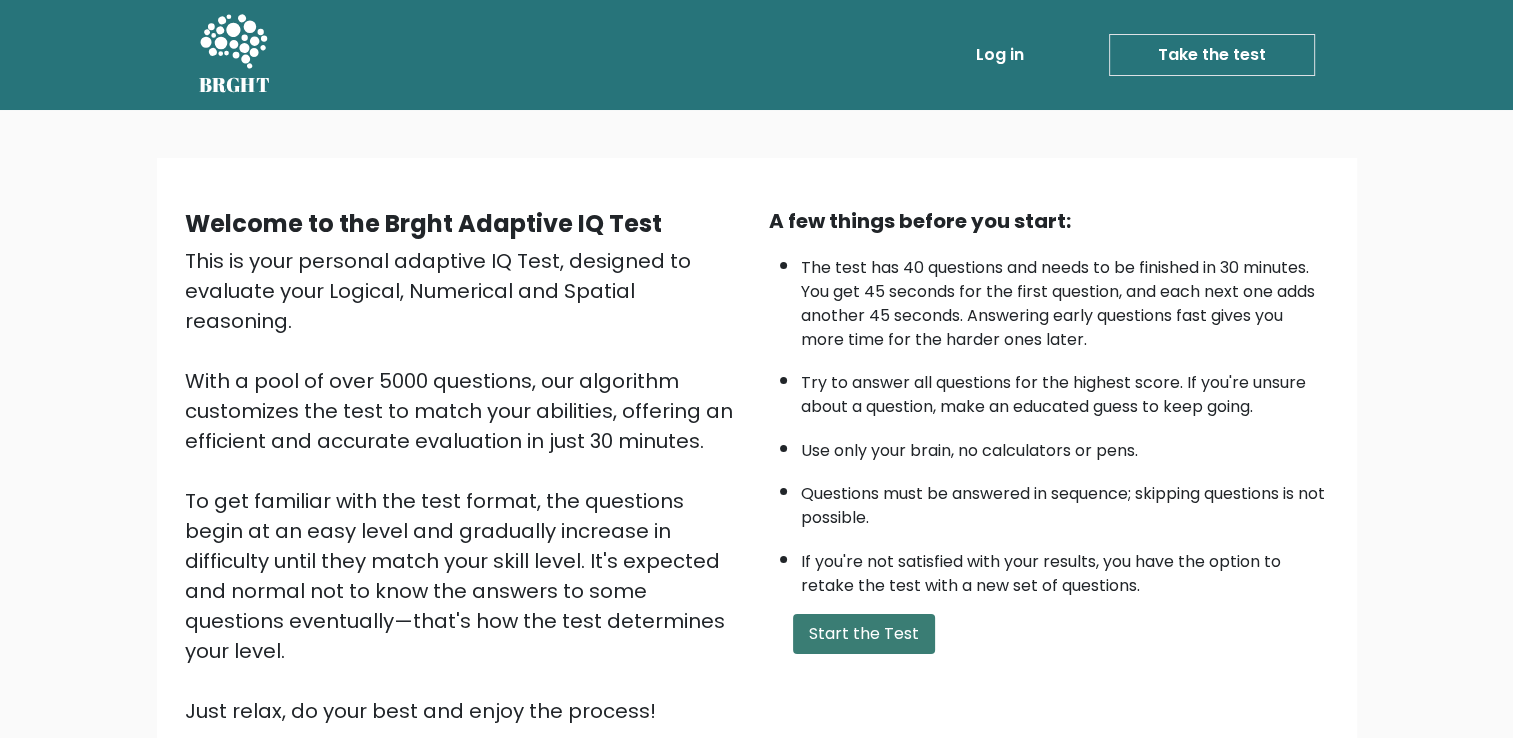 click on "Start the Test" at bounding box center (864, 634) 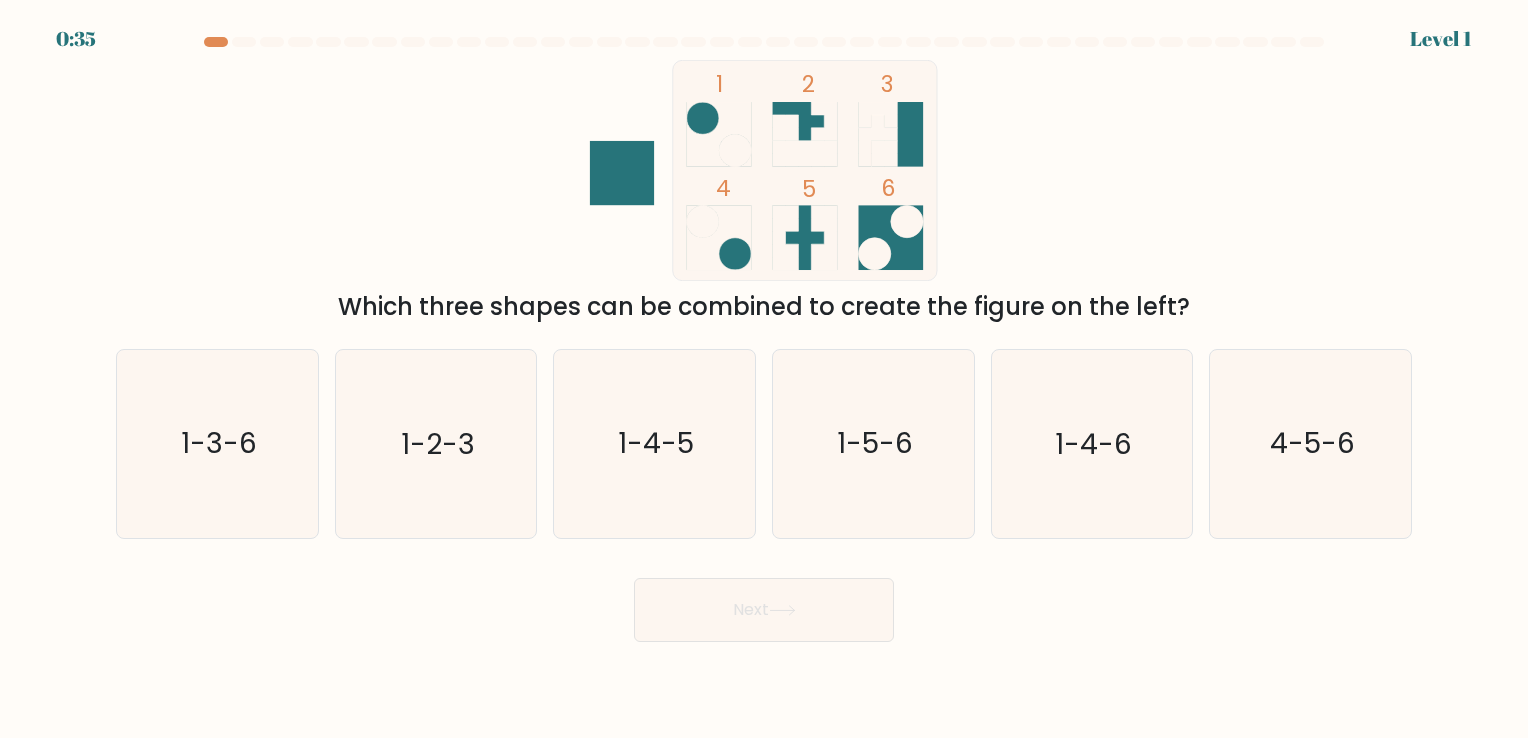 scroll, scrollTop: 0, scrollLeft: 0, axis: both 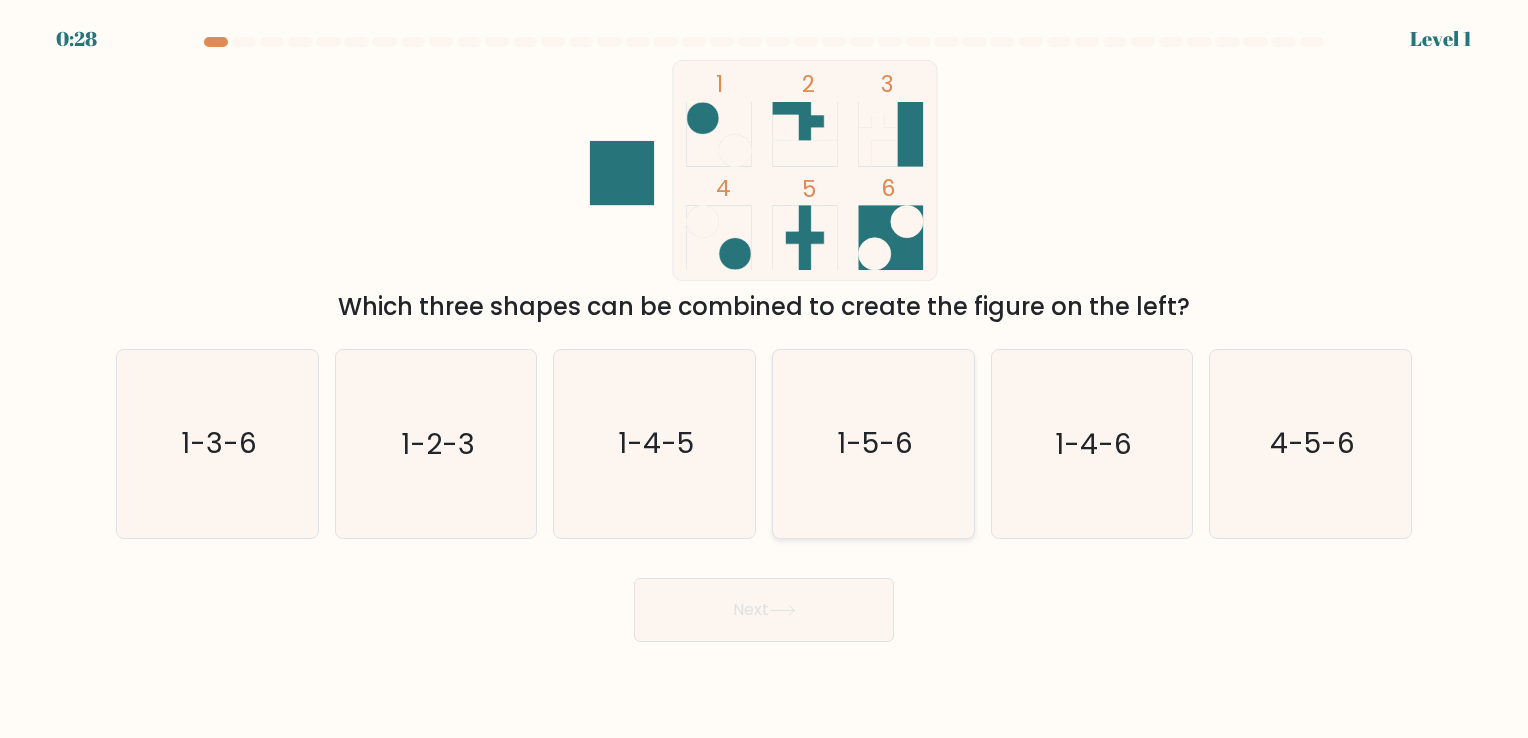 click on "1-5-6" 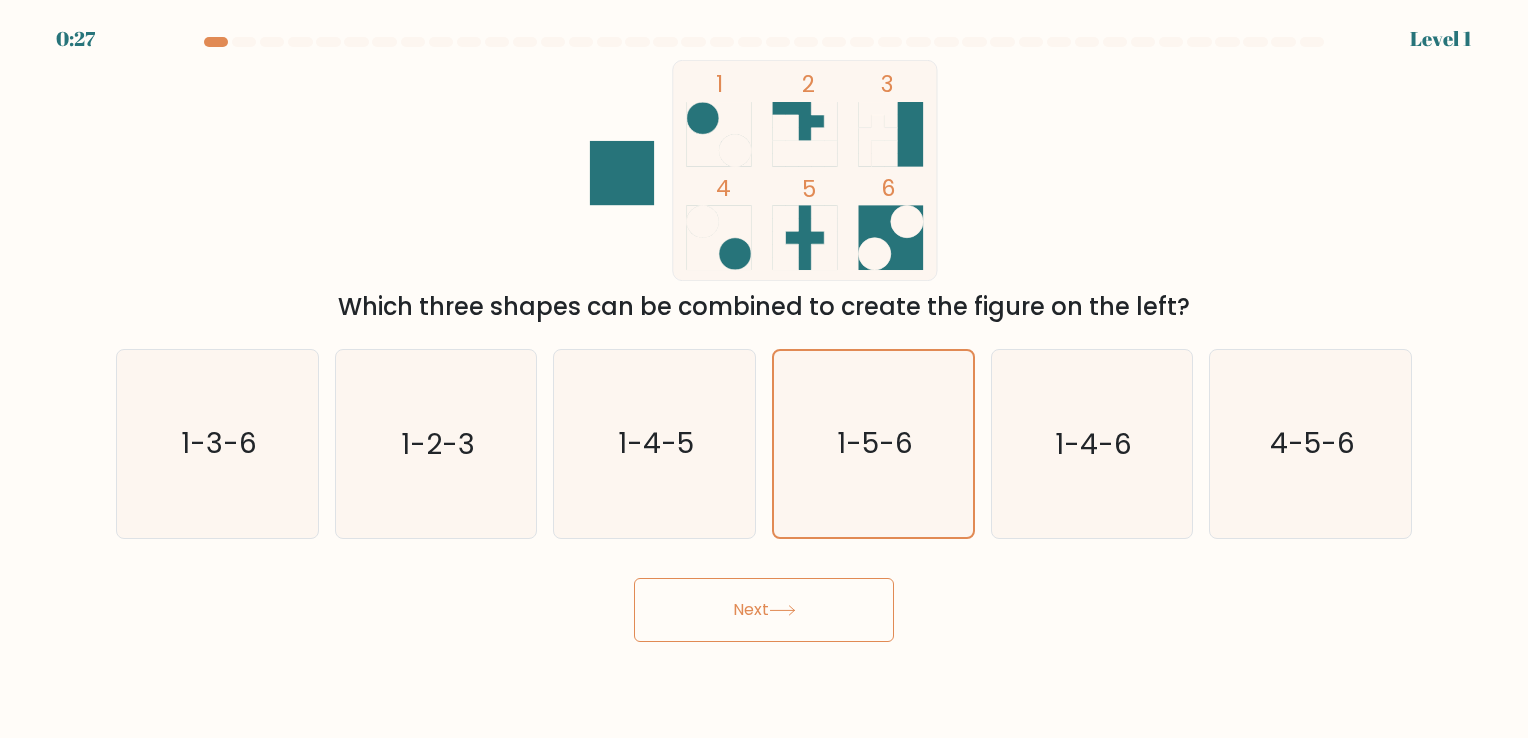 click on "Next" at bounding box center [764, 610] 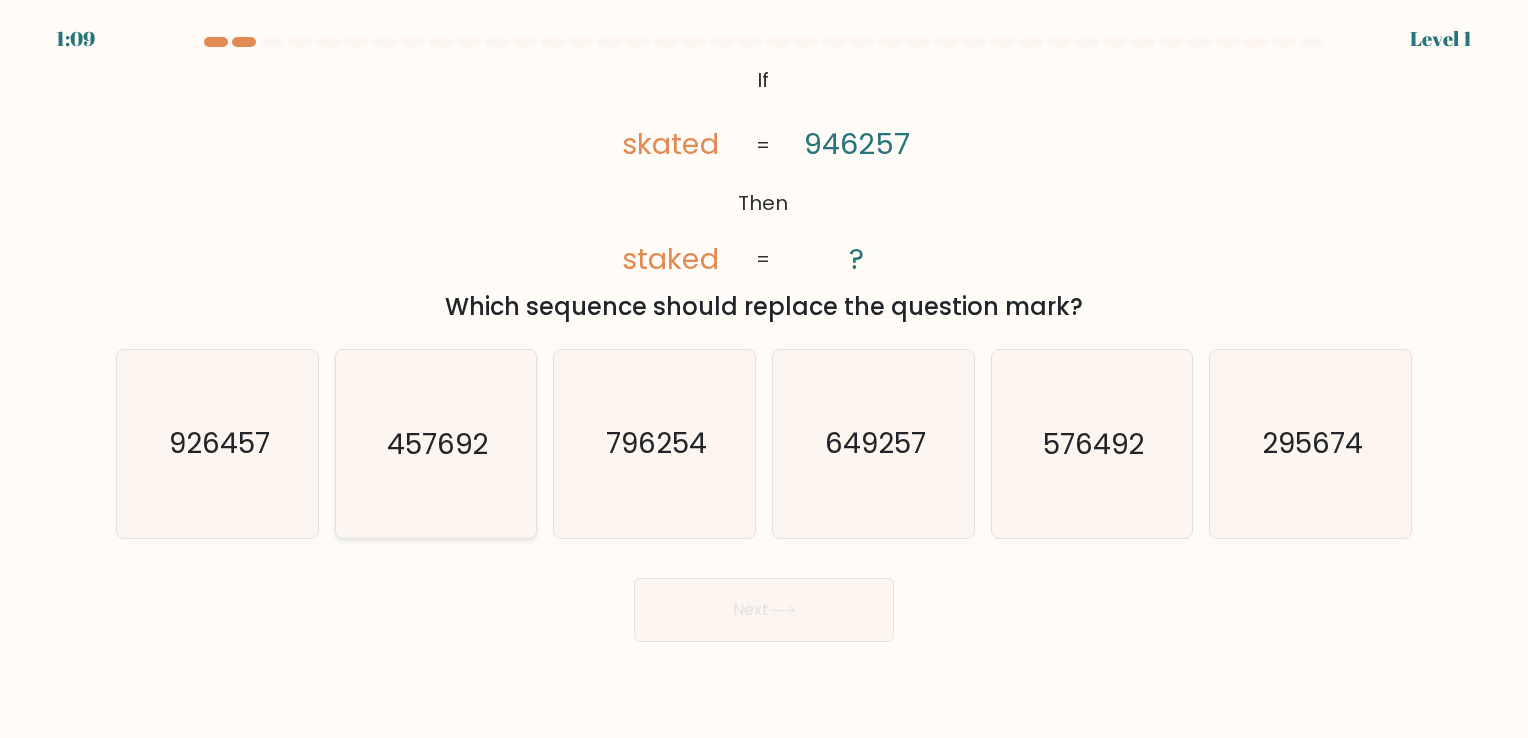 click on "457692" 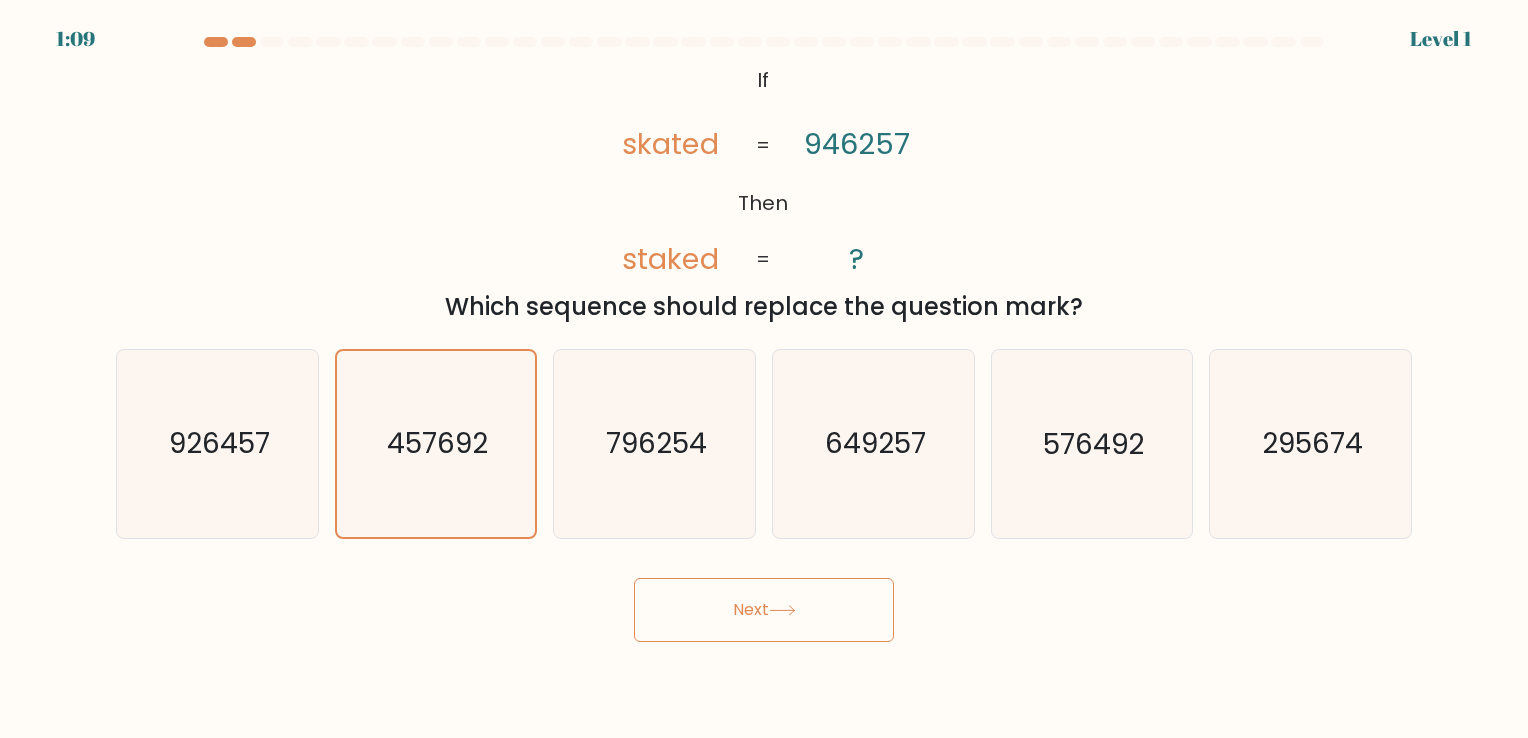 click on "Next" at bounding box center (764, 610) 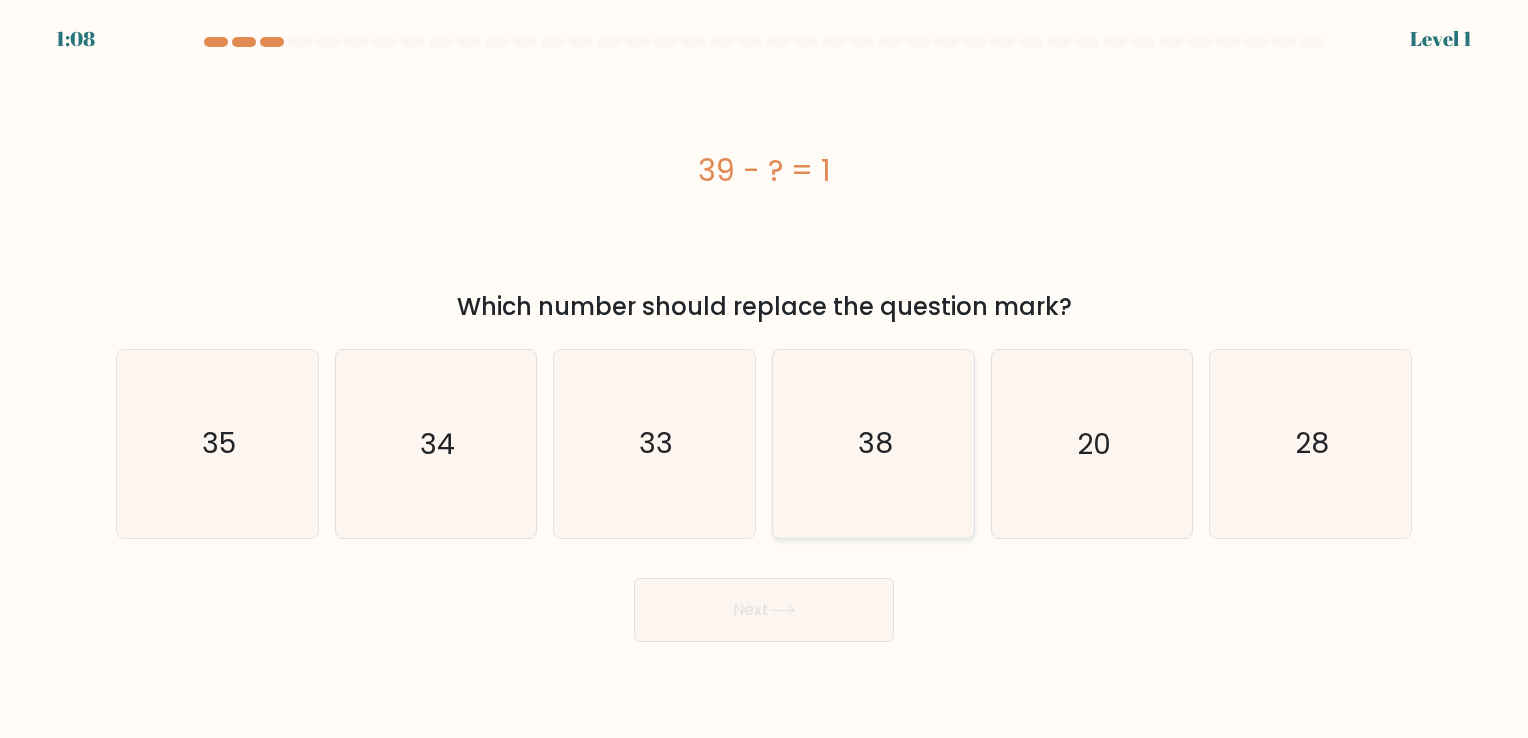click on "38" 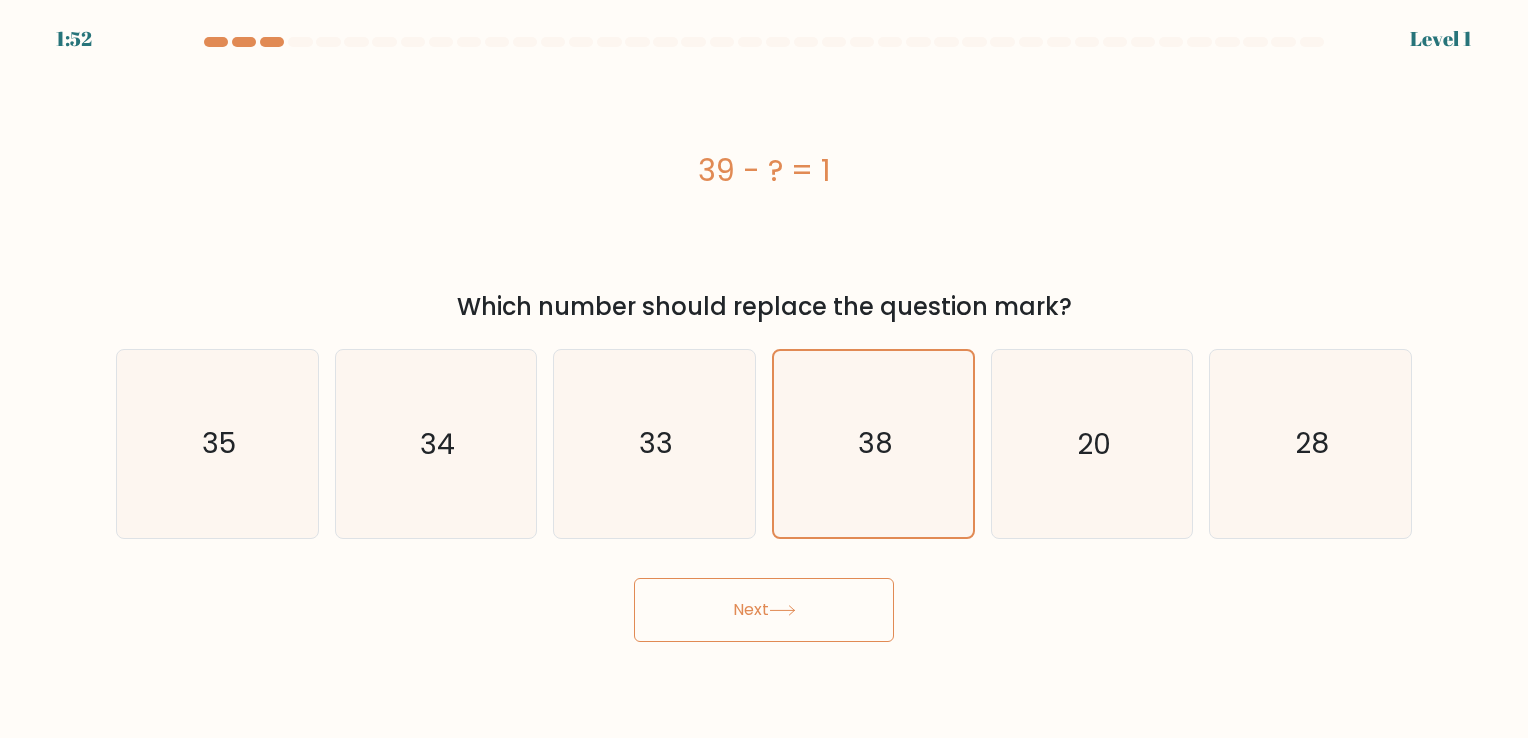 click 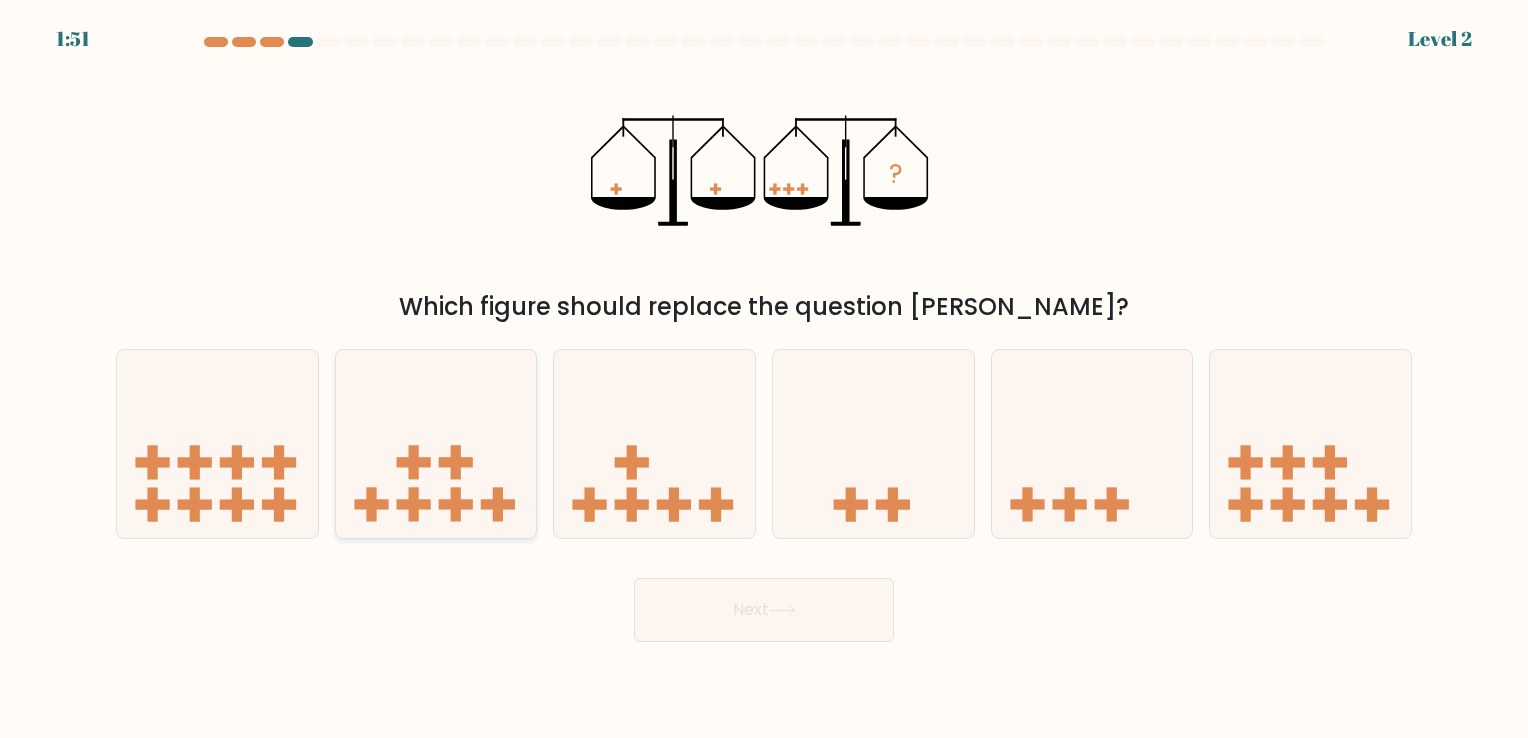click 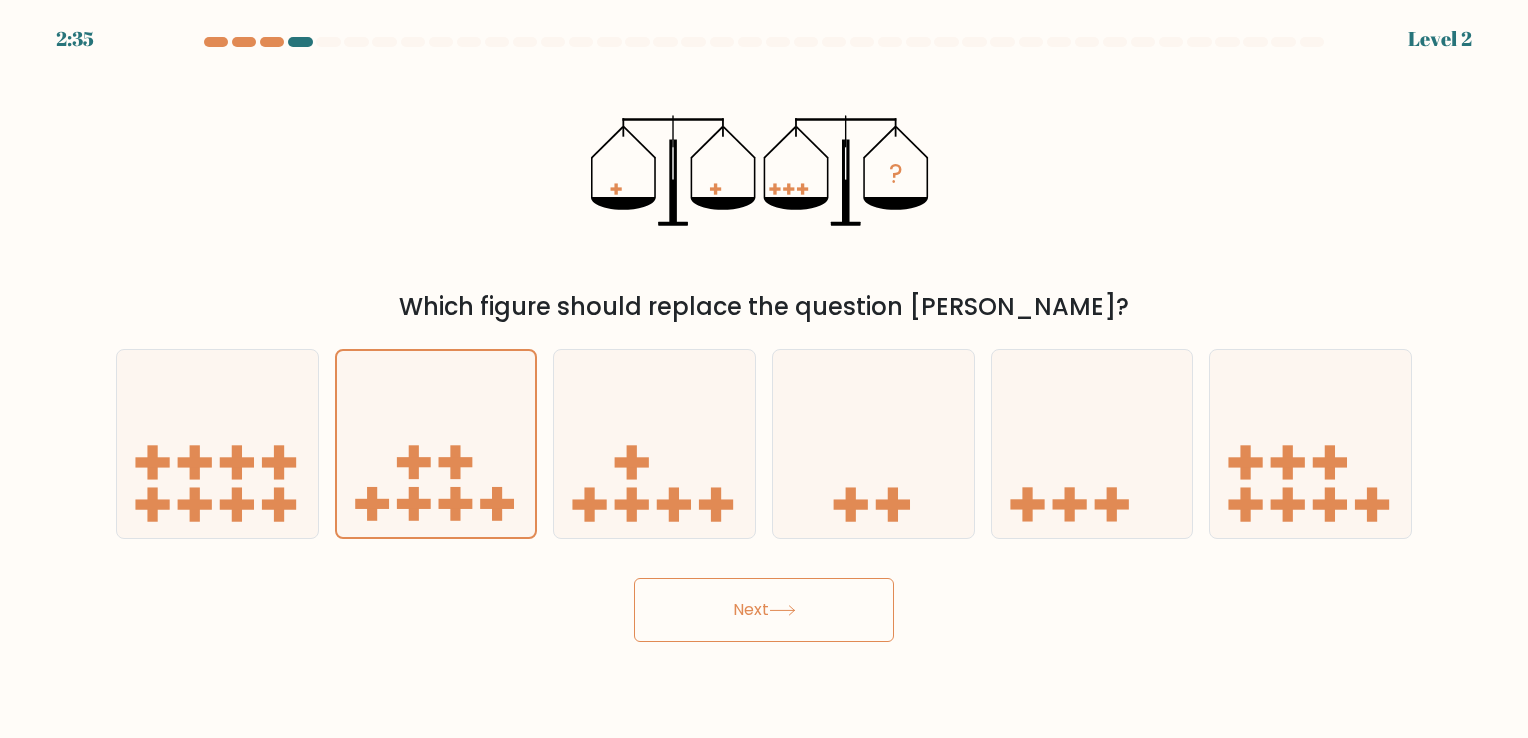 click on "Next" at bounding box center (764, 610) 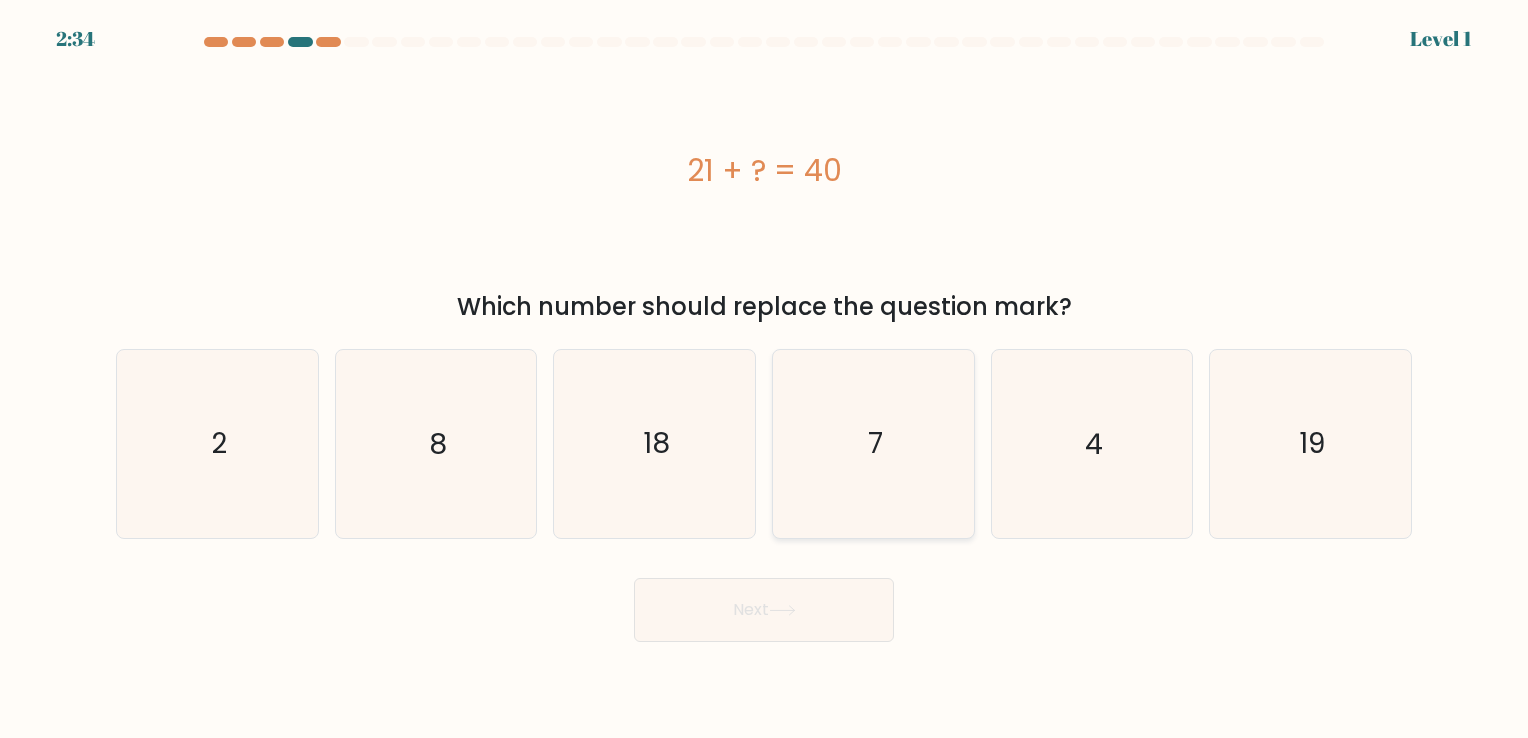 click on "7" 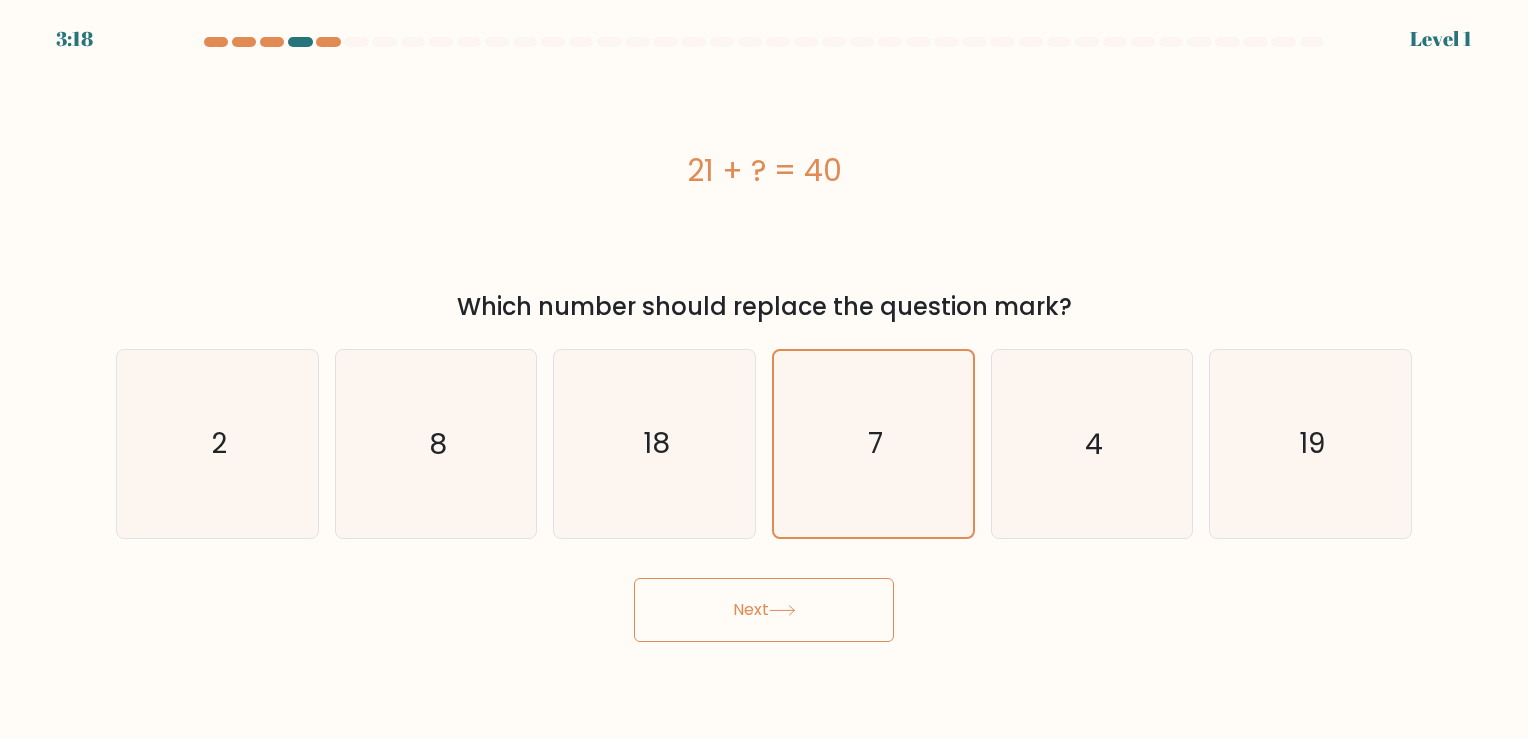 click on "Next" at bounding box center [764, 610] 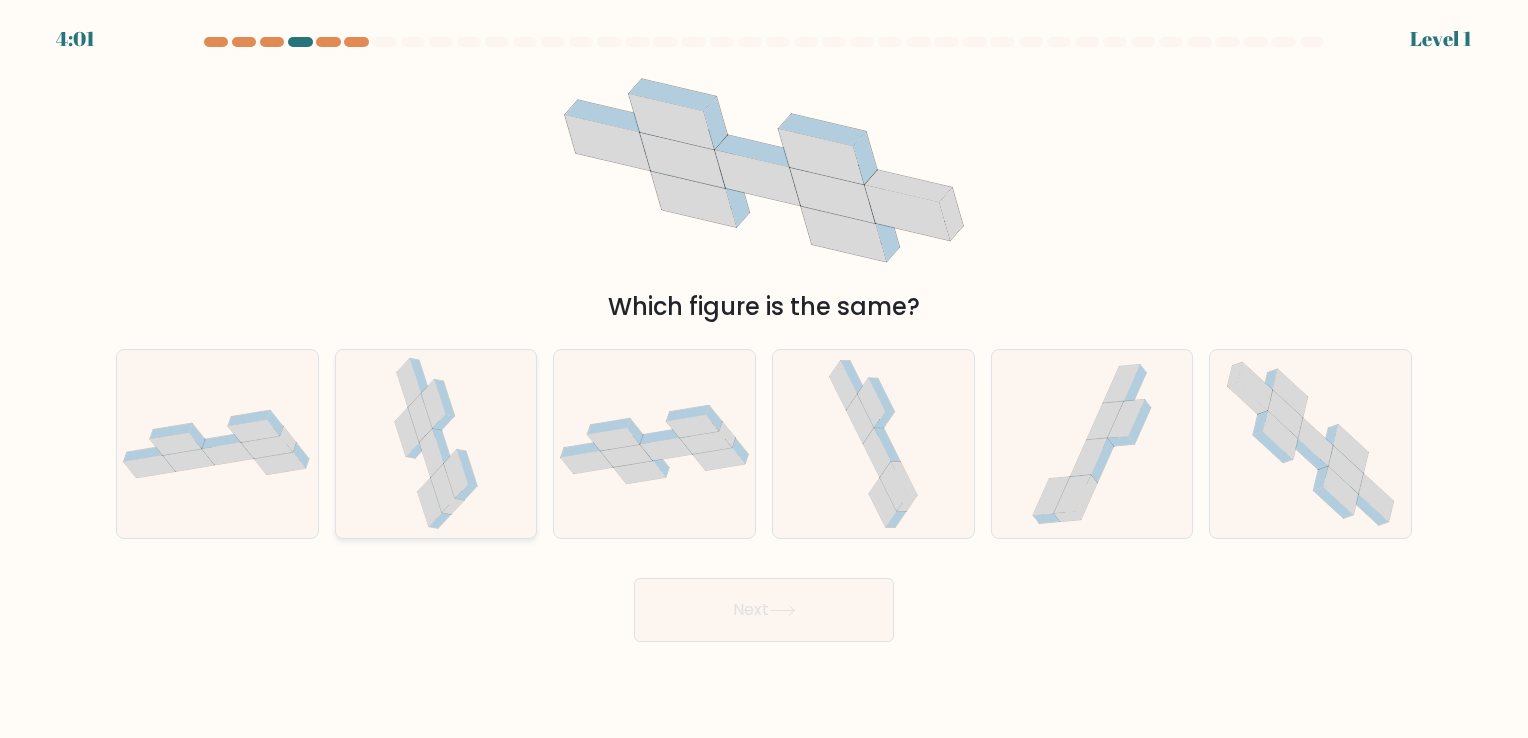 click 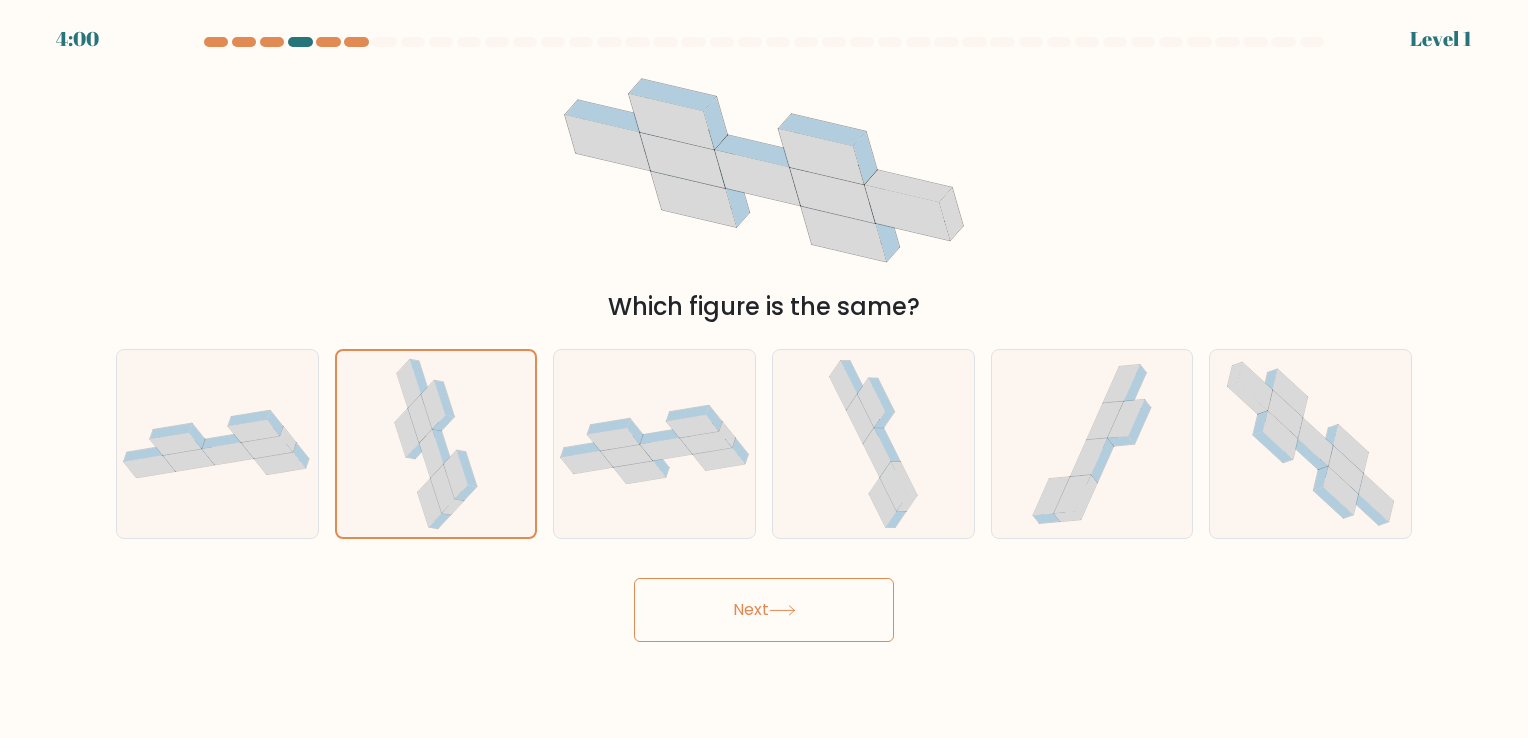 click on "Next" at bounding box center [764, 610] 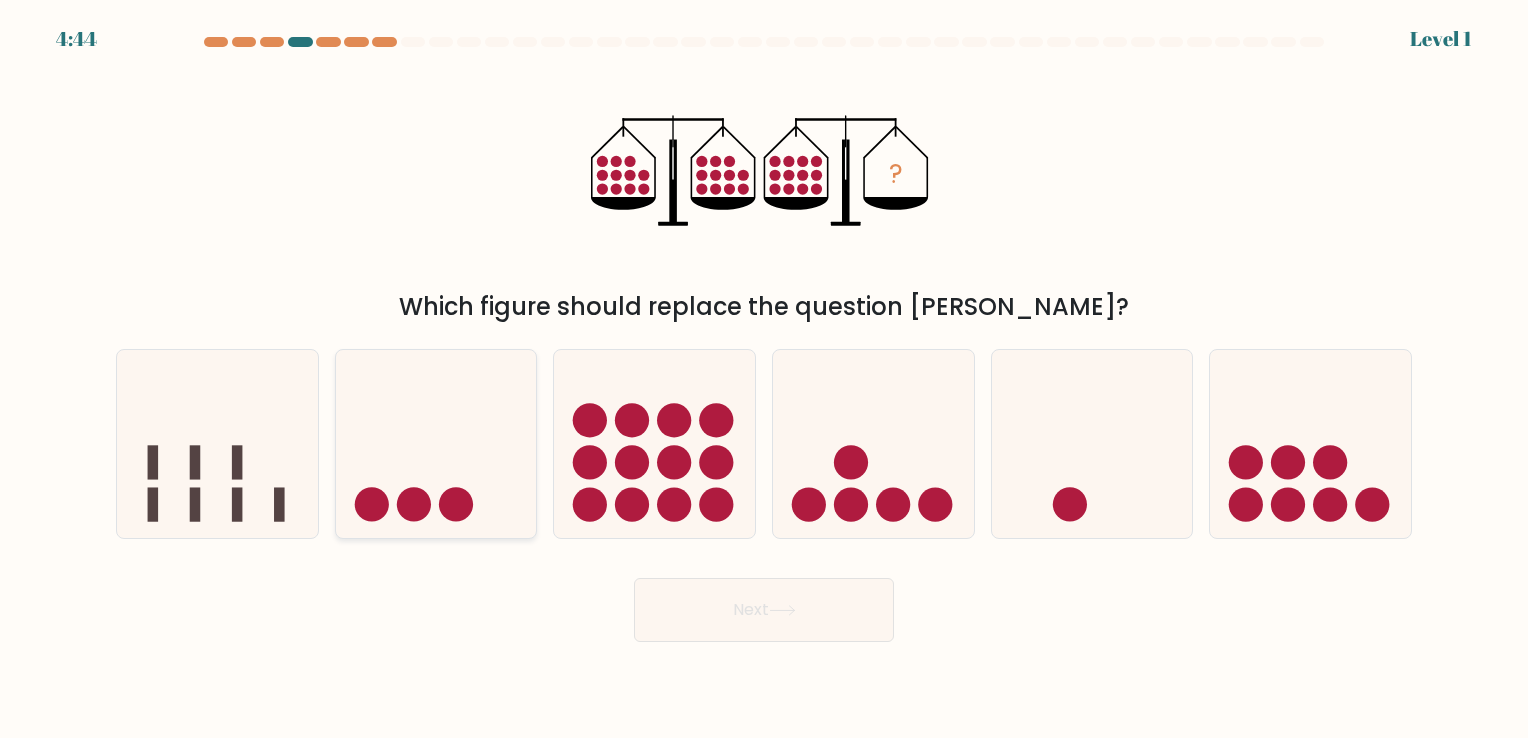 click 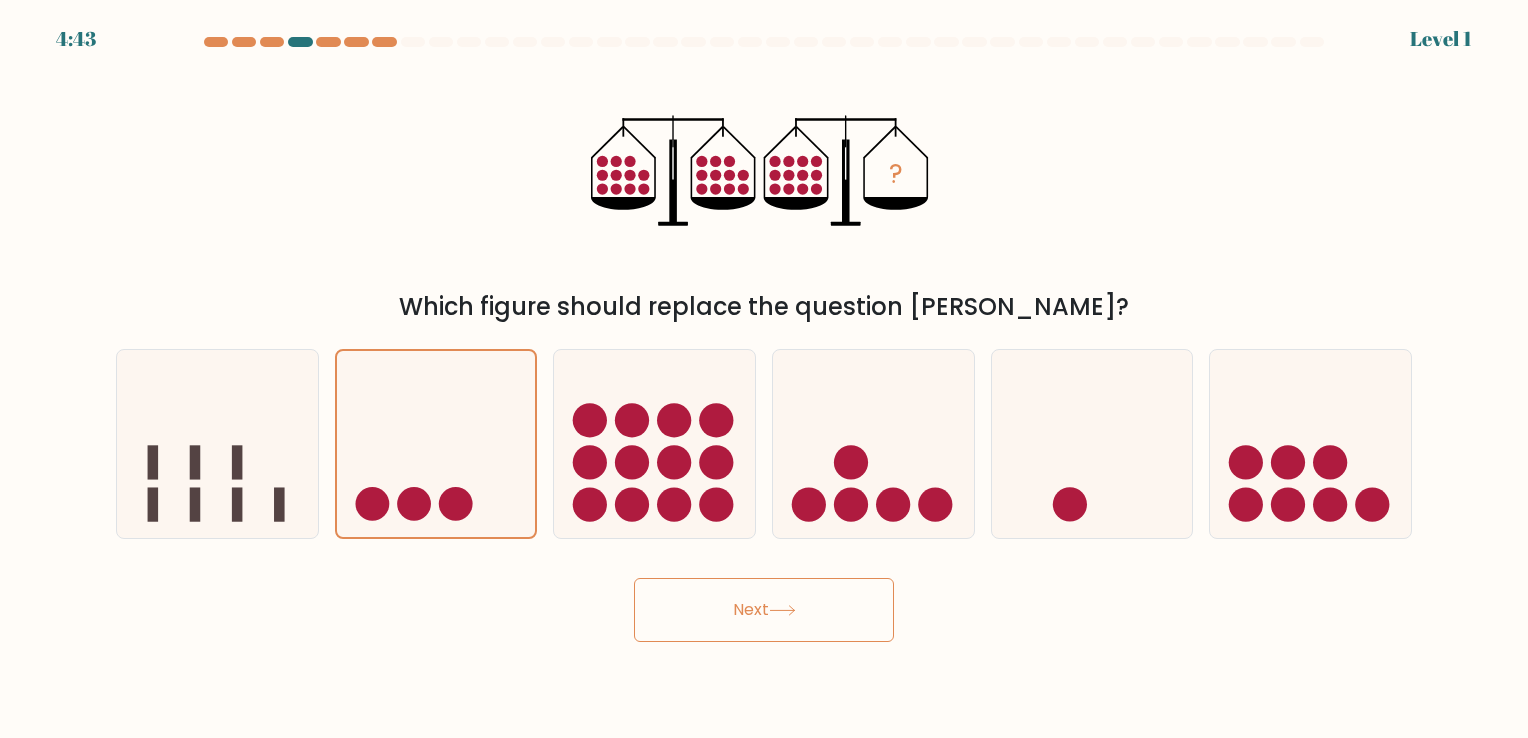 click on "Next" at bounding box center [764, 610] 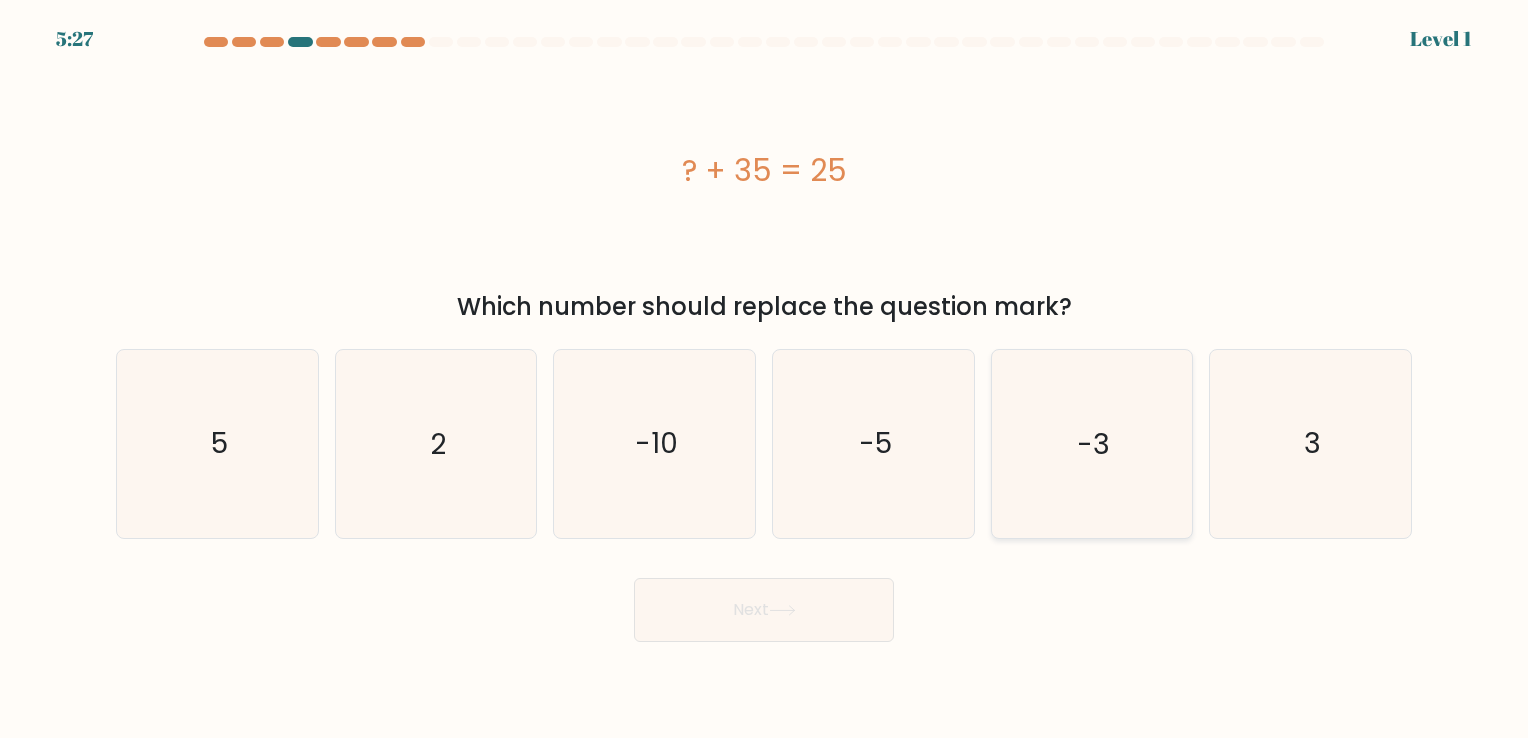 click on "-3" 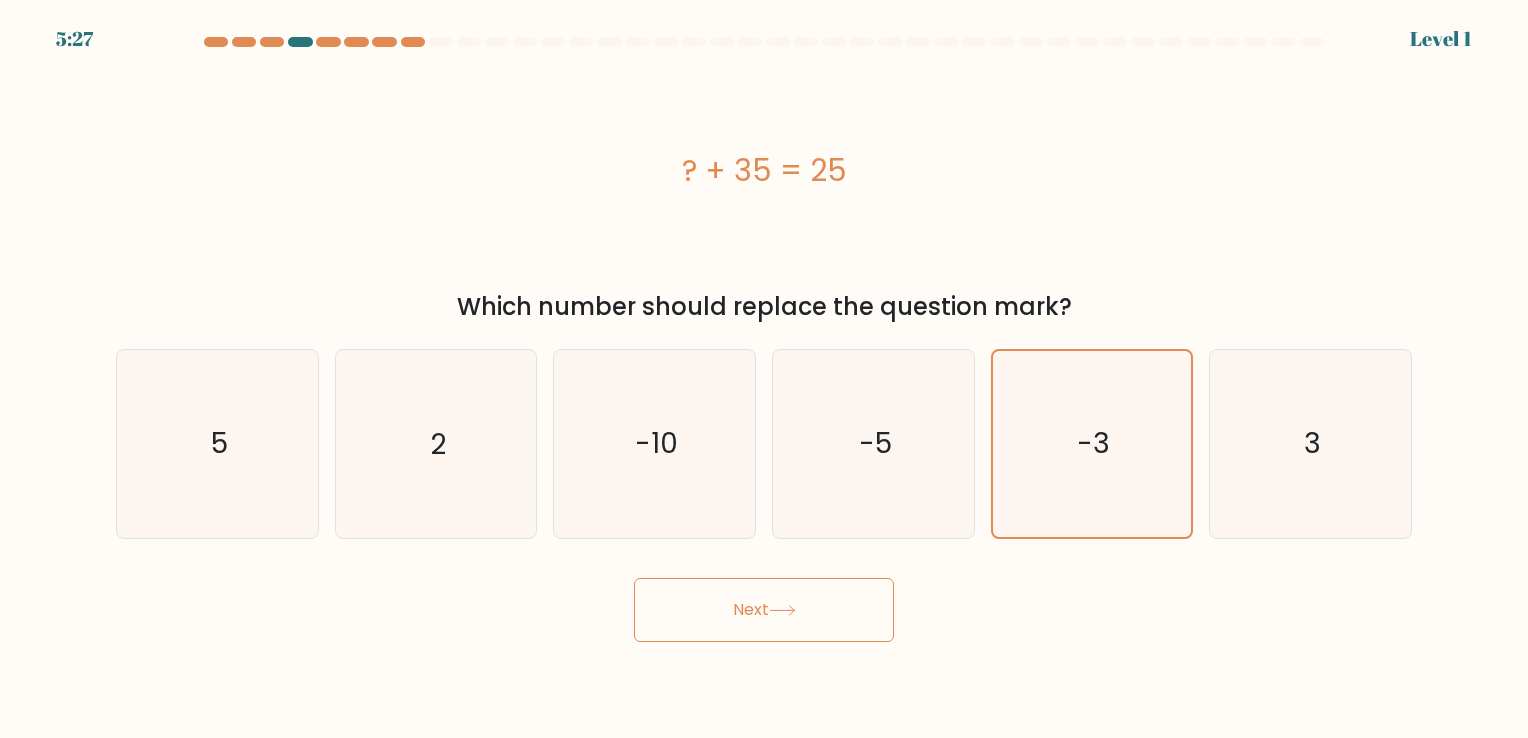 click on "Next" at bounding box center [764, 610] 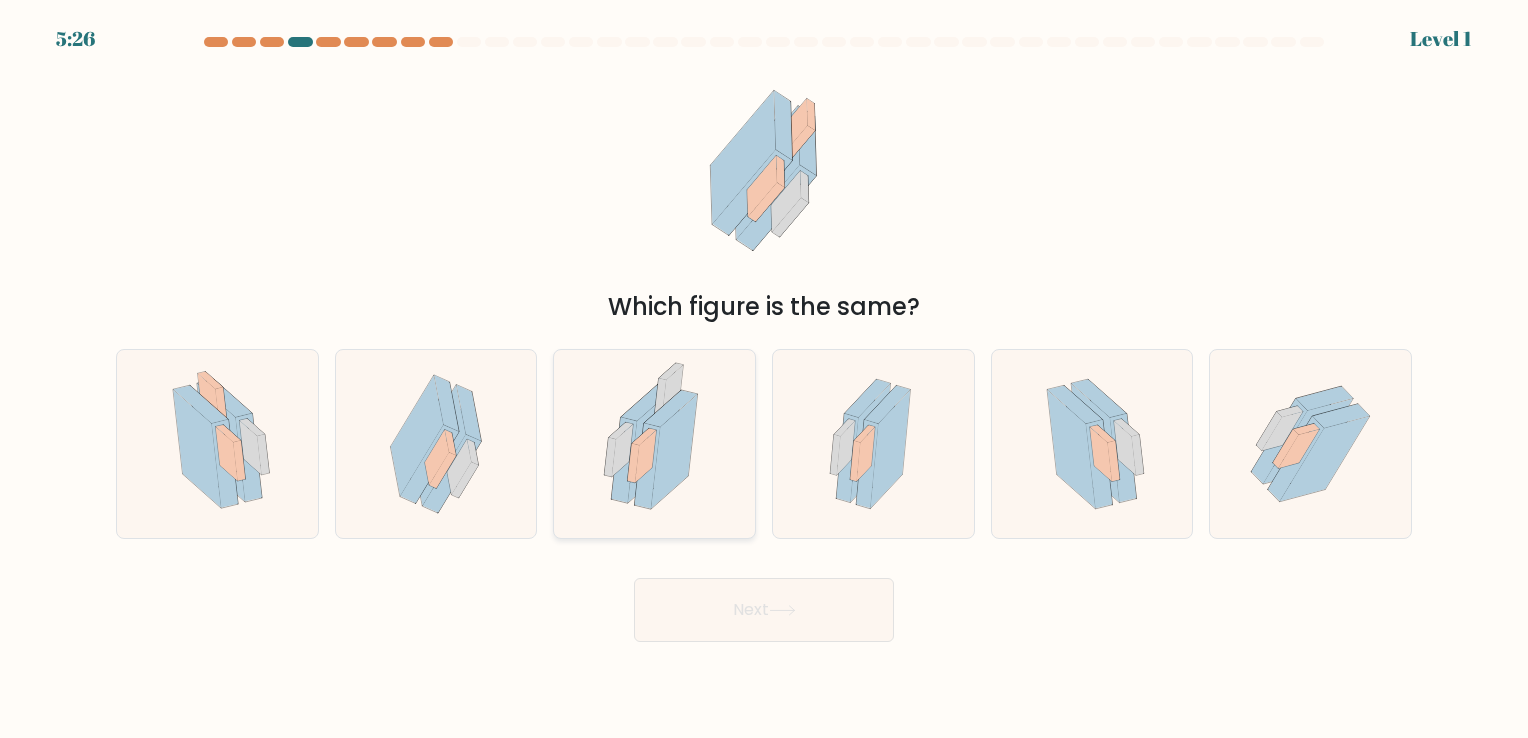 click 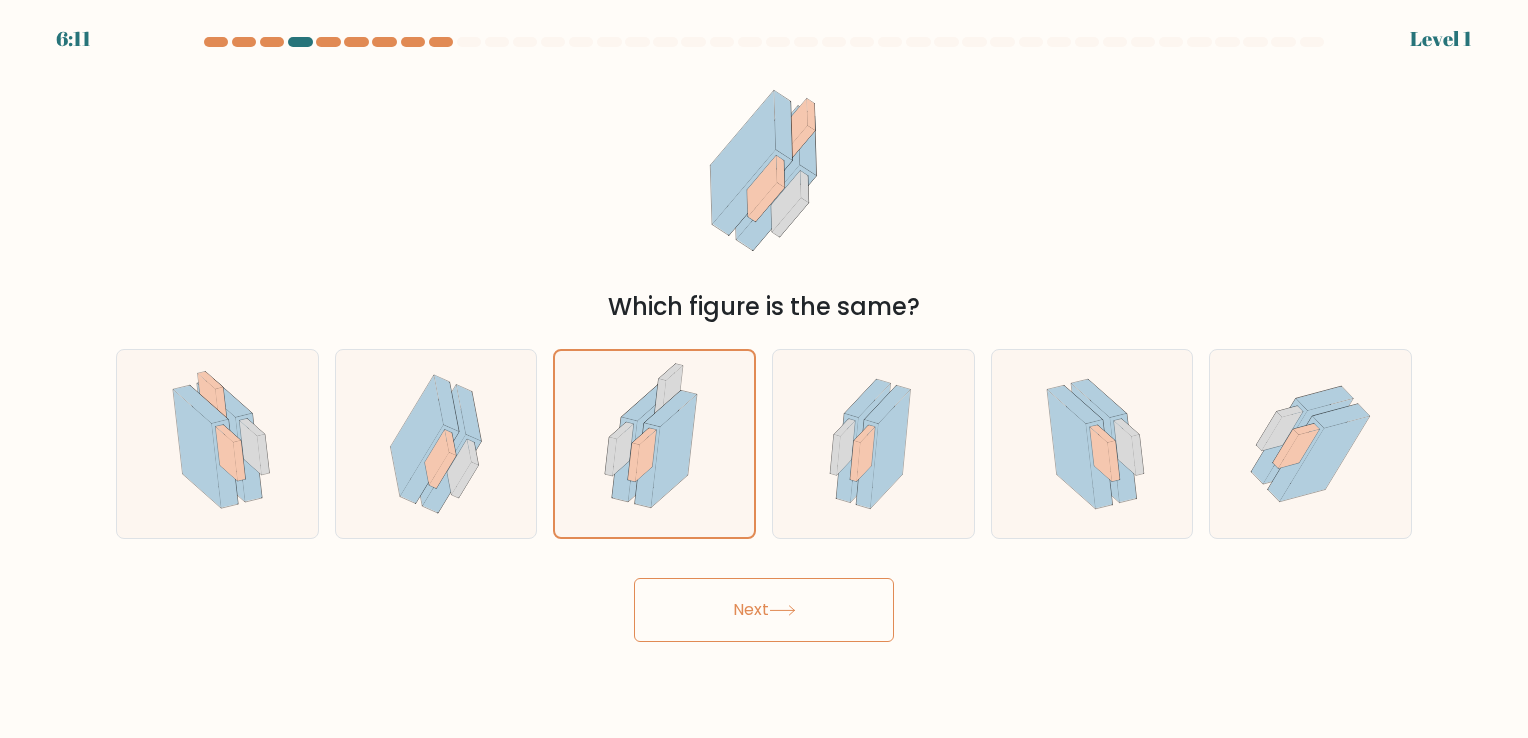 click on "Next" at bounding box center [764, 602] 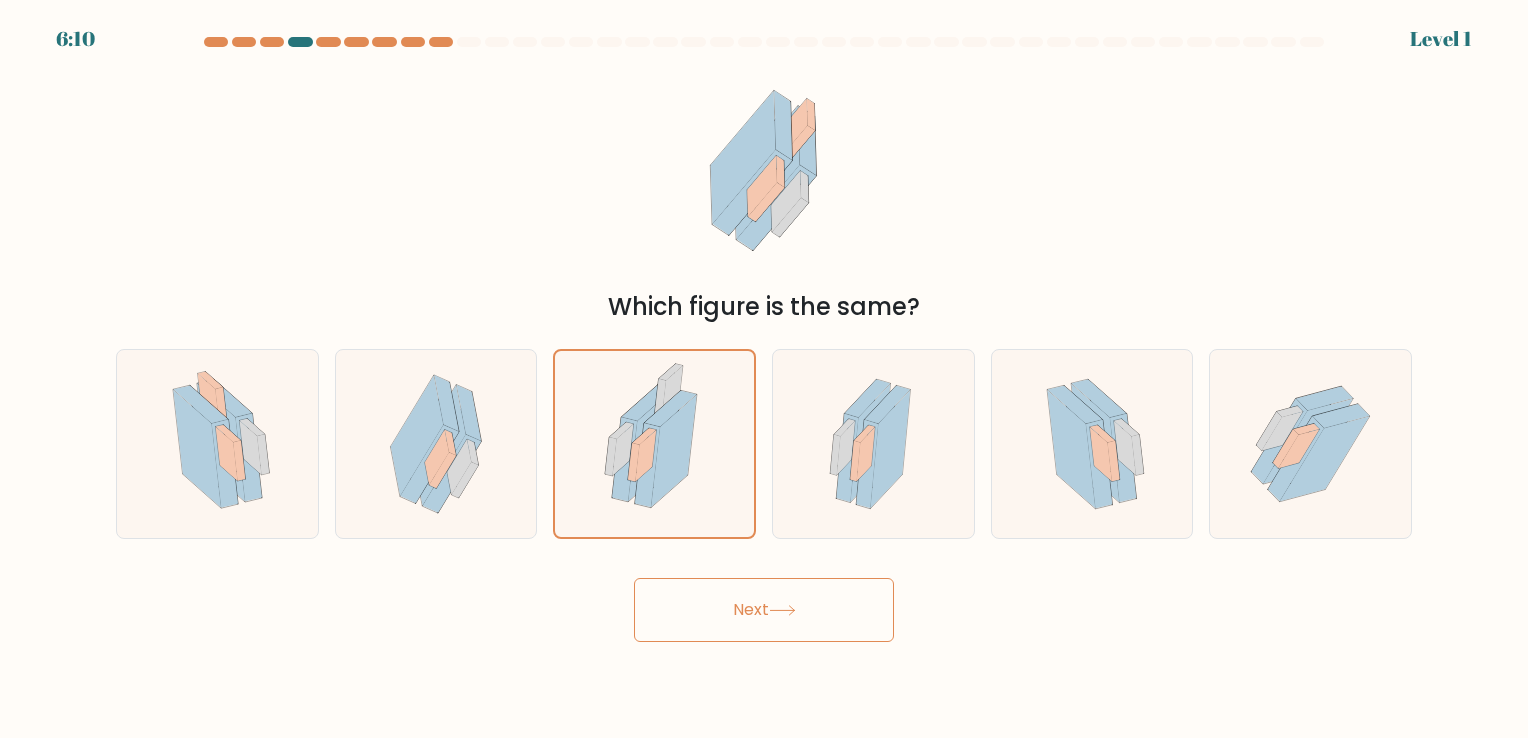 click on "Next" at bounding box center [764, 610] 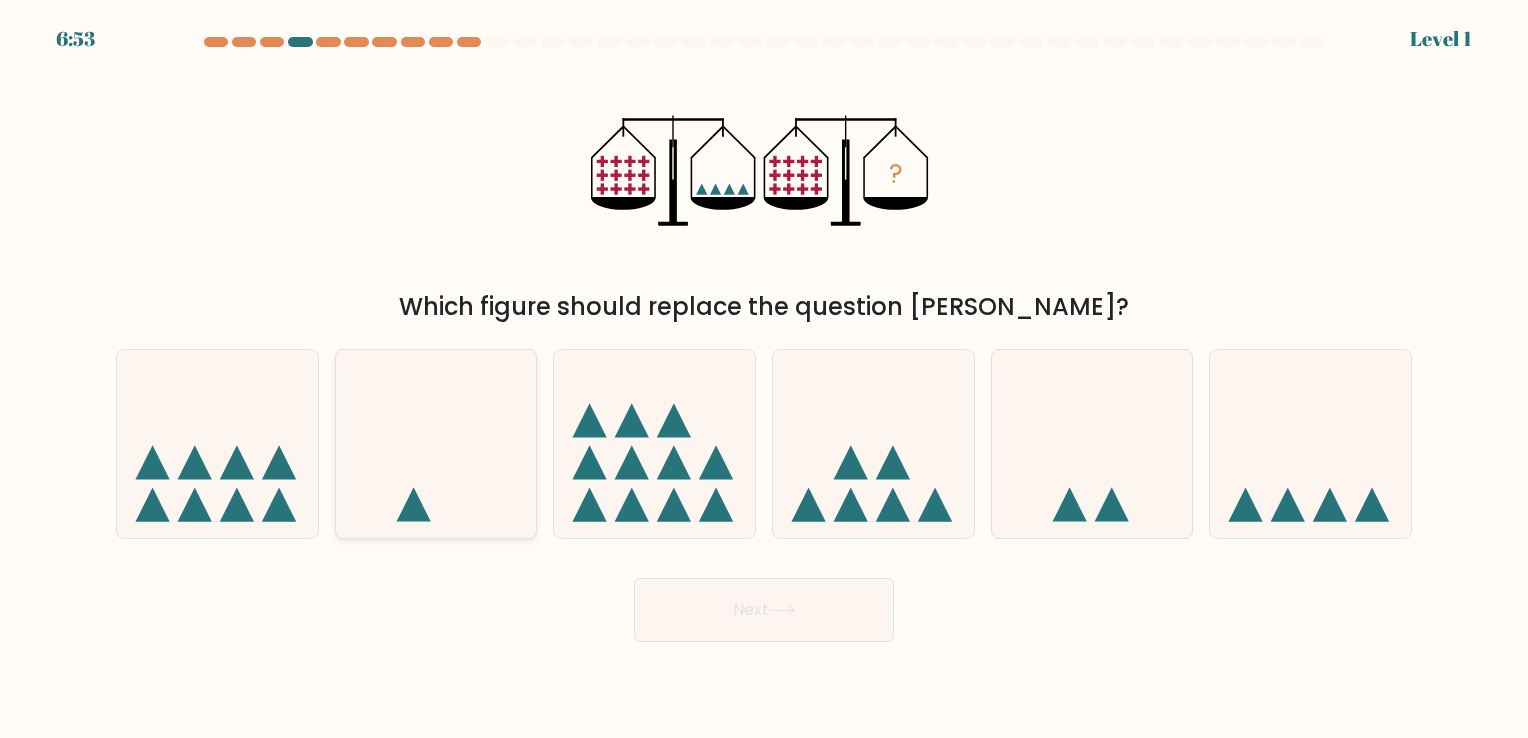 click 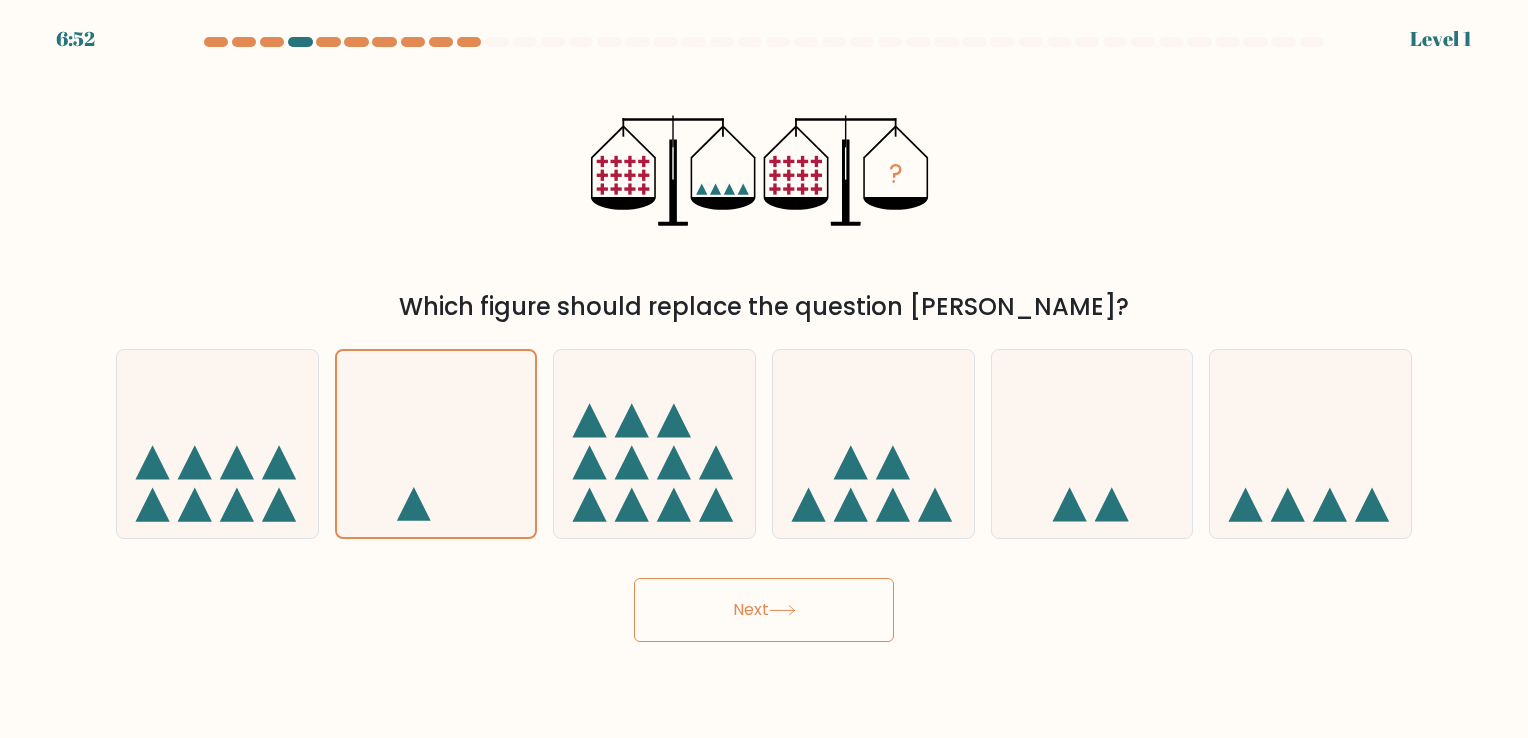 click on "Next" at bounding box center (764, 610) 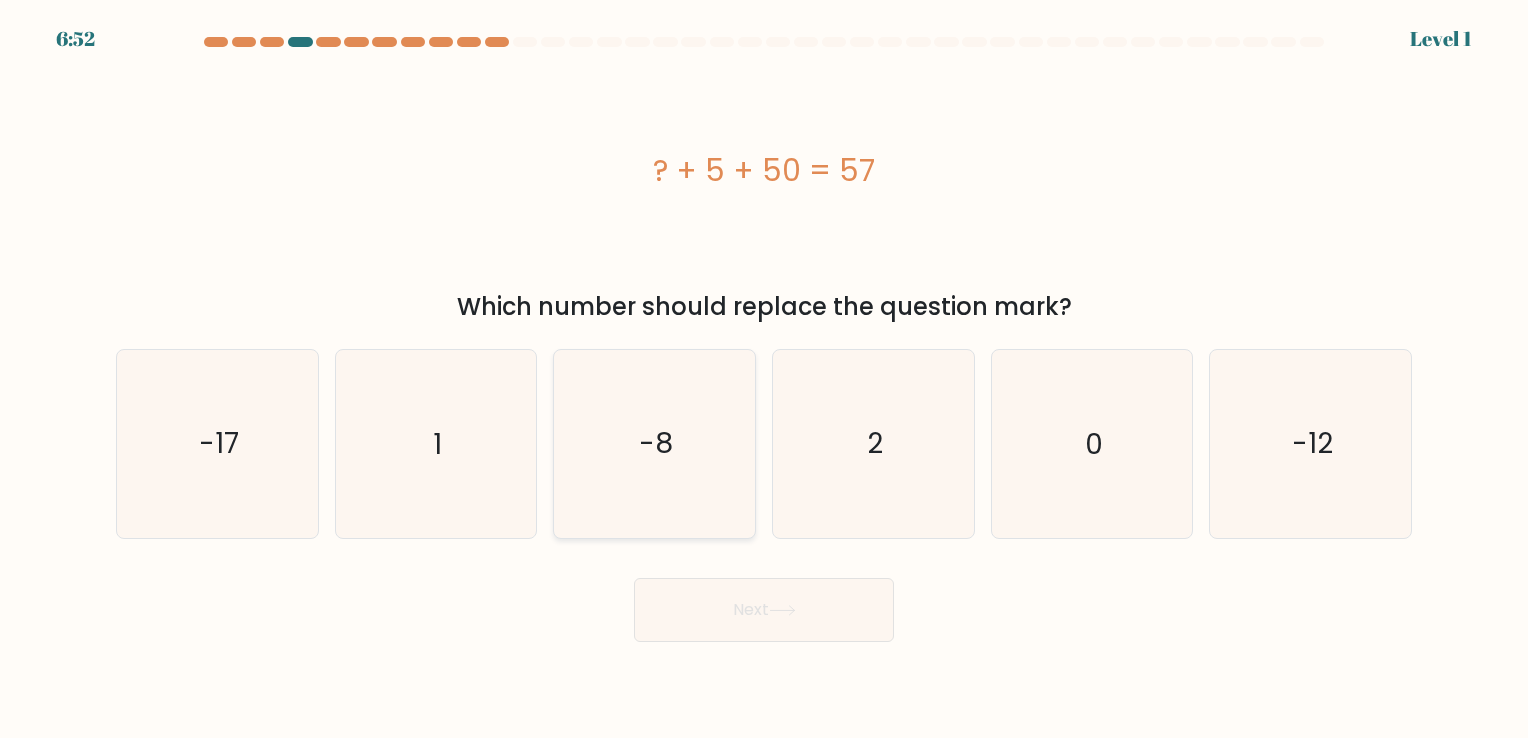 click on "-8" 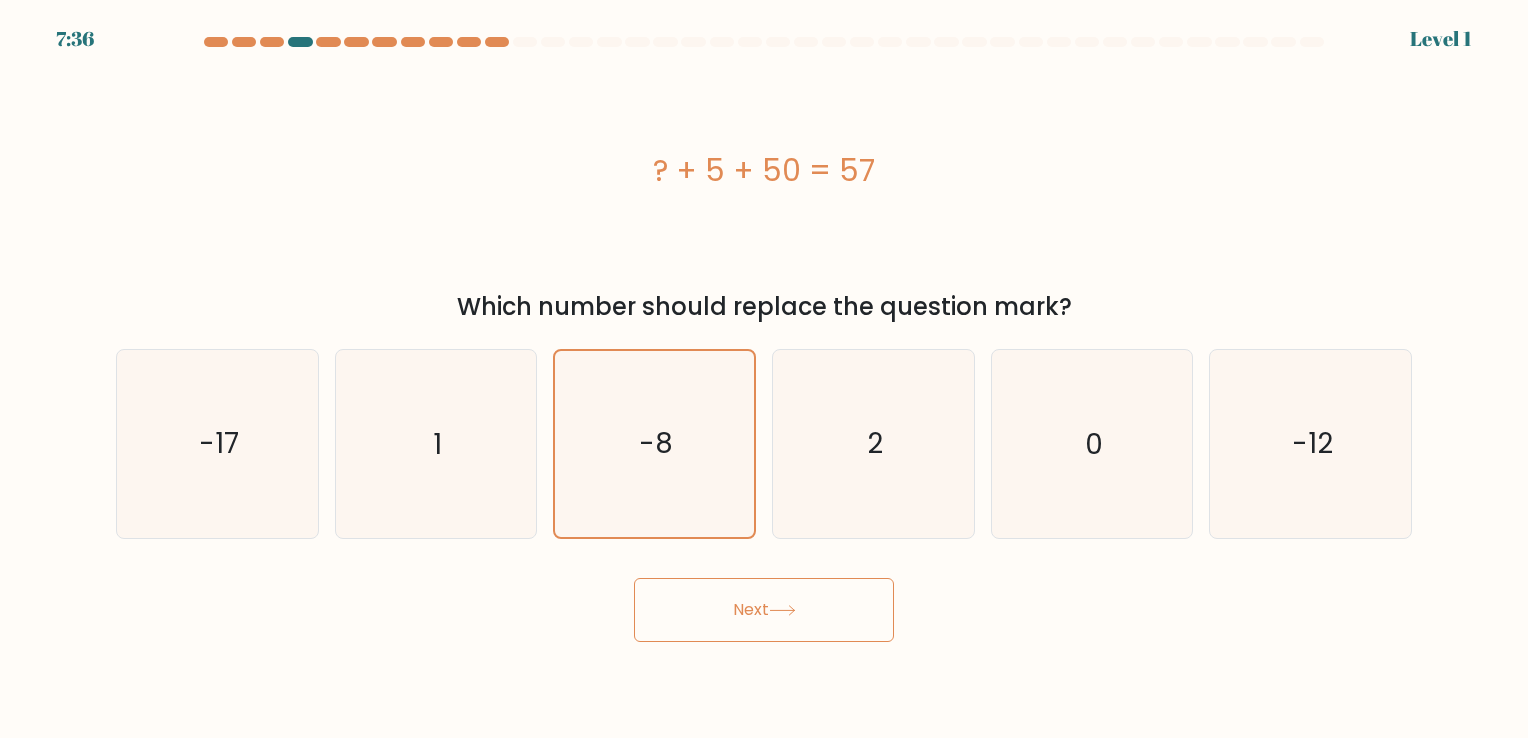 click on "Next" at bounding box center [764, 610] 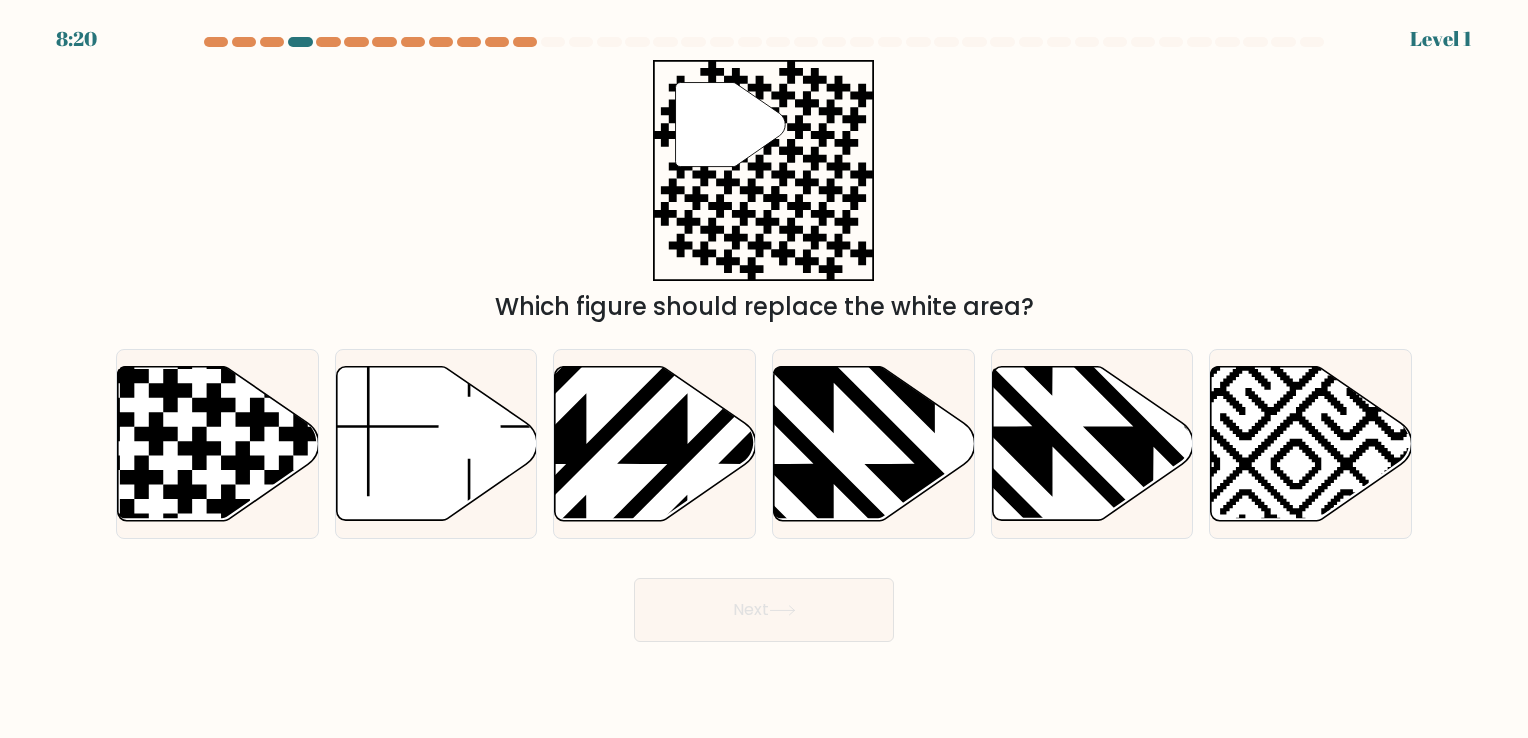 click on "Next" at bounding box center (764, 610) 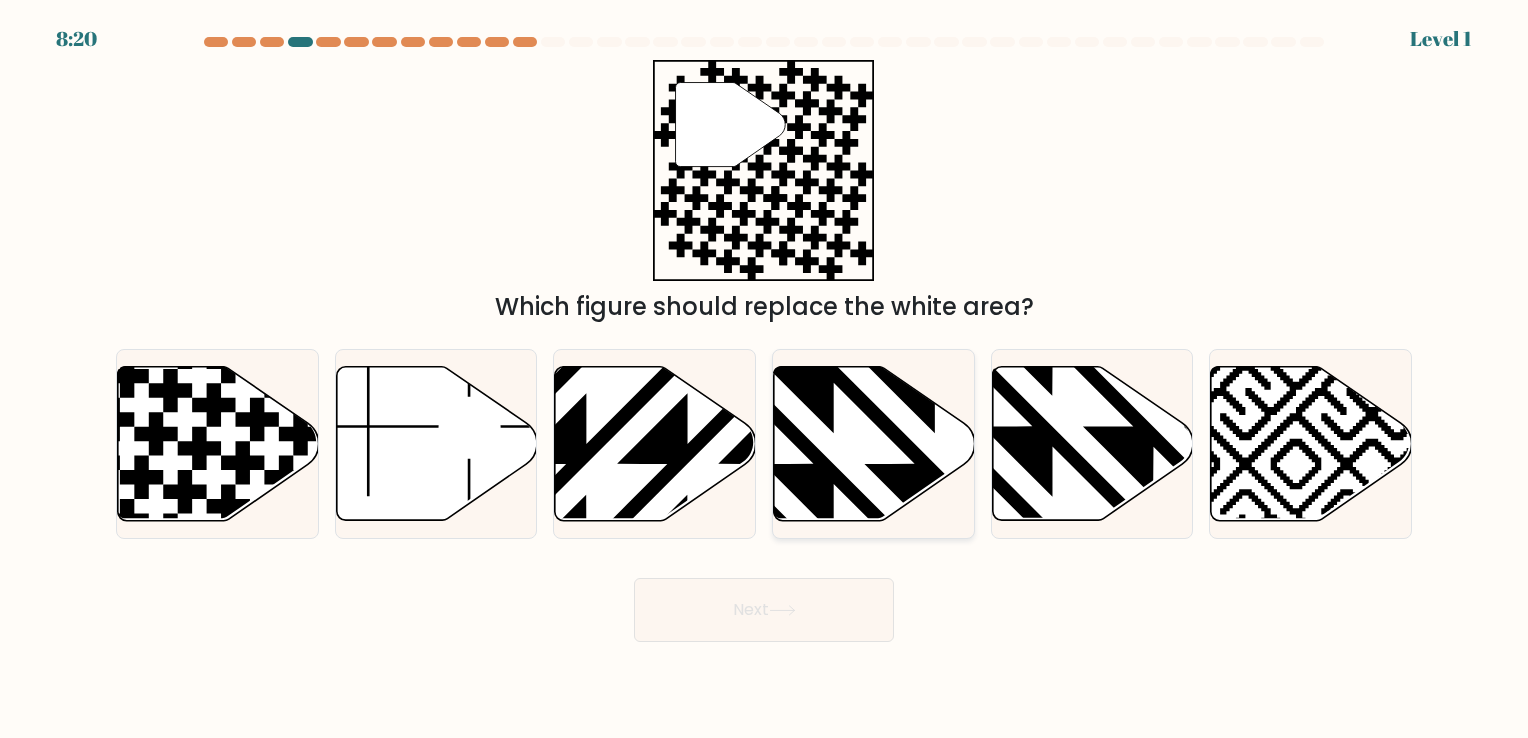 click 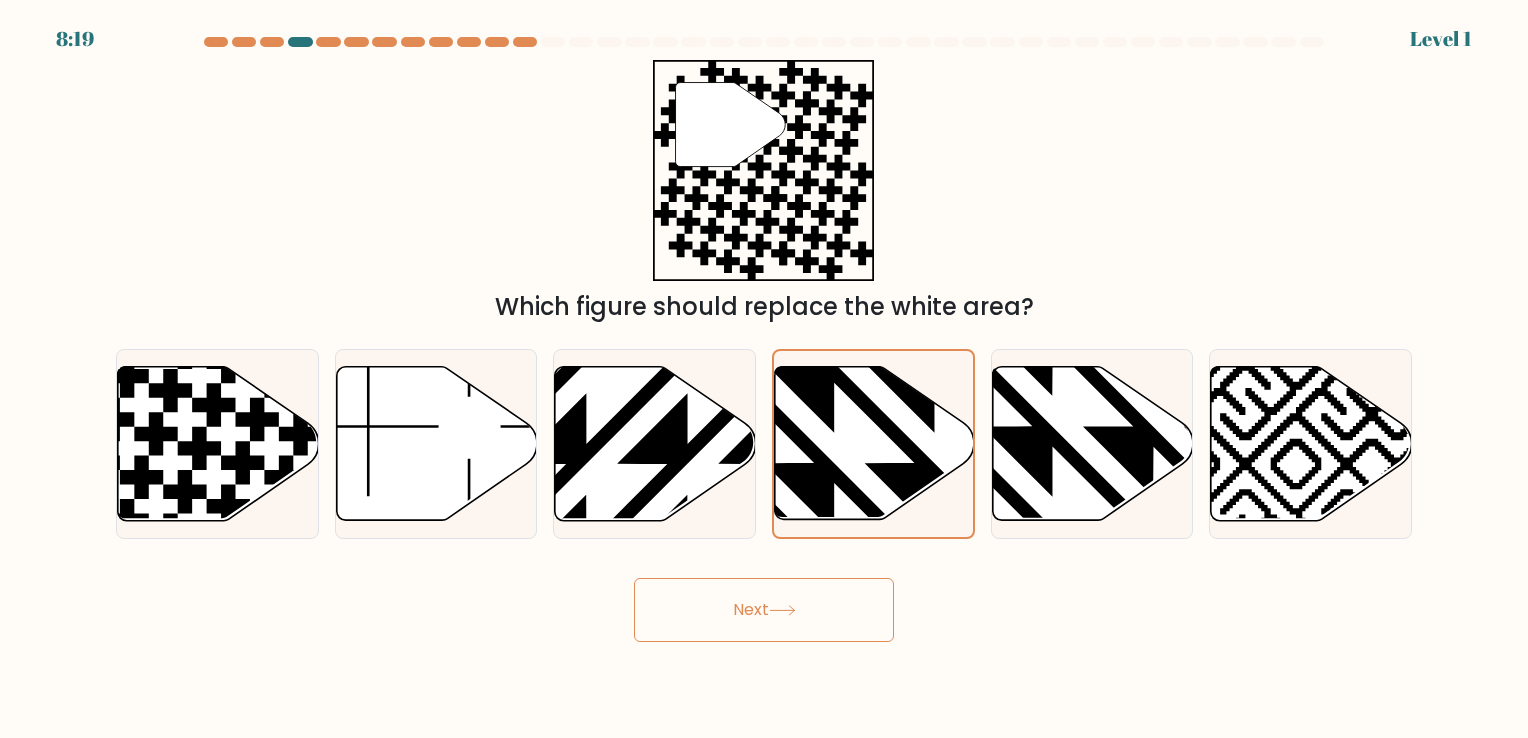 click on "Next" at bounding box center (764, 610) 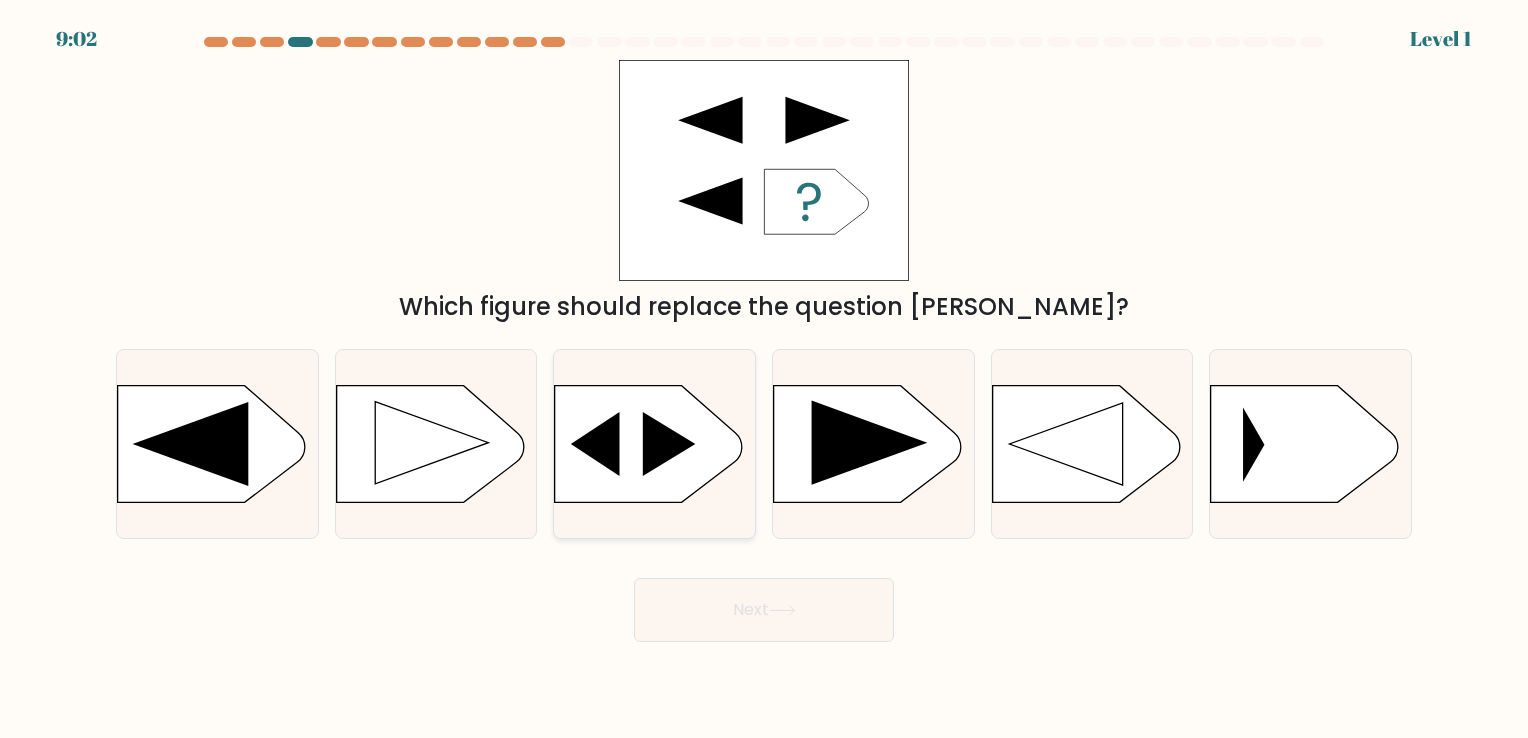 click 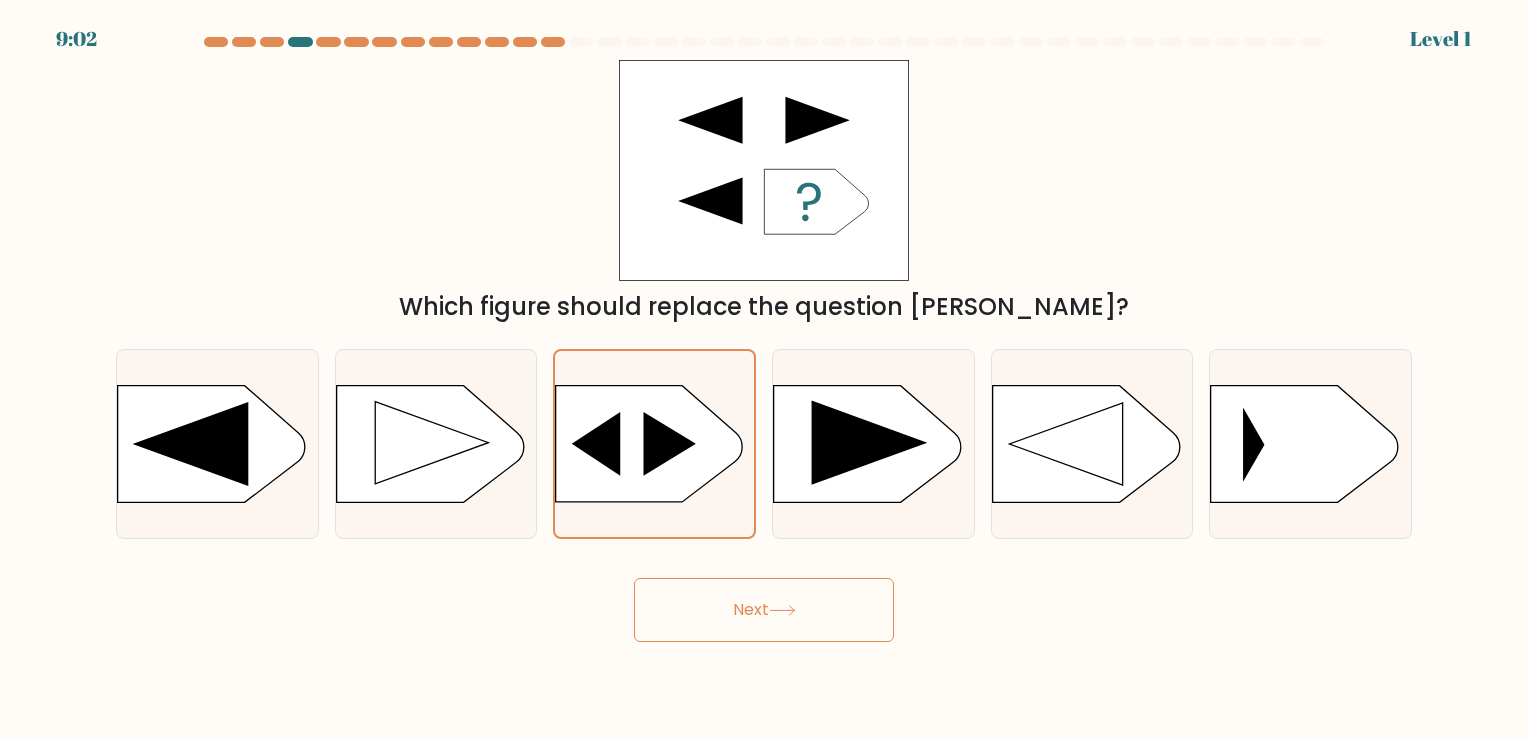 click on "Next" at bounding box center (764, 610) 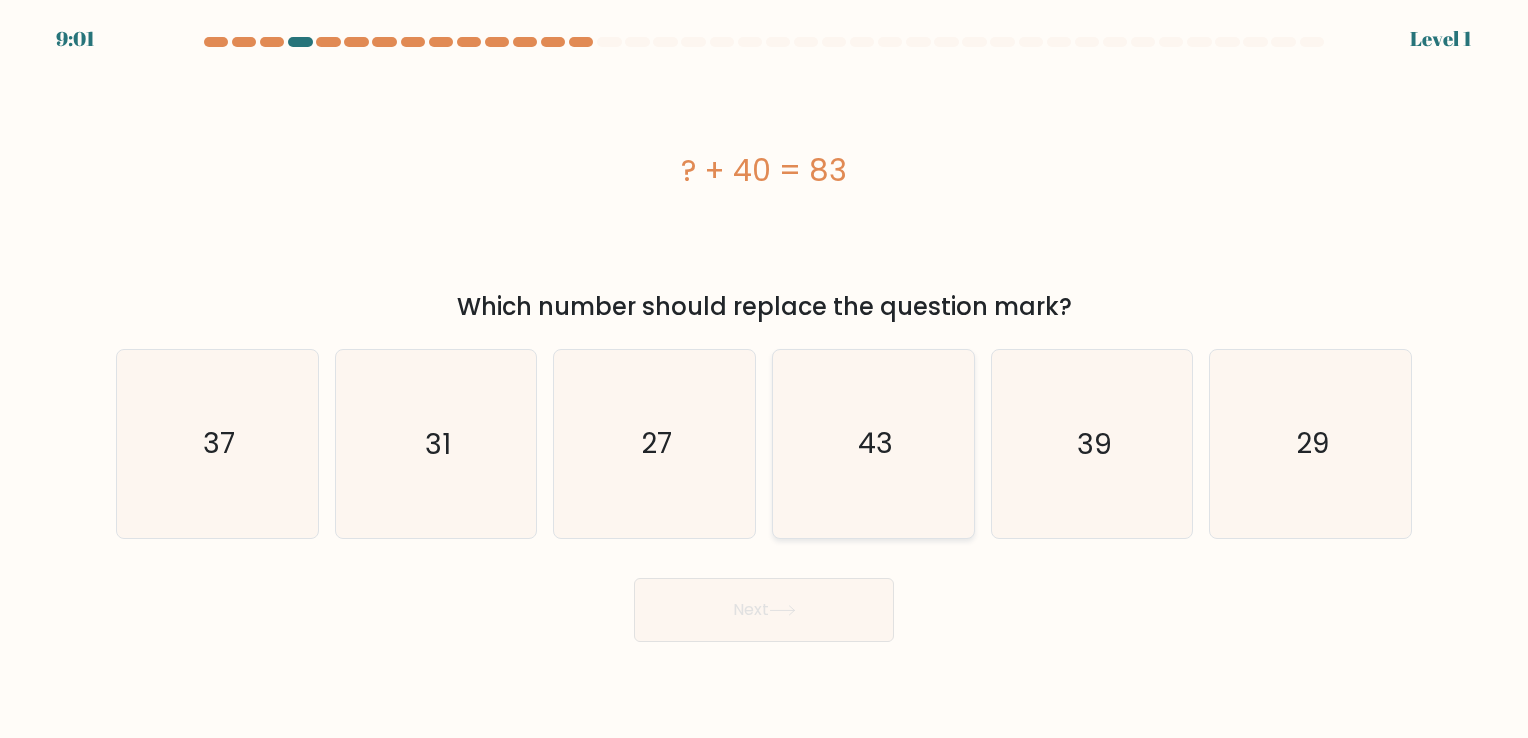 click on "43" 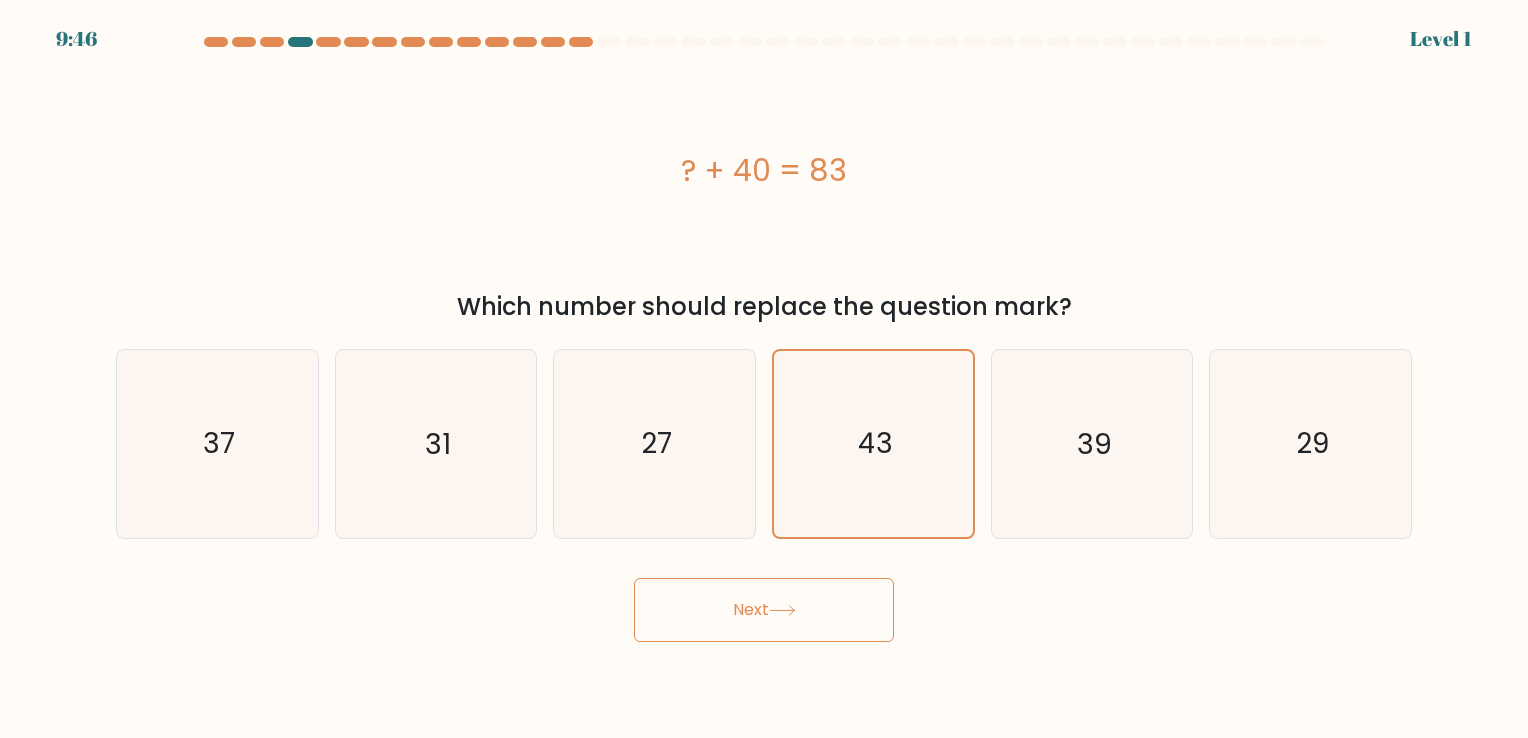 click on "Next" at bounding box center (764, 610) 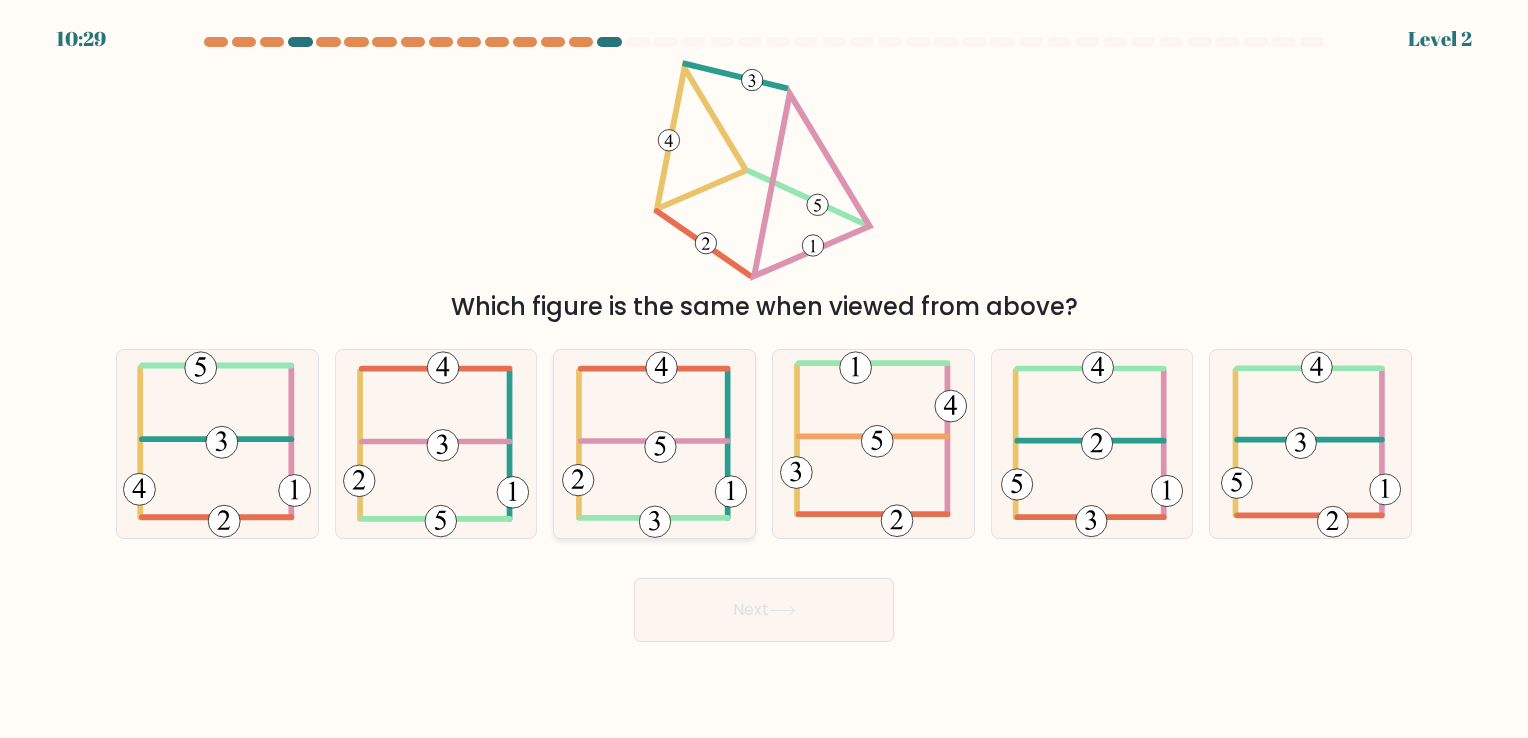 click 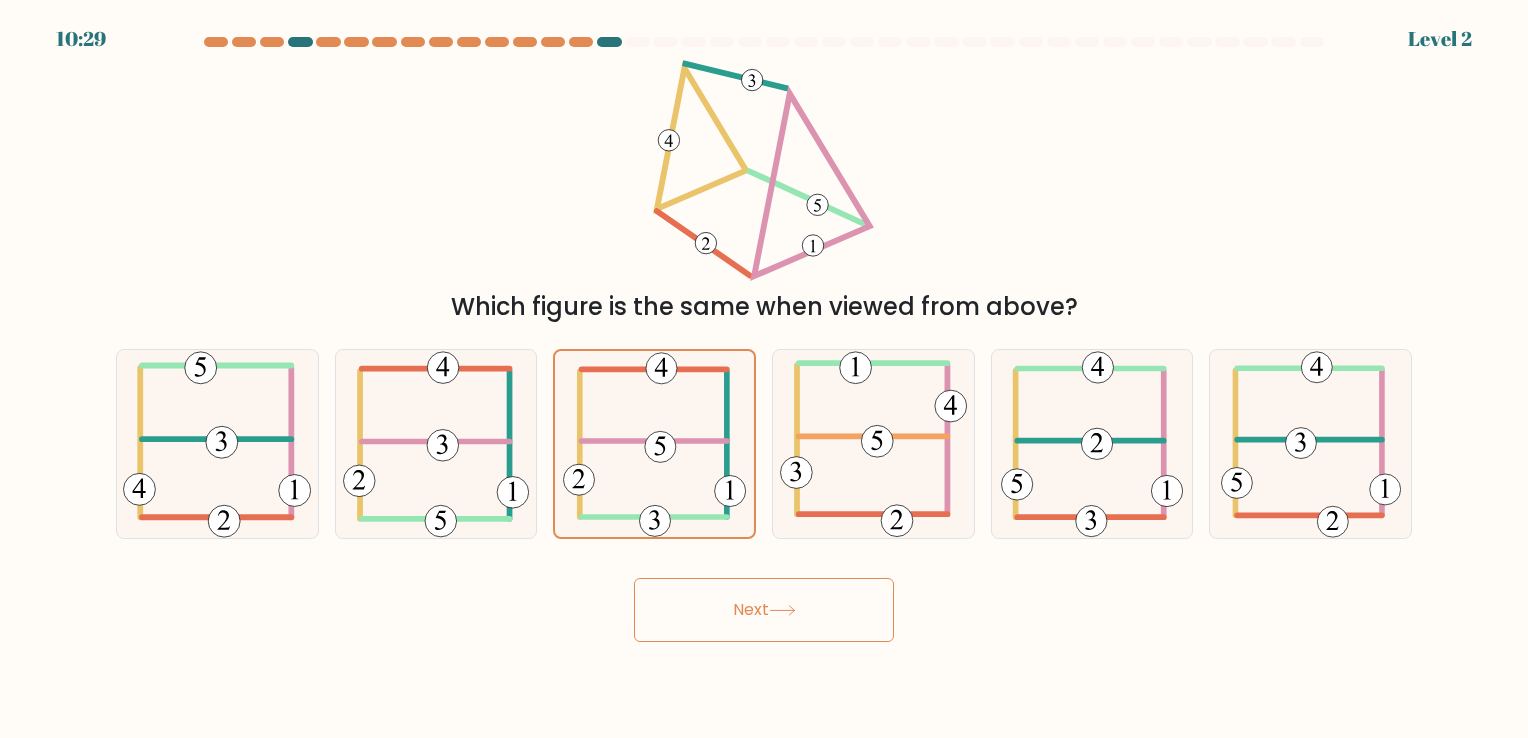 click on "Next" at bounding box center (764, 610) 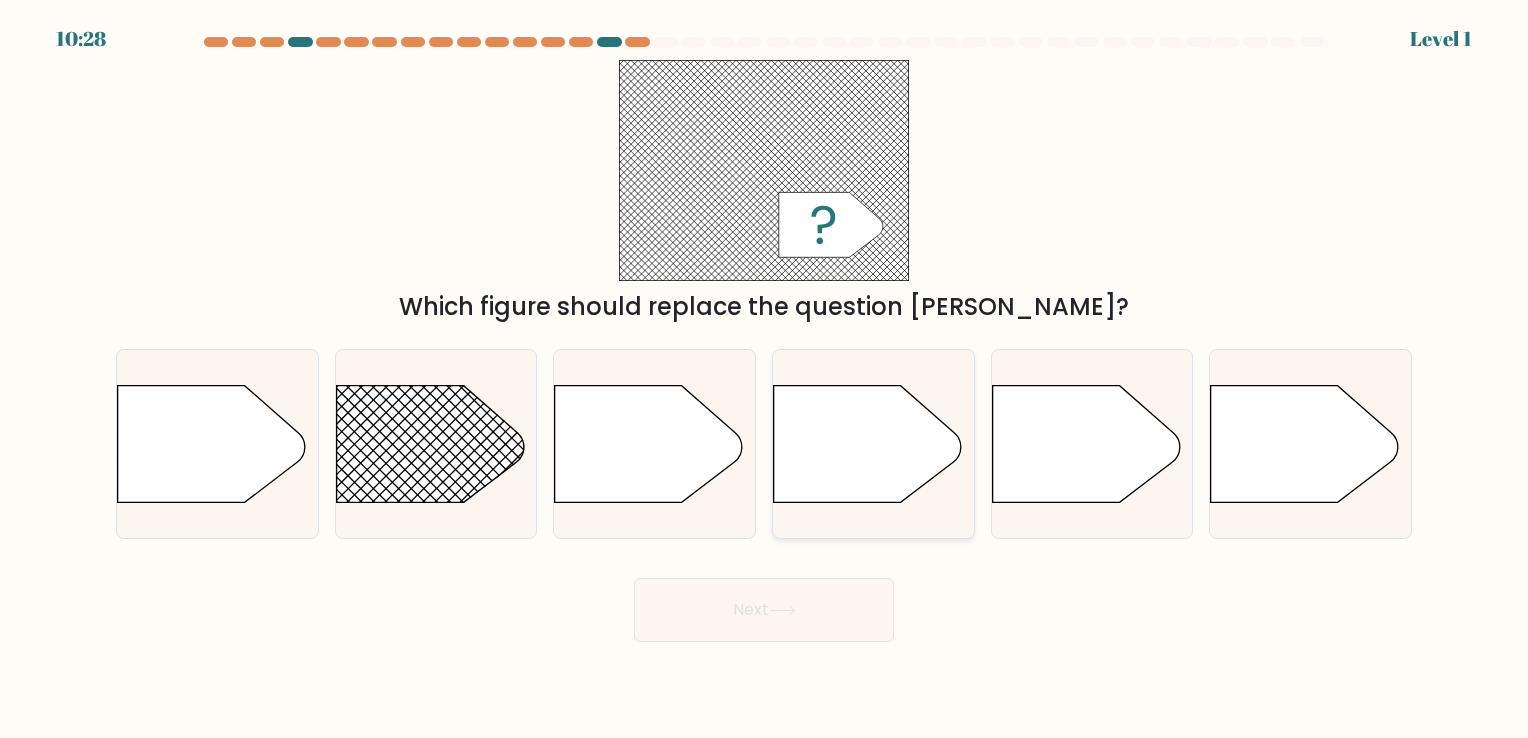 click 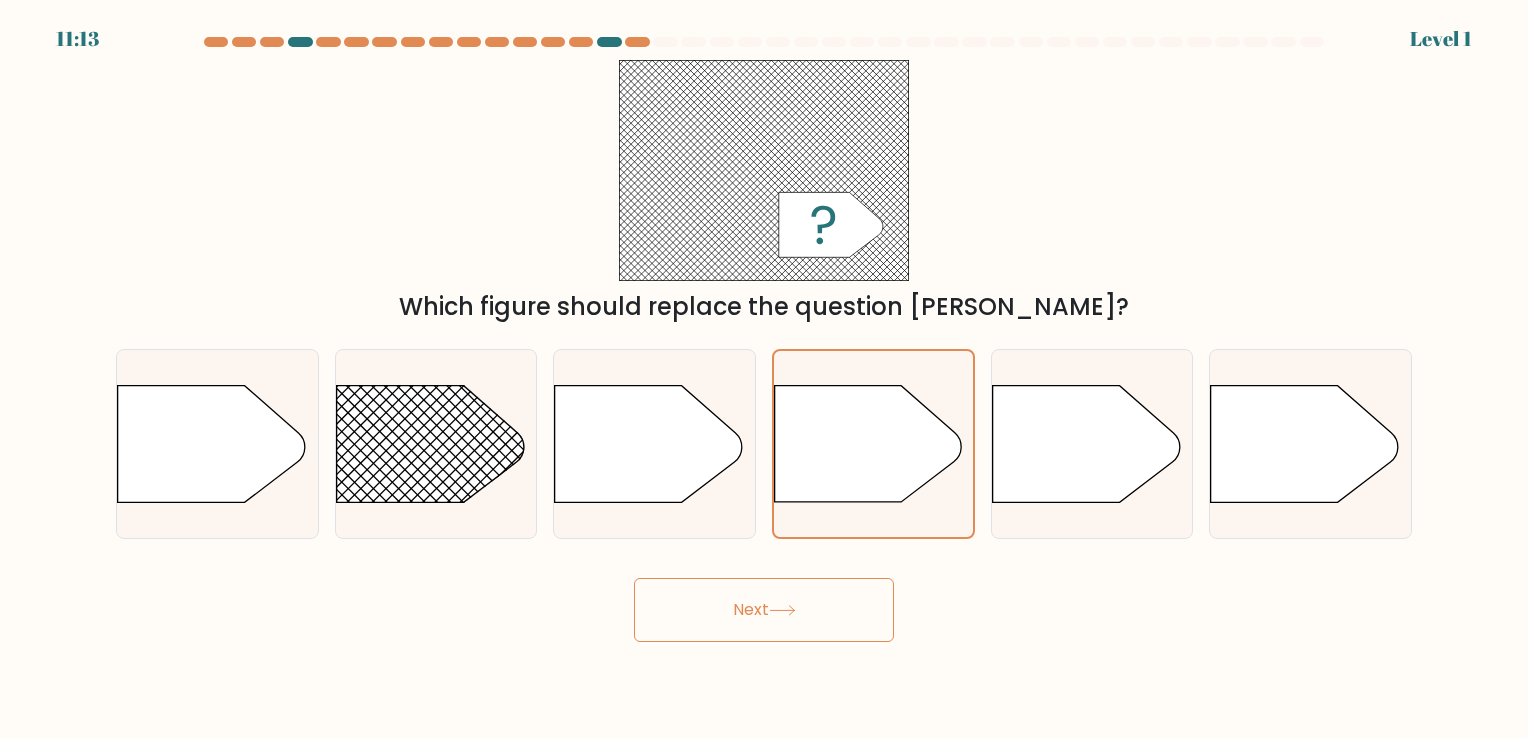 click on "Next" at bounding box center [764, 610] 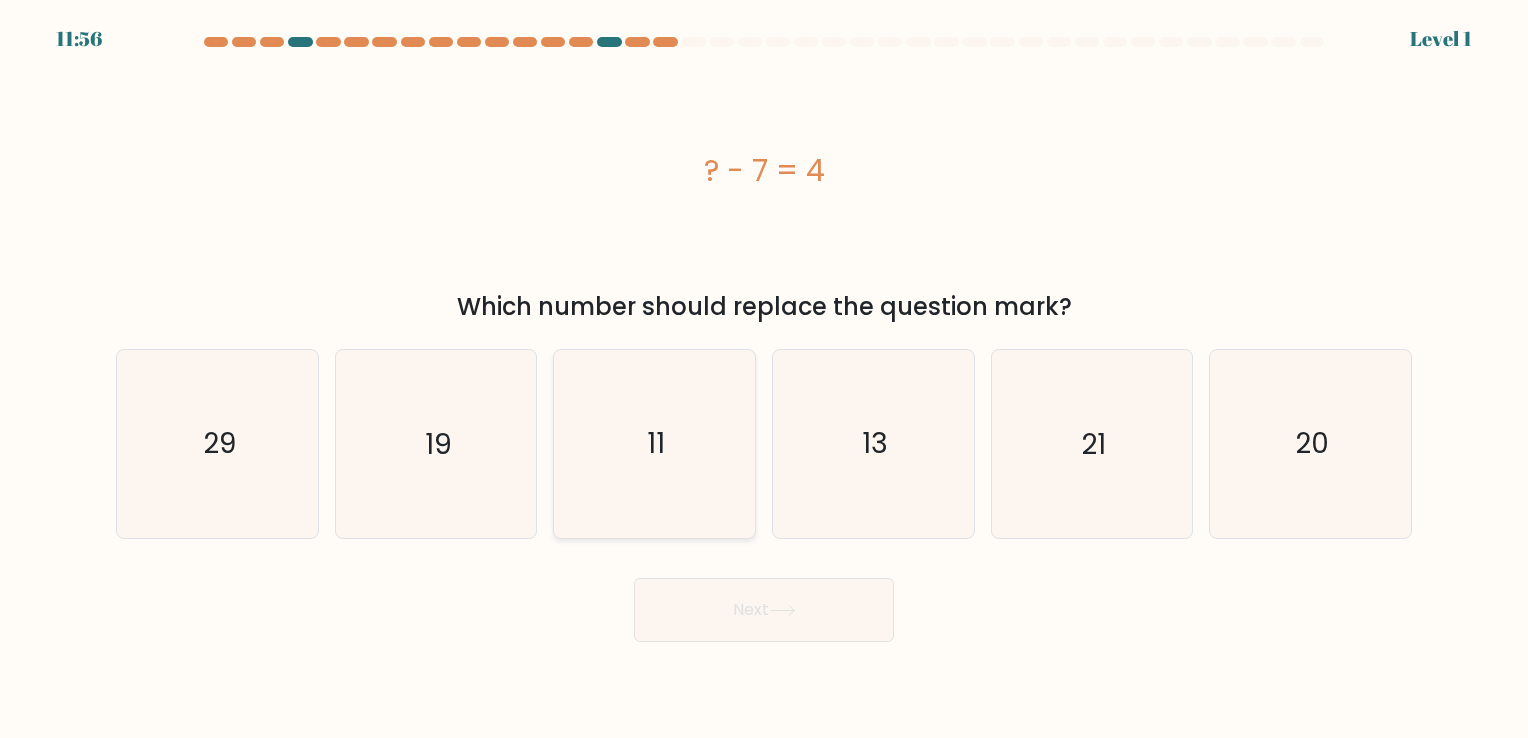 click on "11" 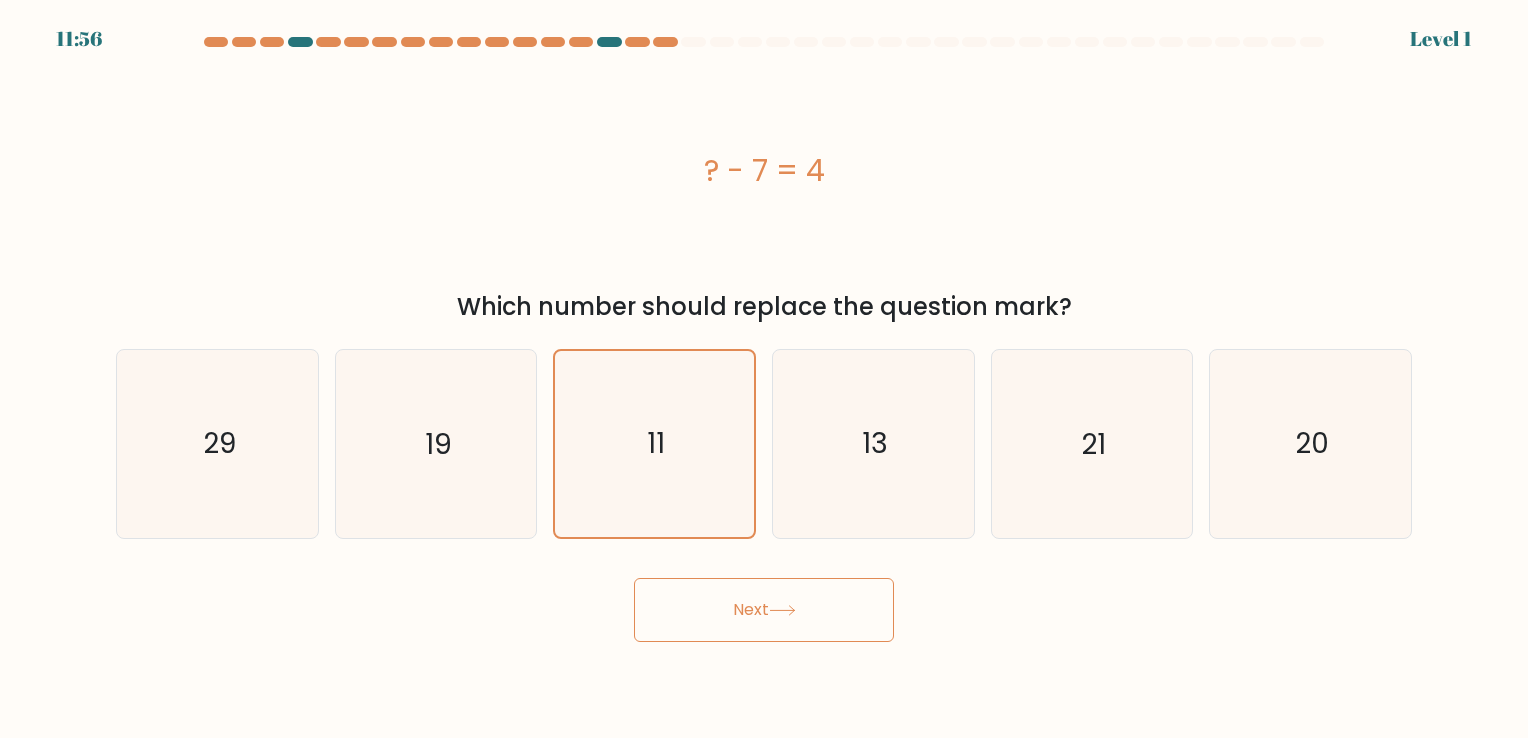 click on "Next" at bounding box center [764, 610] 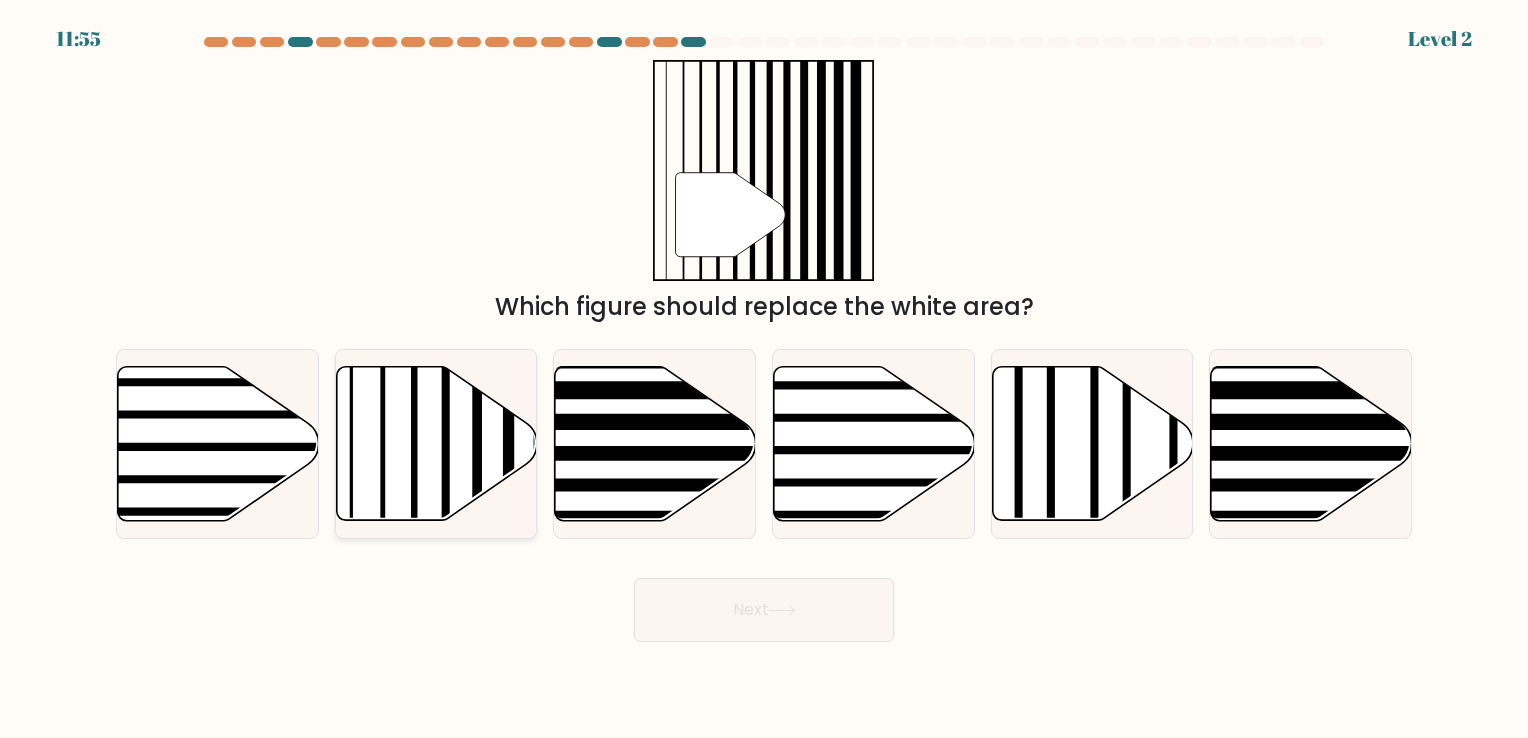 click 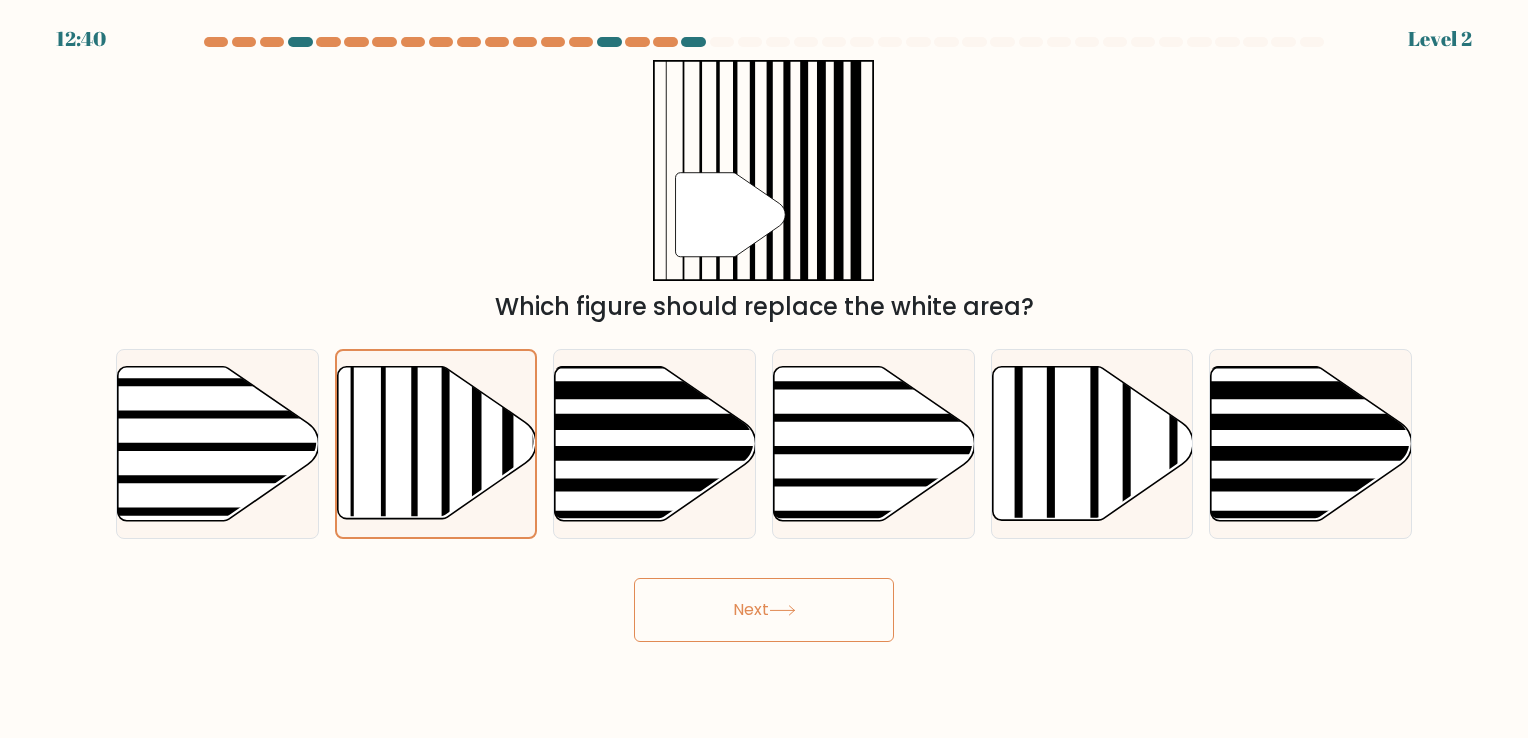 click on "Next" at bounding box center [764, 610] 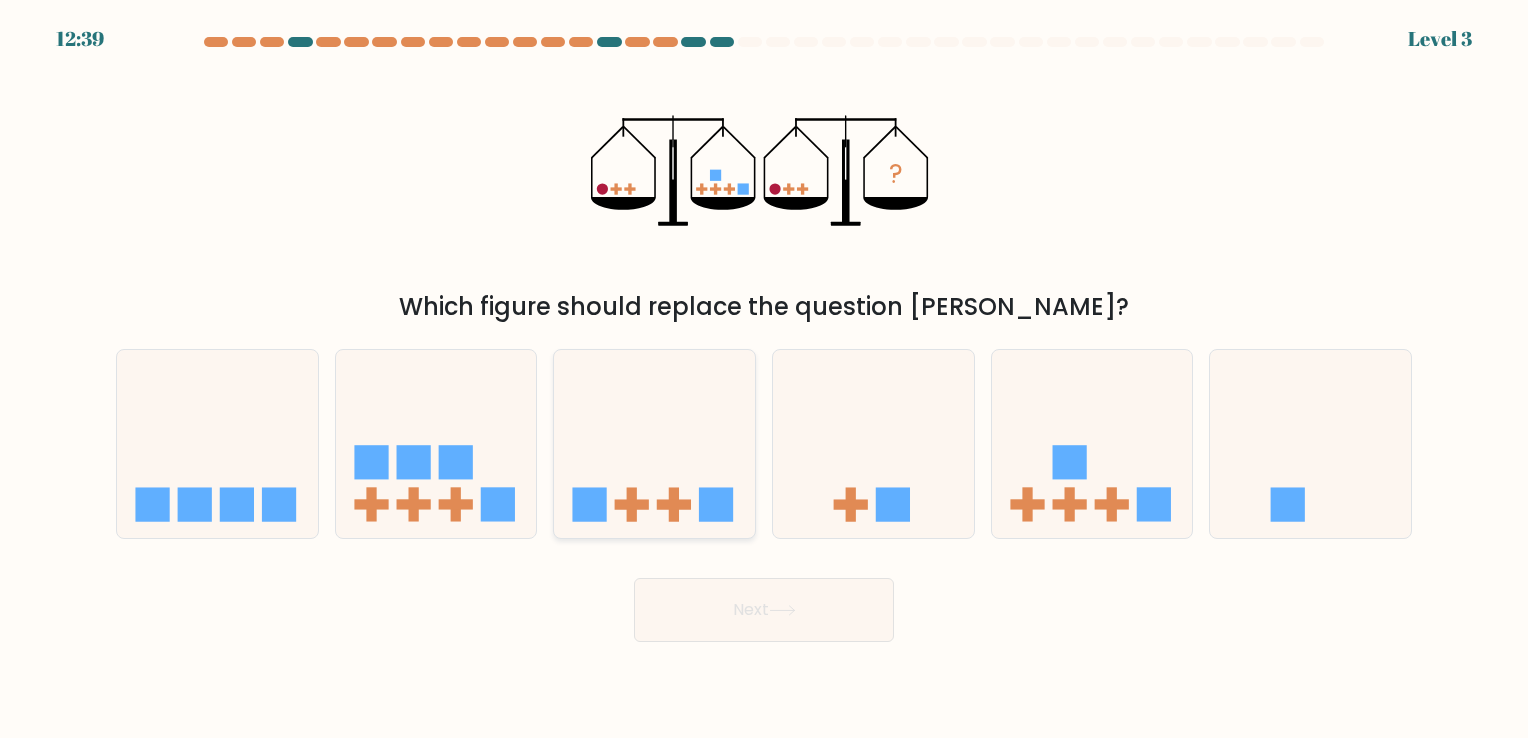 click 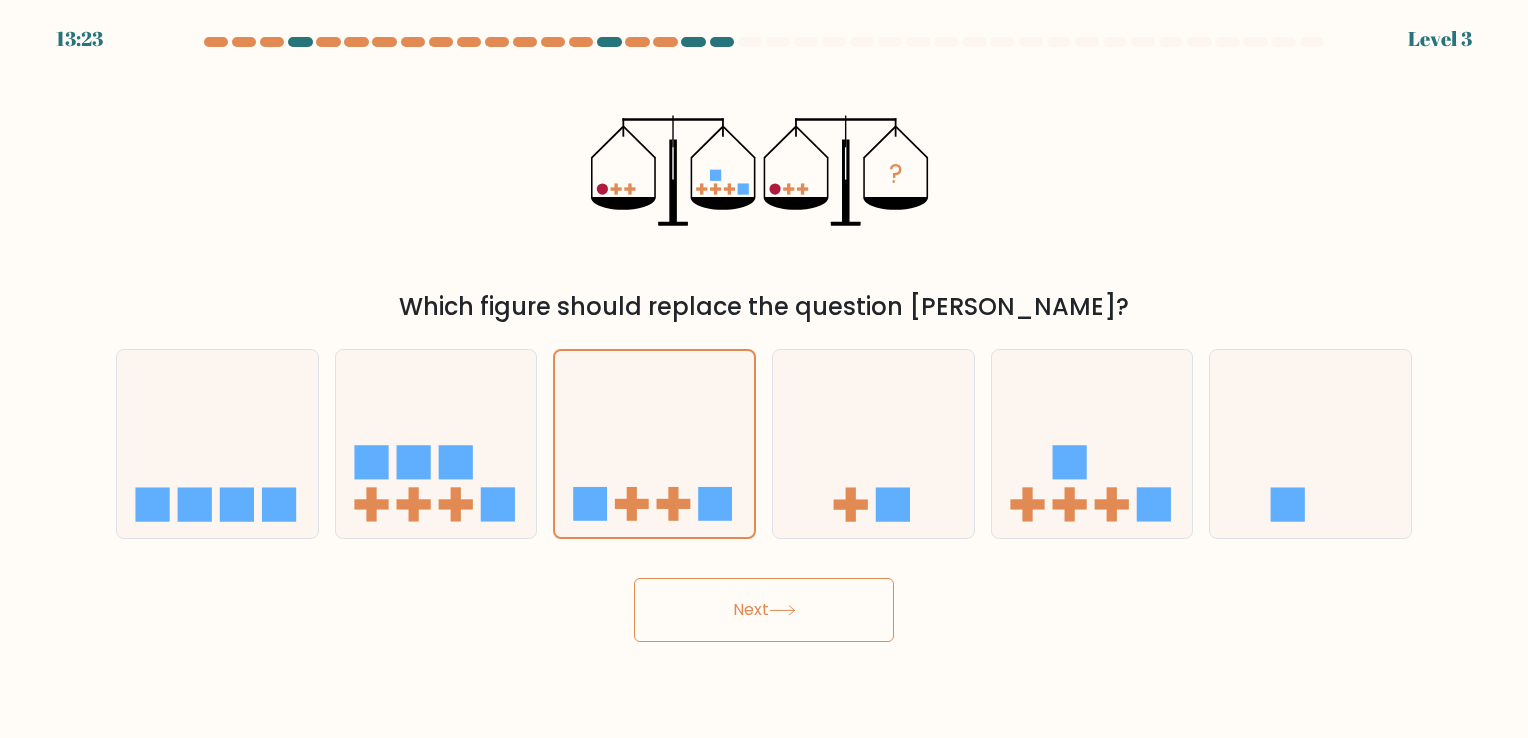 click on "Next" at bounding box center [764, 610] 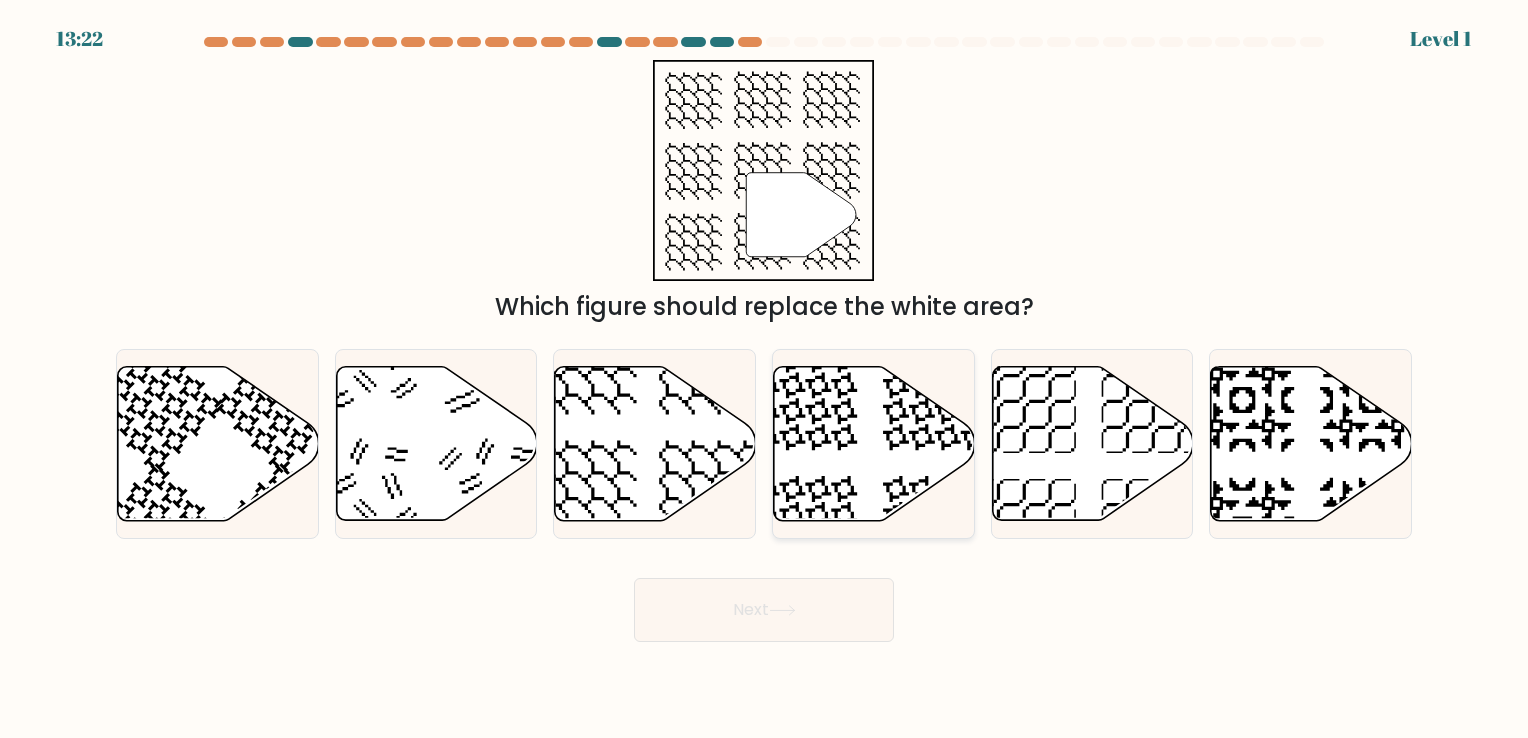 click 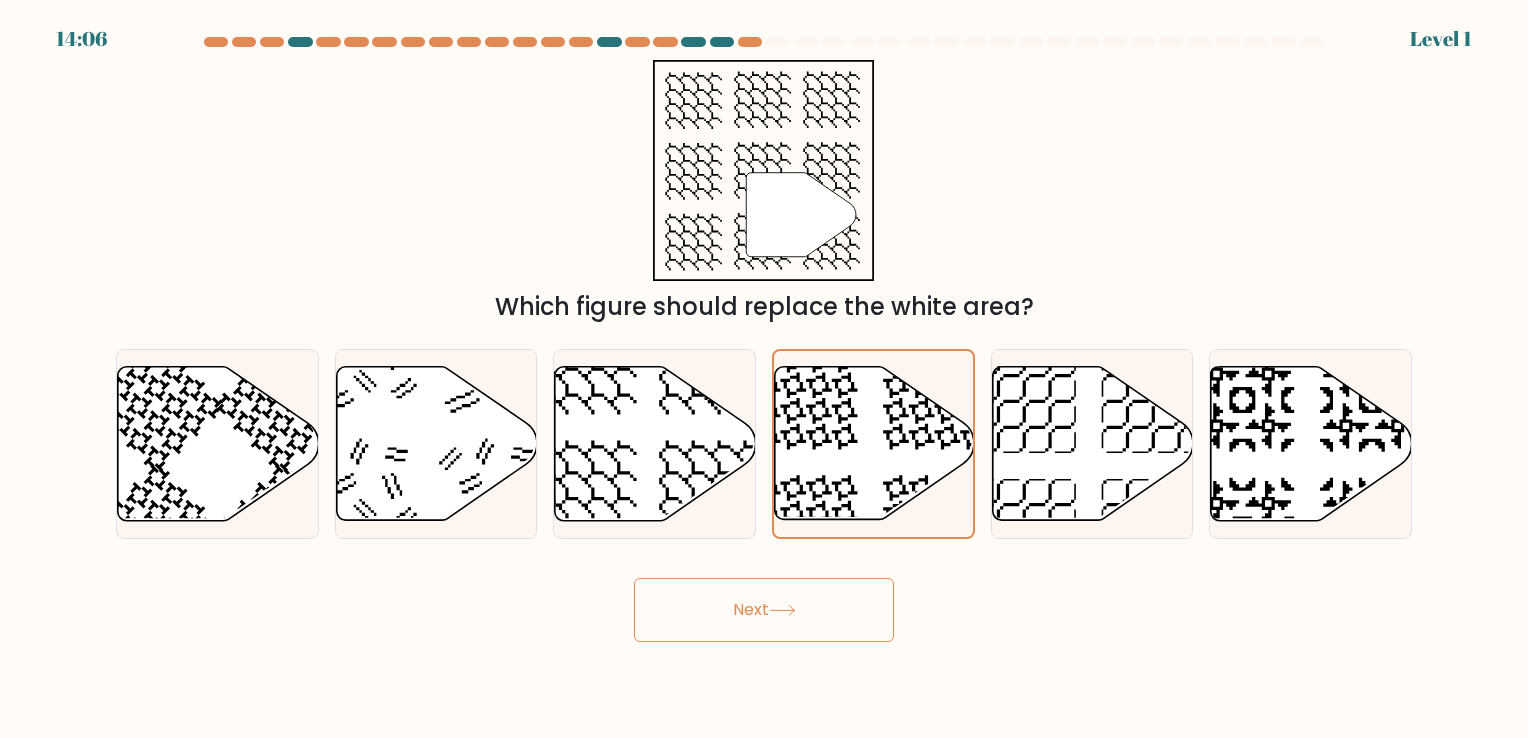 click on "Next" at bounding box center (764, 610) 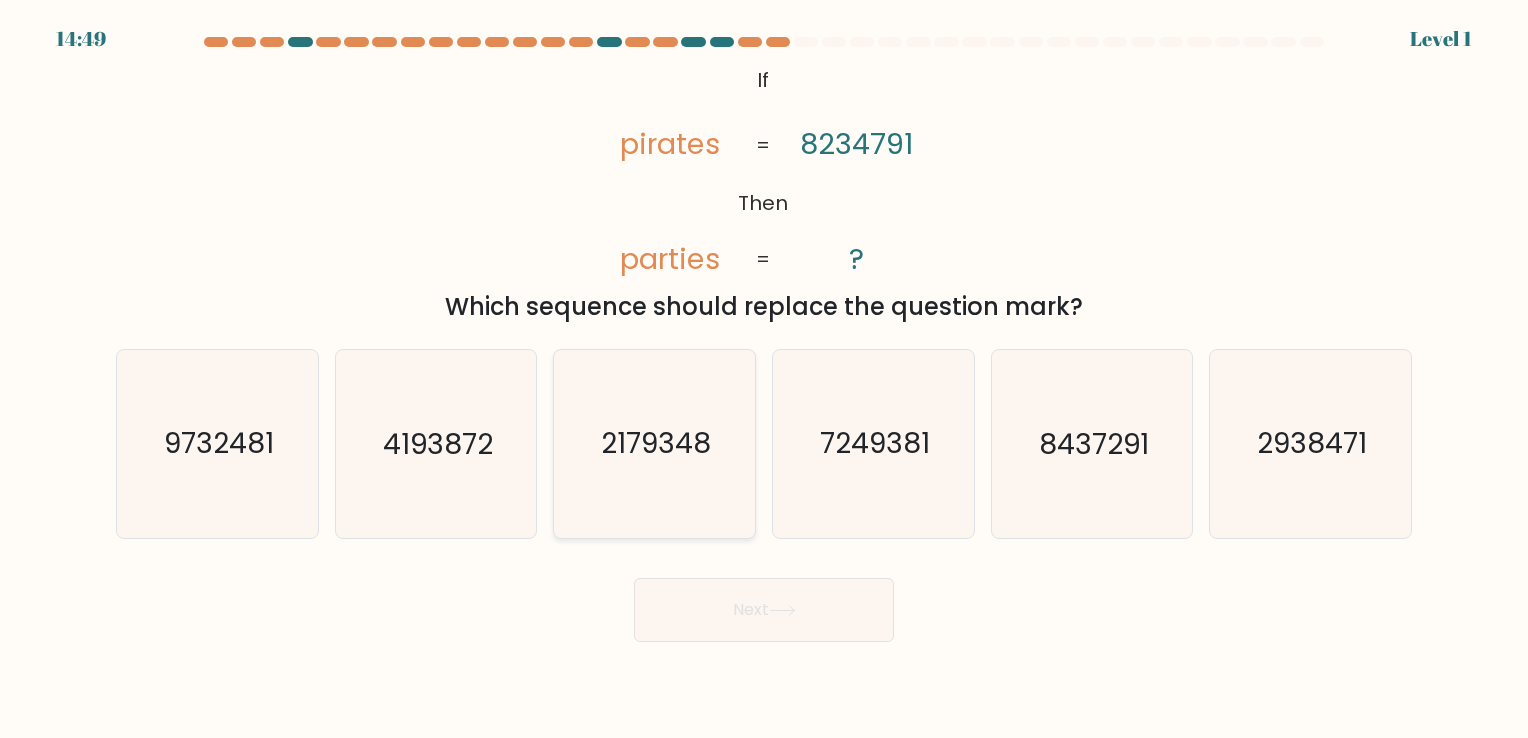 click on "2179348" 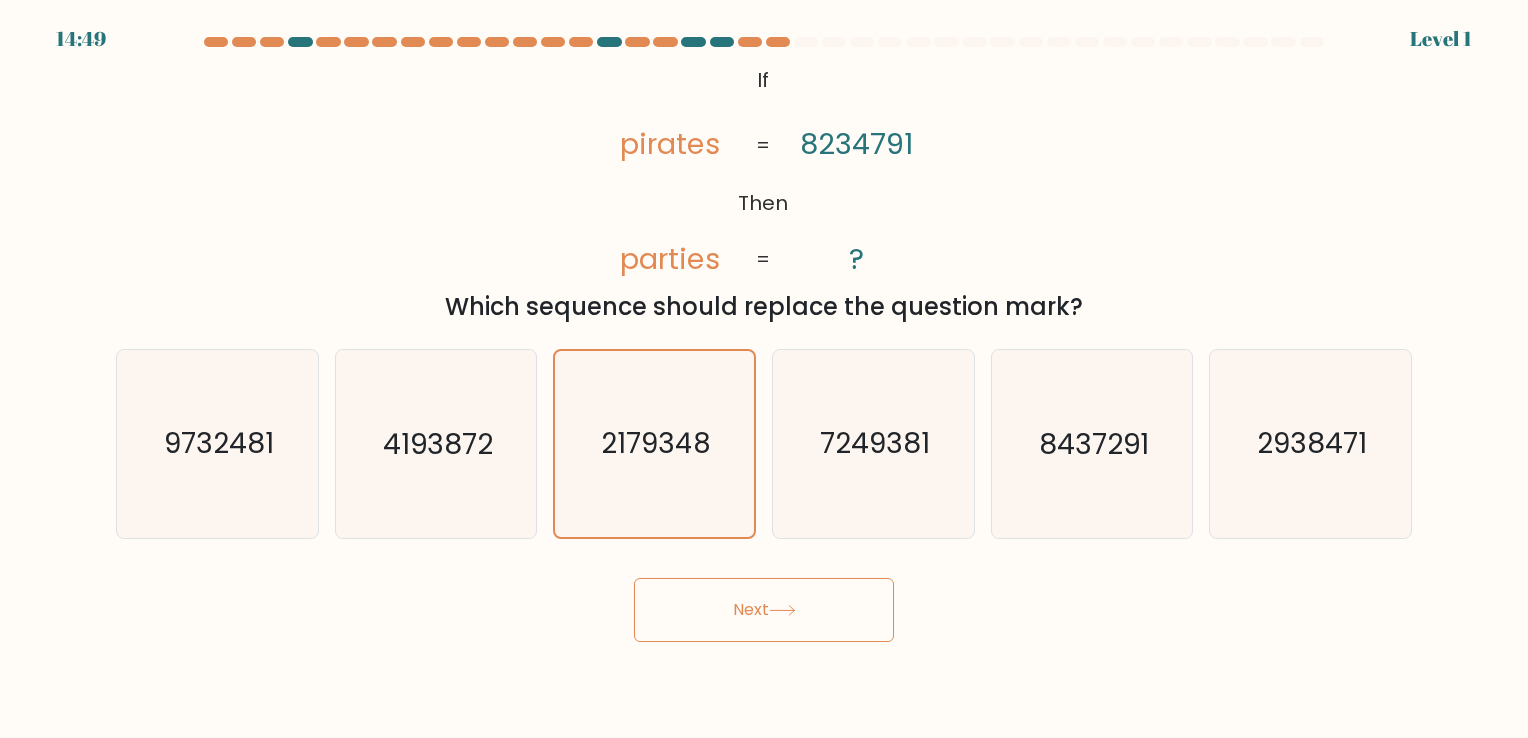 click on "Next" at bounding box center [764, 610] 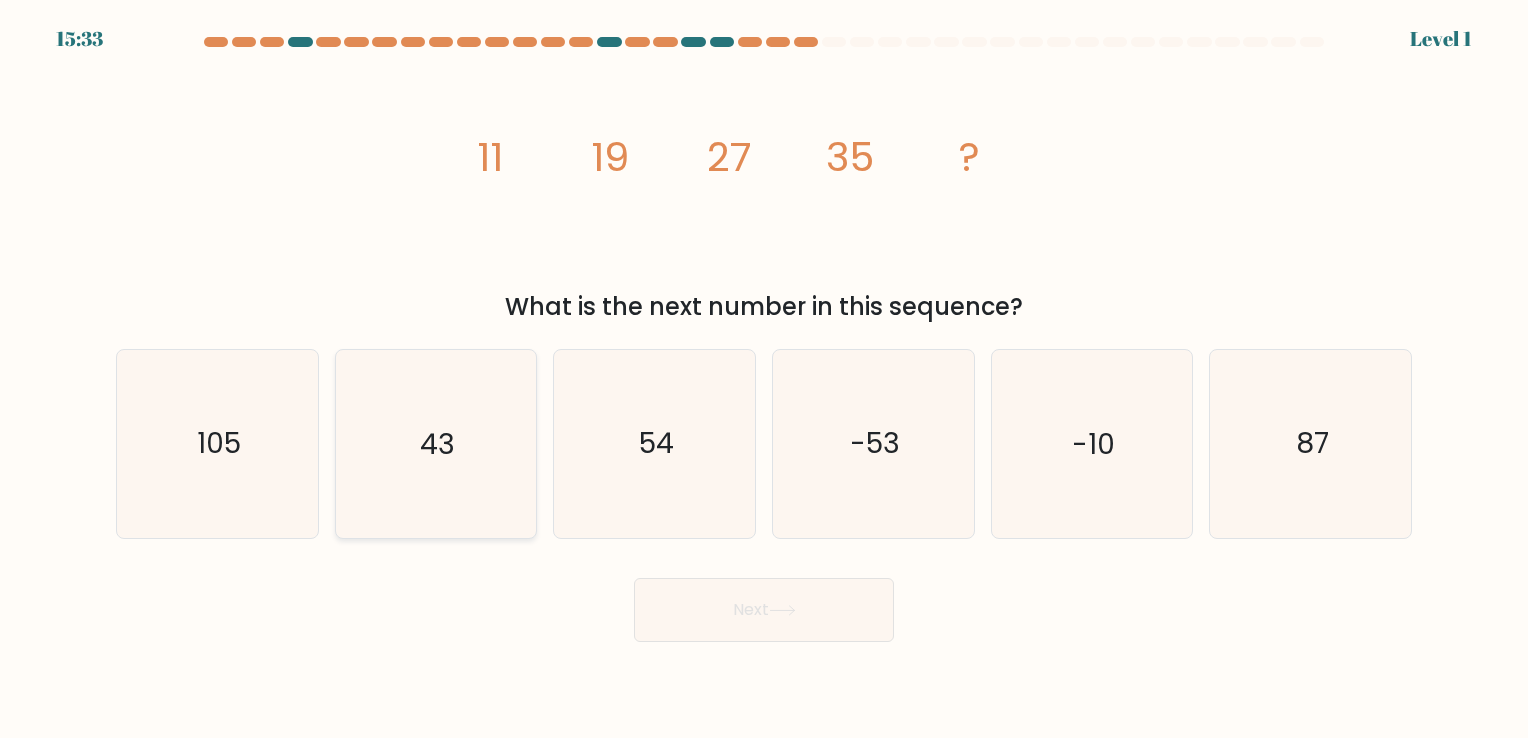 click on "43" 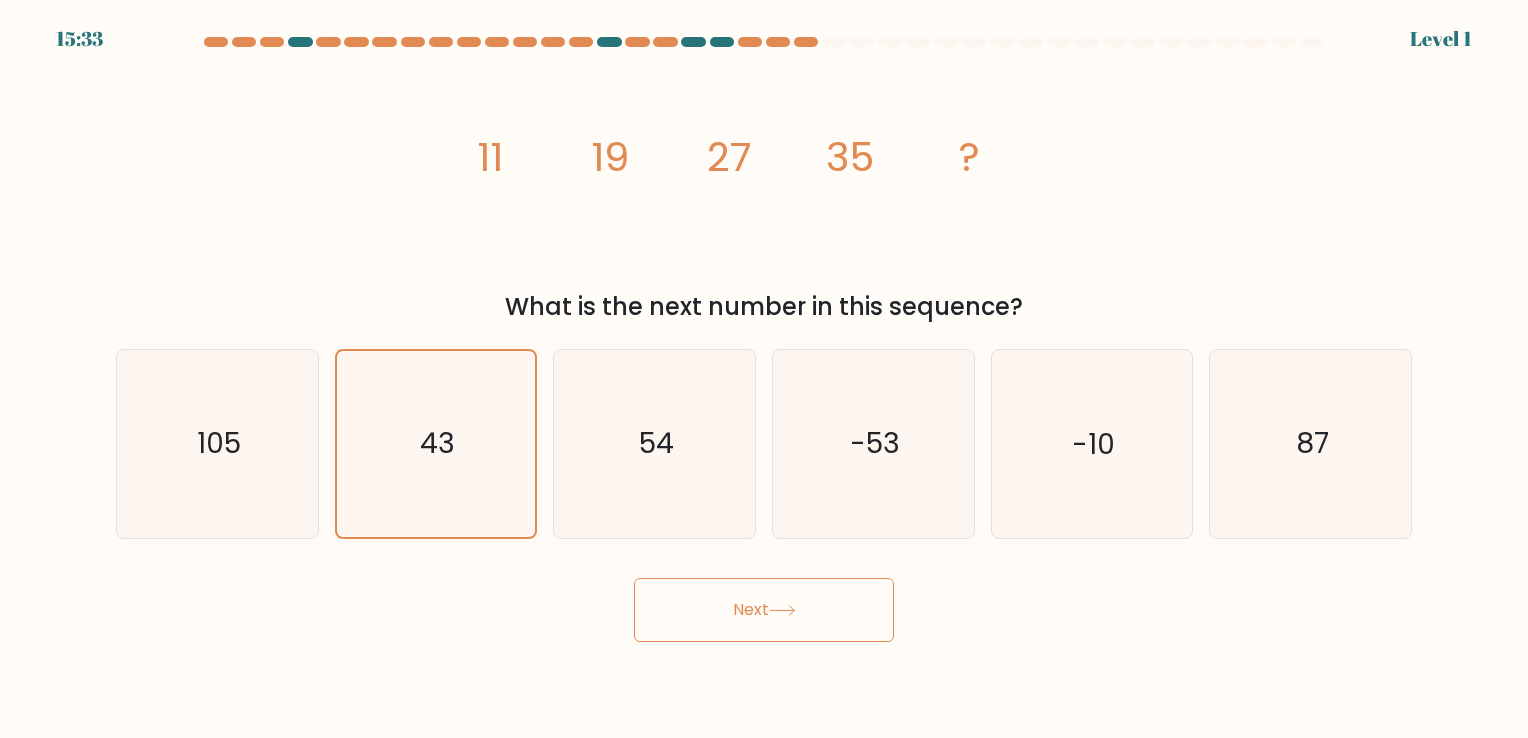 click on "Next" at bounding box center [764, 610] 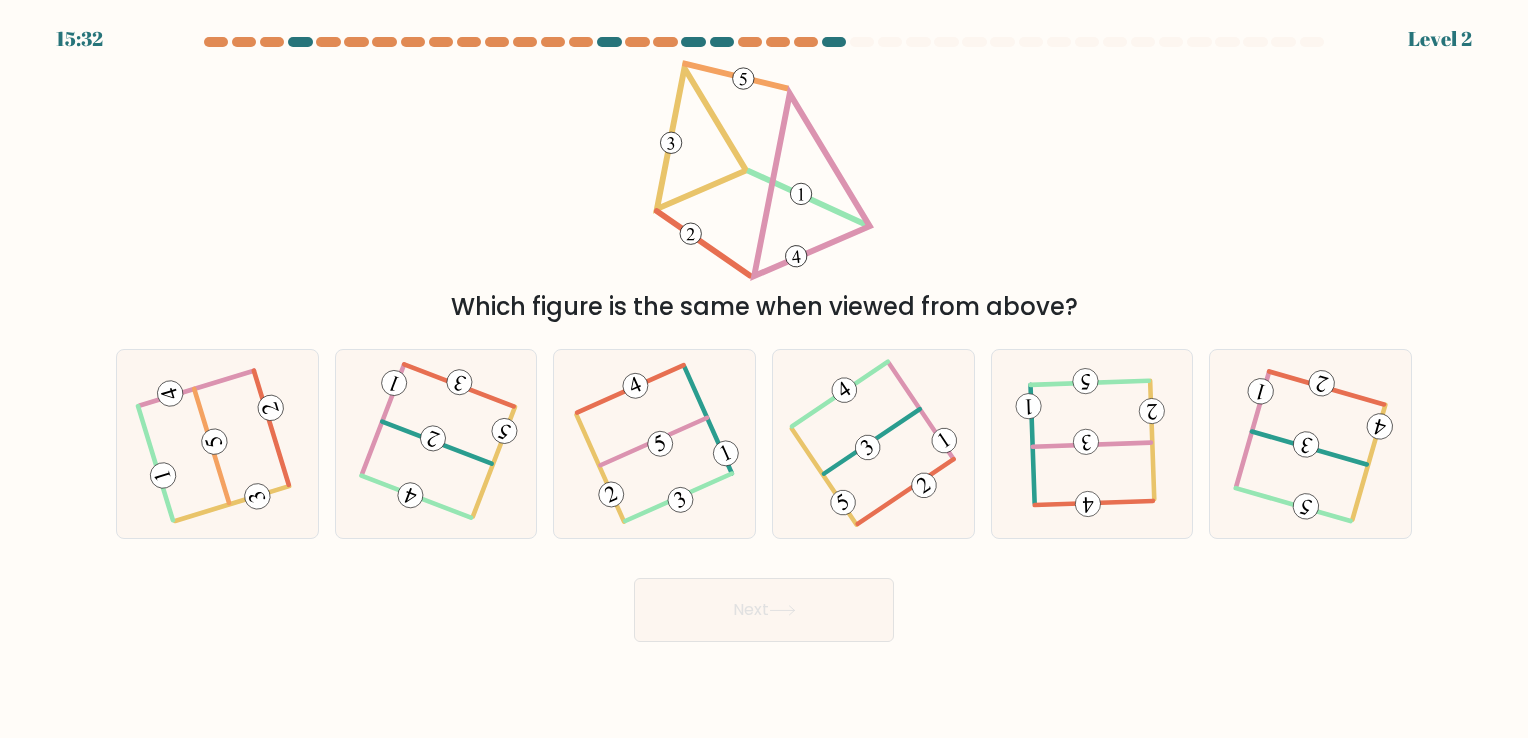 click on "Next" at bounding box center [764, 610] 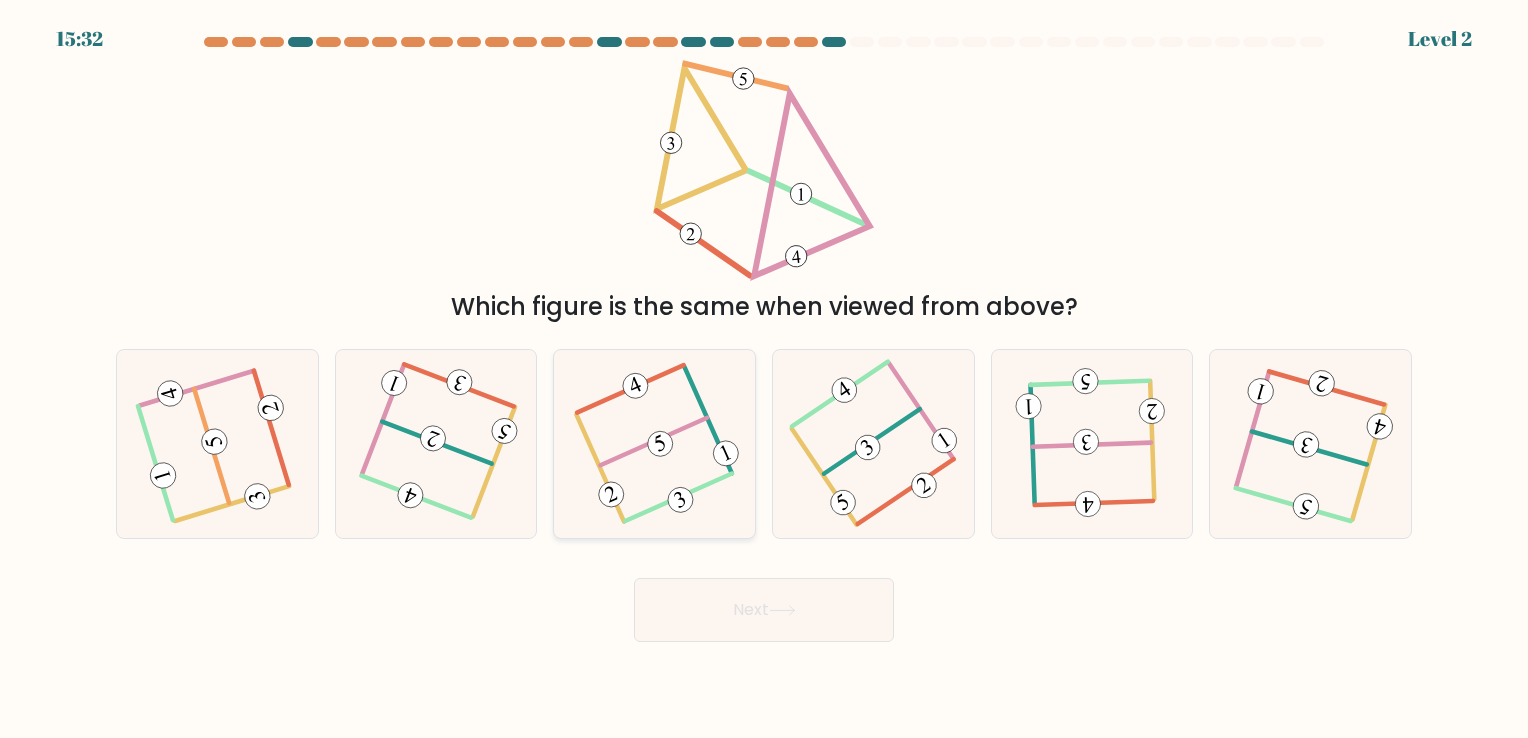click 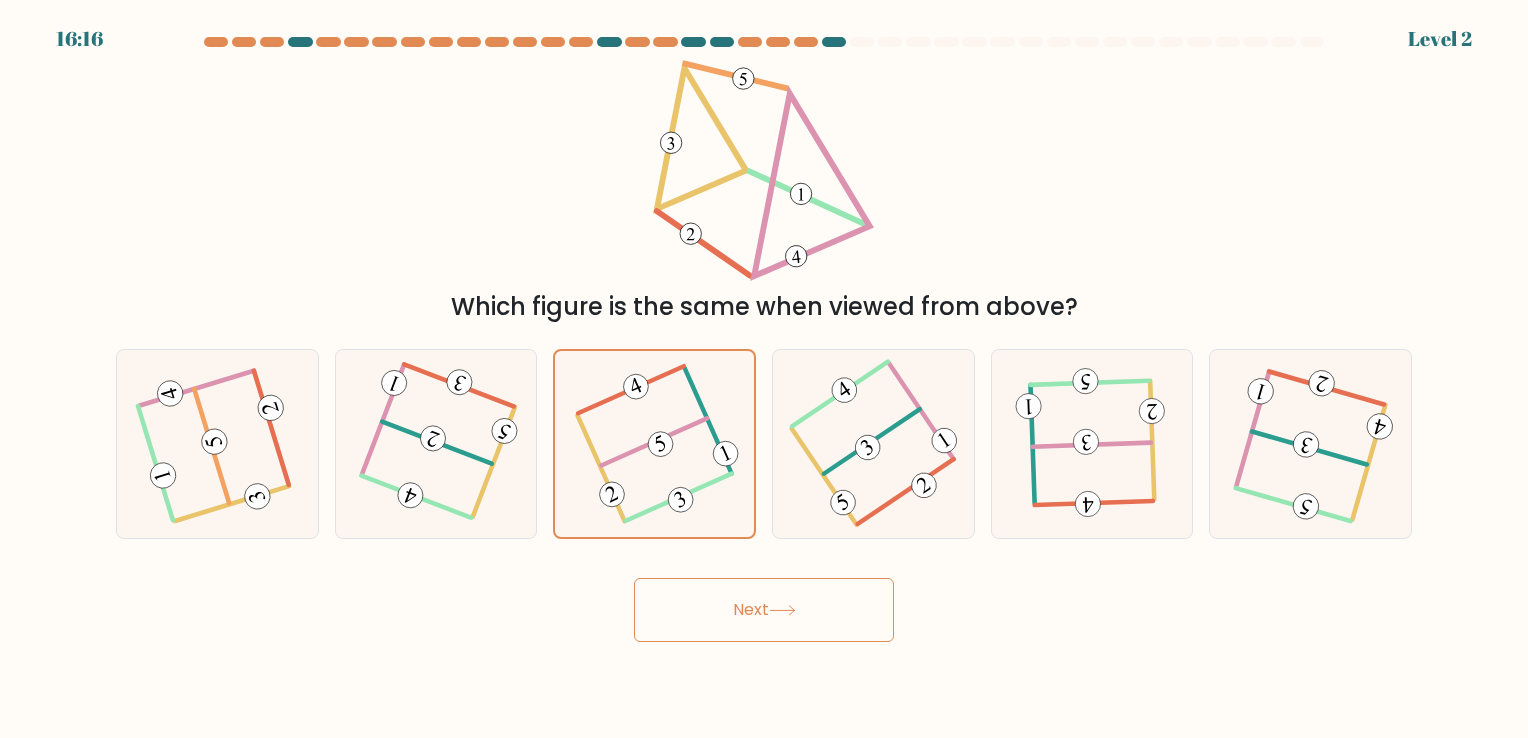 click on "Next" at bounding box center [764, 610] 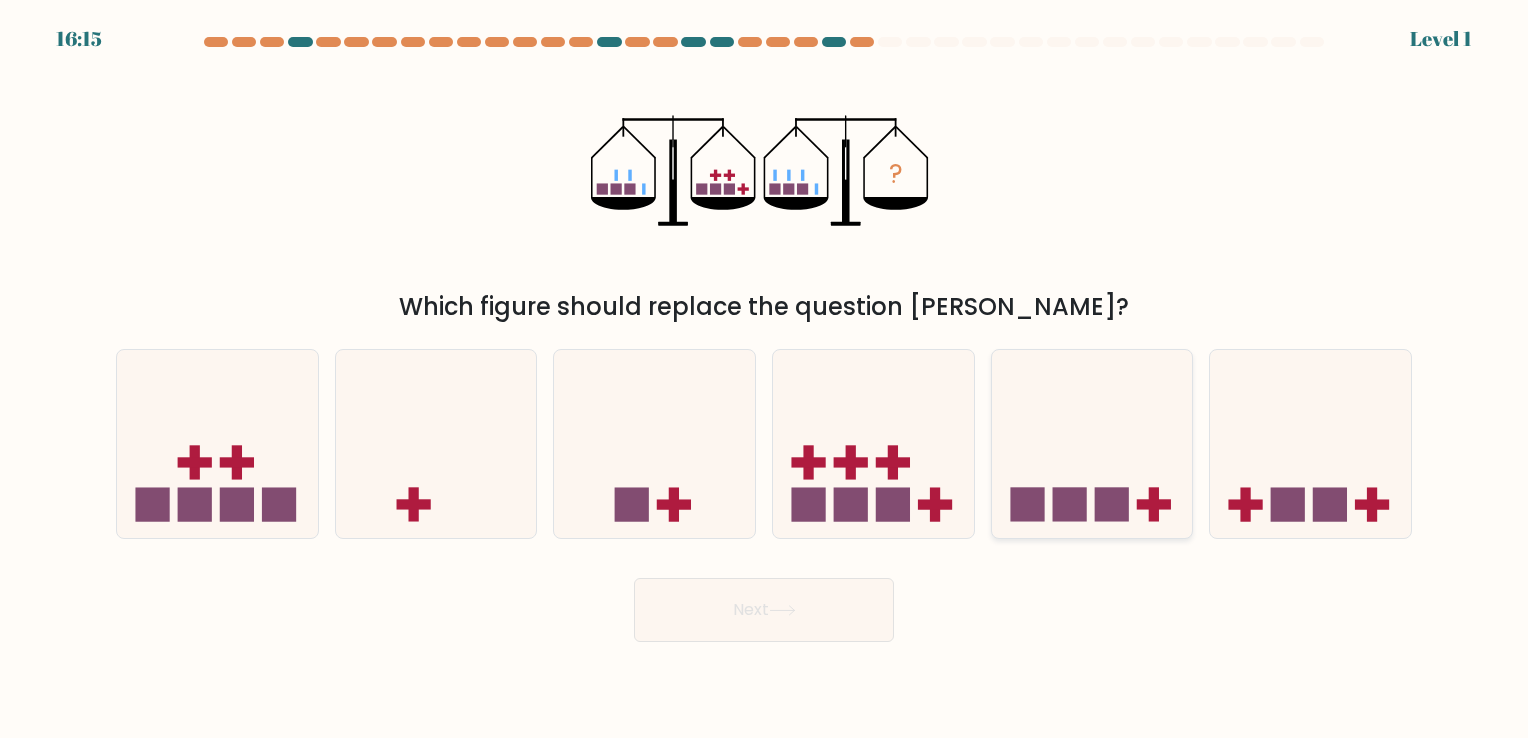 click 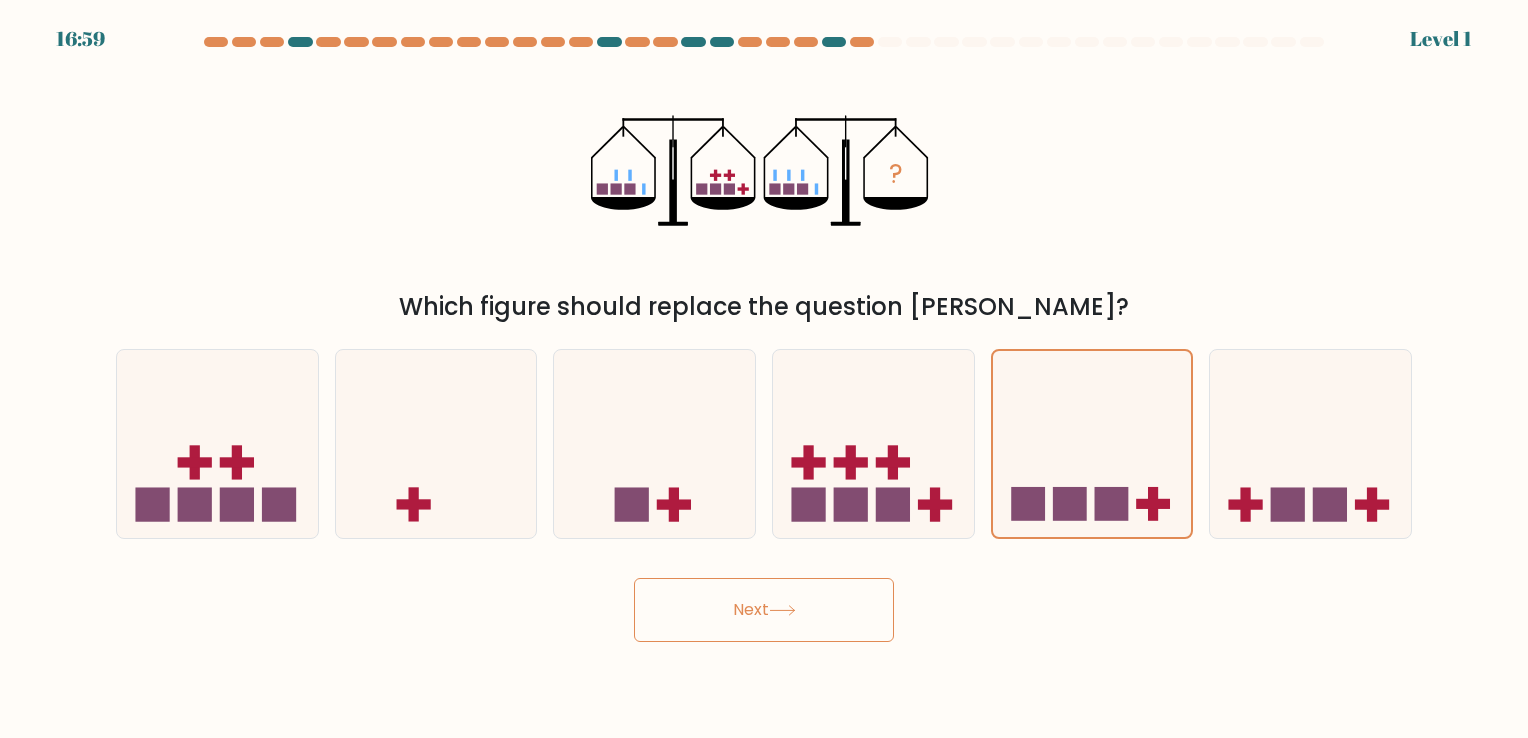 click on "Next" at bounding box center [764, 610] 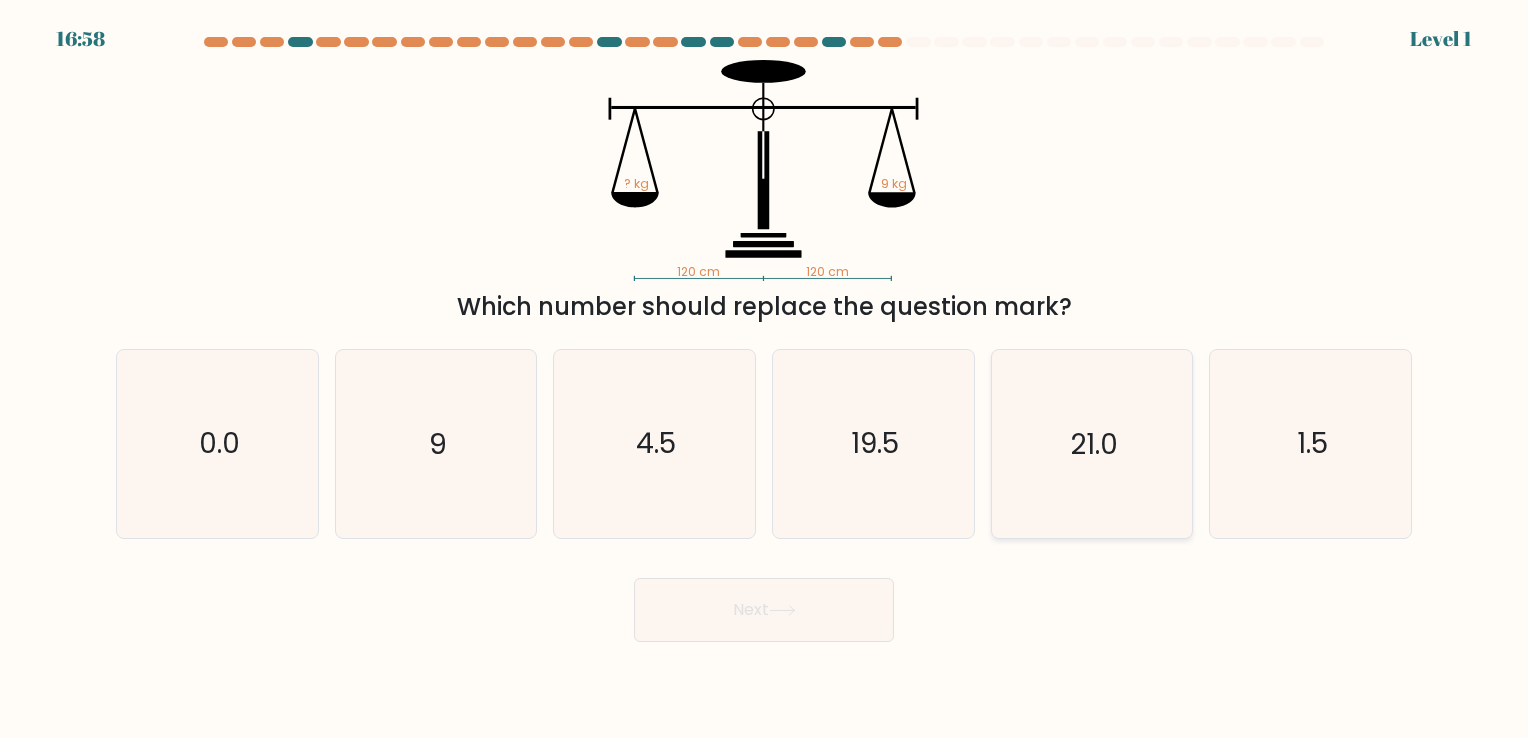 click on "21.0" 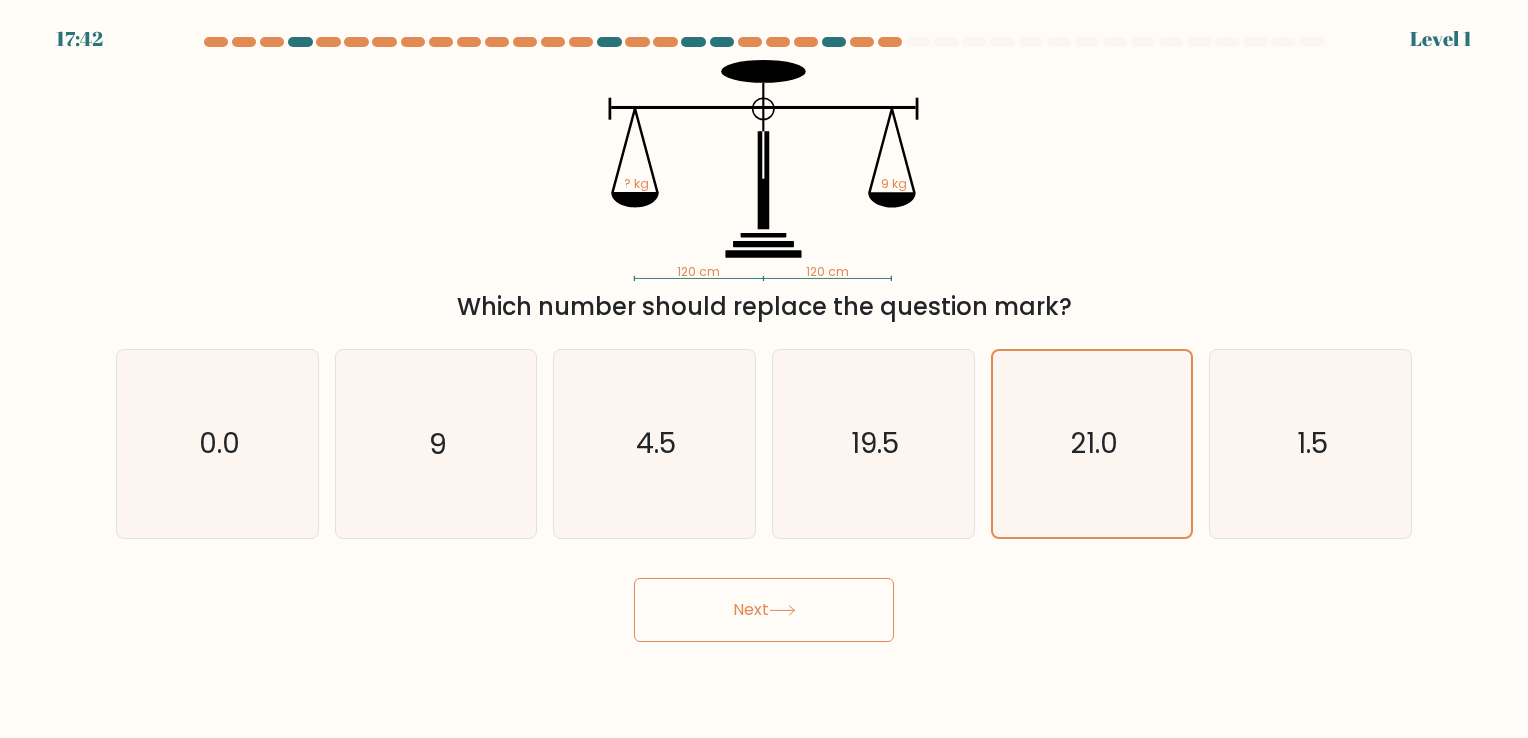 click on "Next" at bounding box center [764, 610] 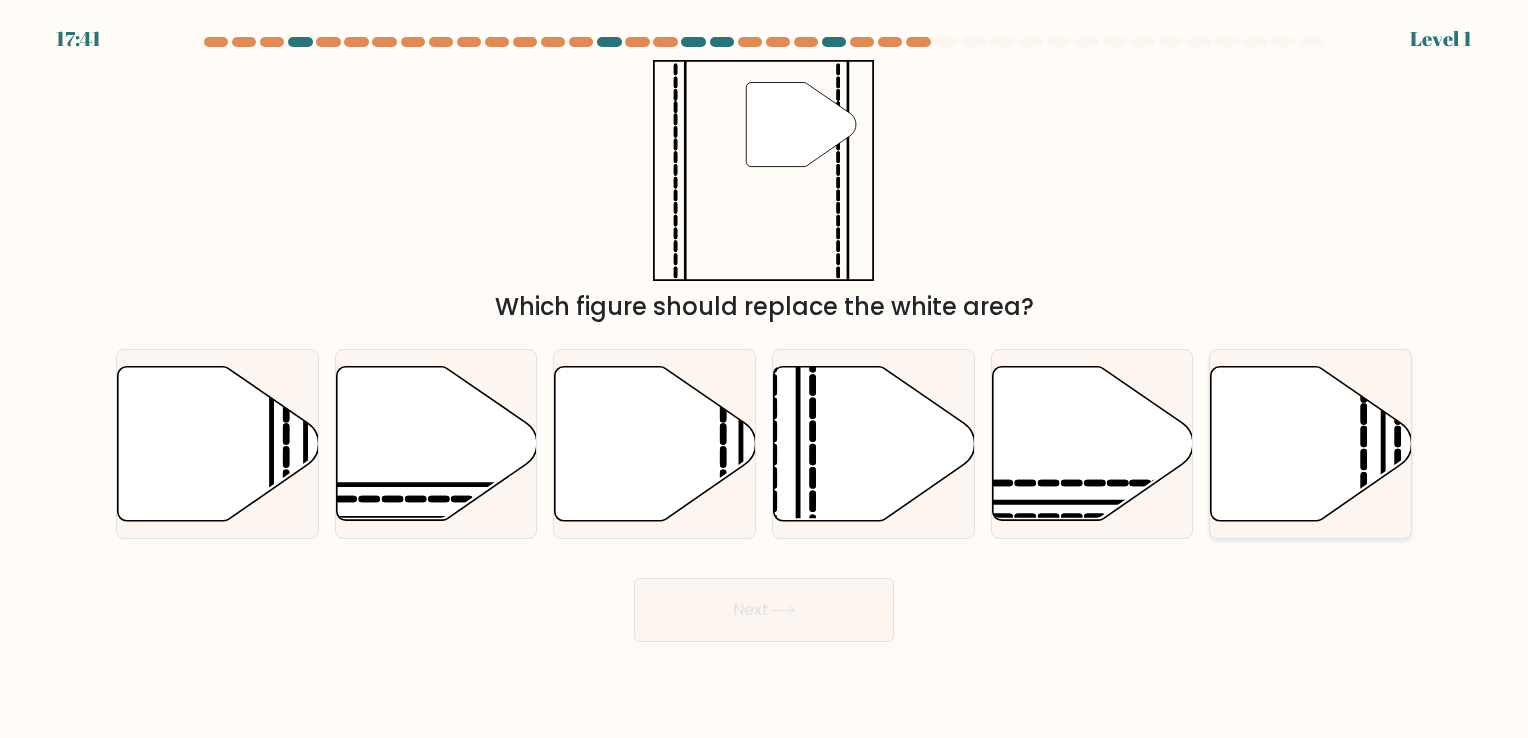 click 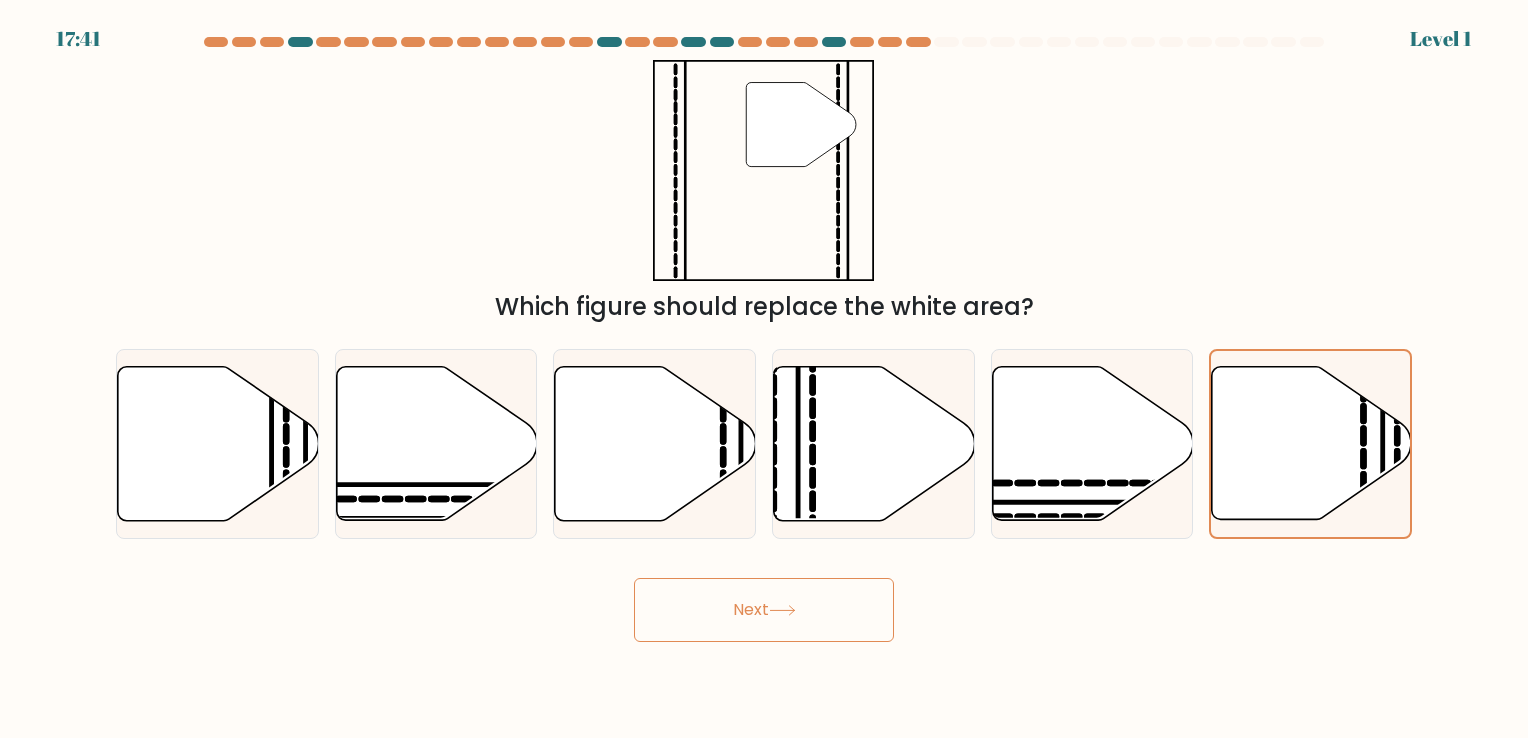click on "Next" at bounding box center [764, 610] 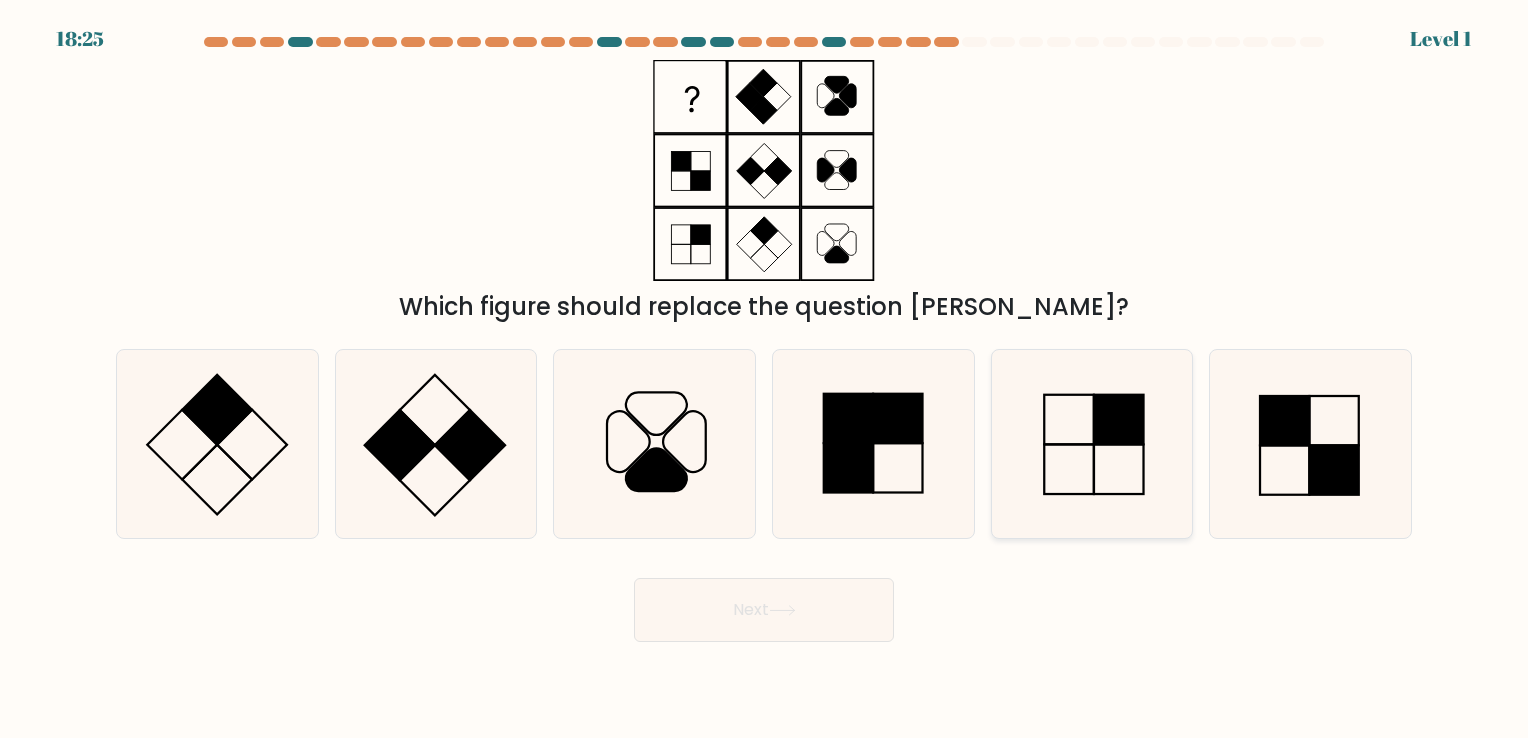 click 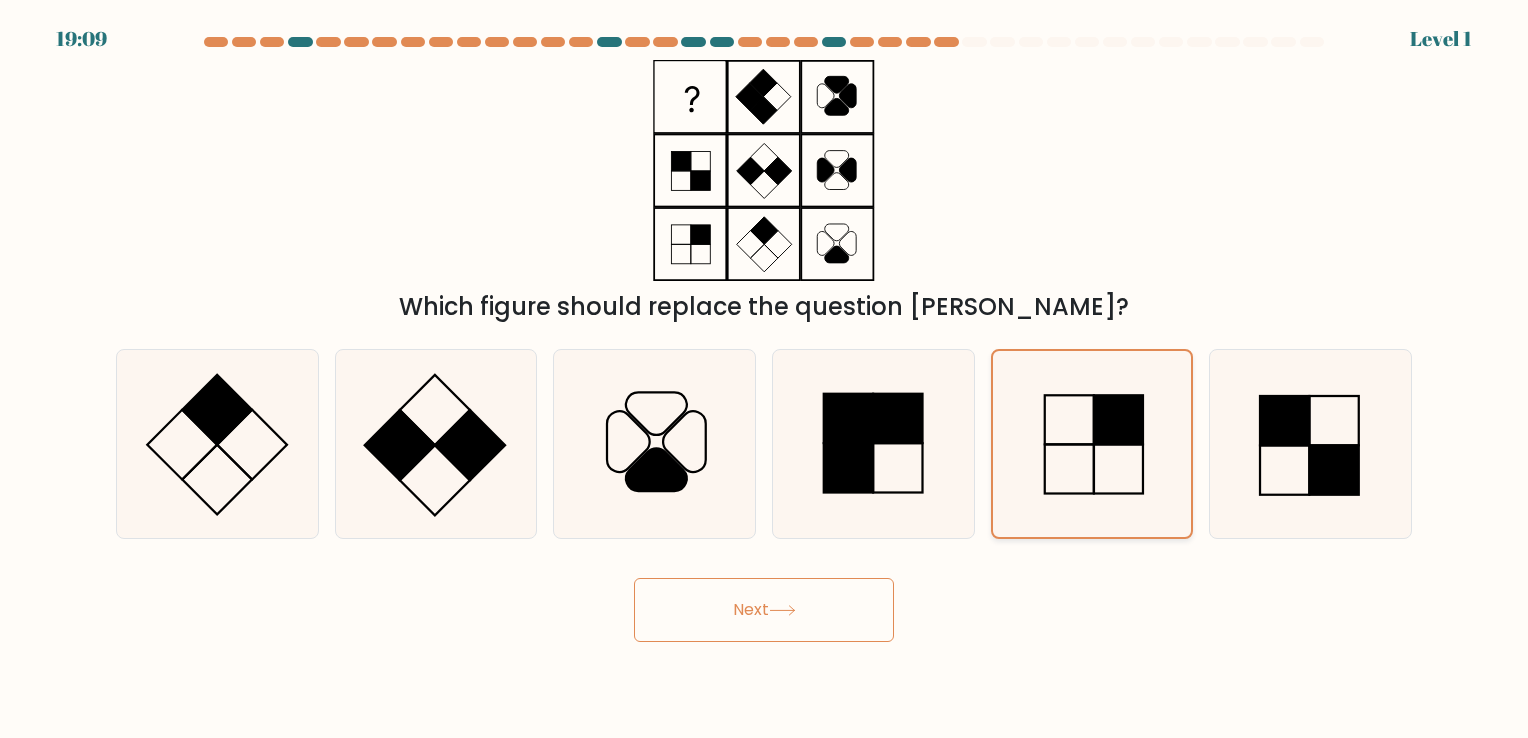 click 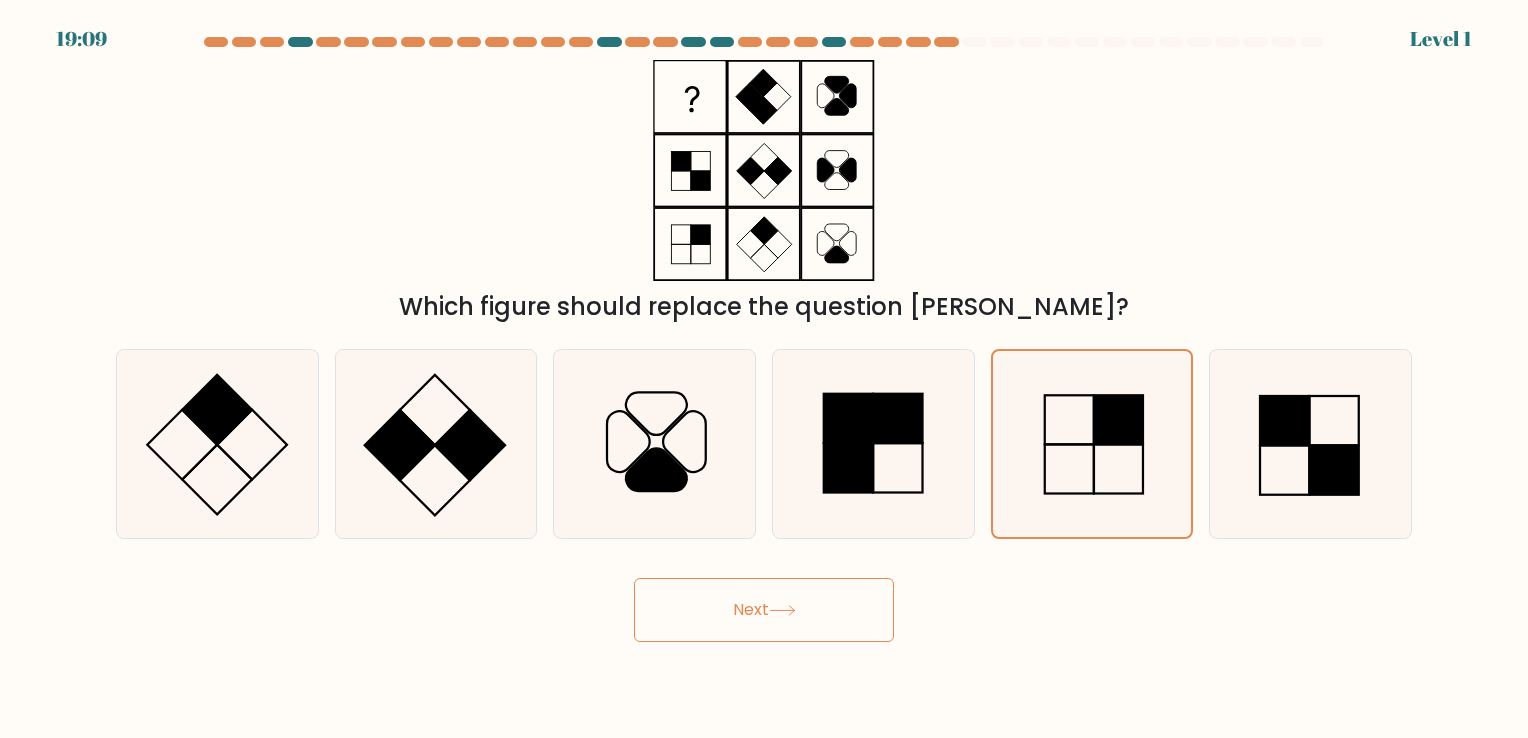 click on "Next" at bounding box center (764, 610) 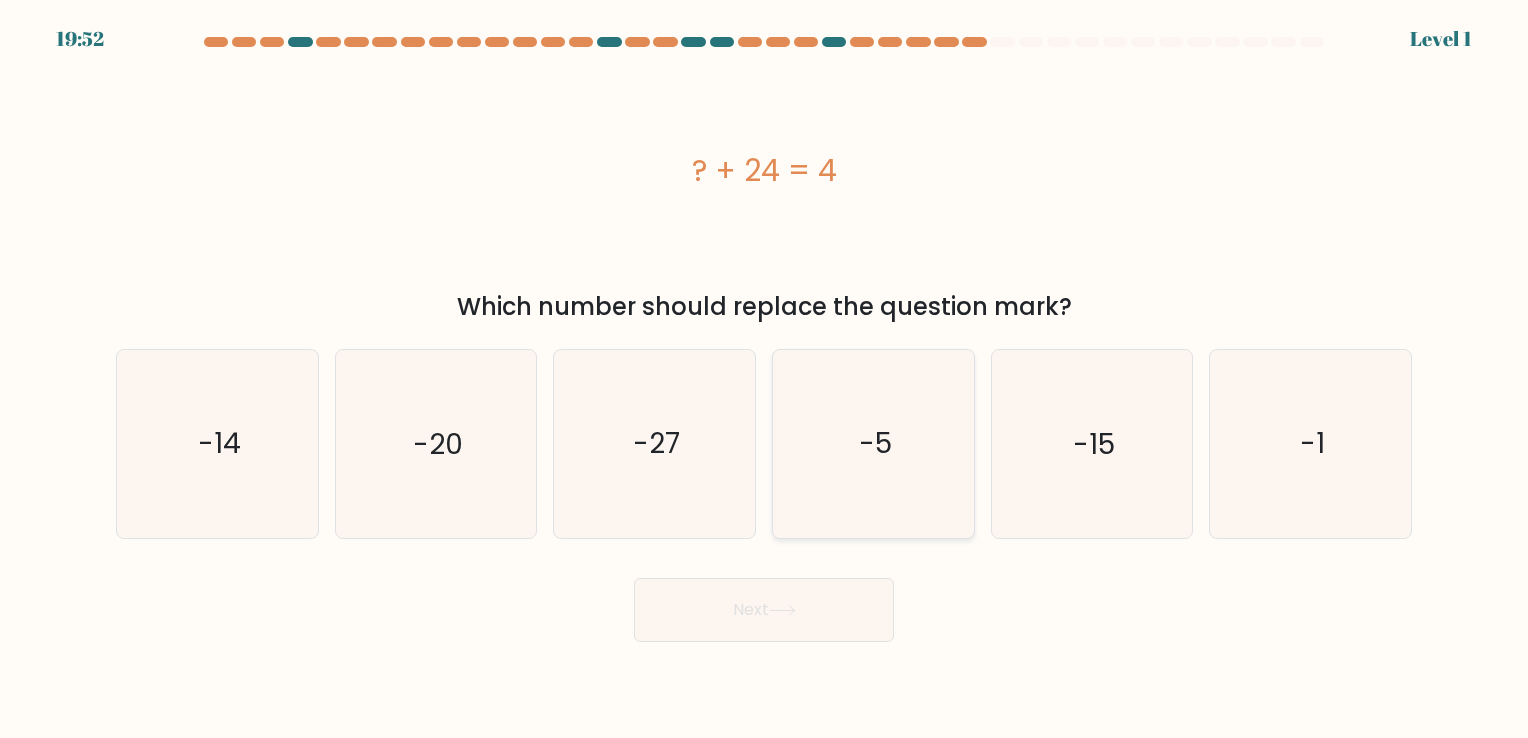 click on "-5" 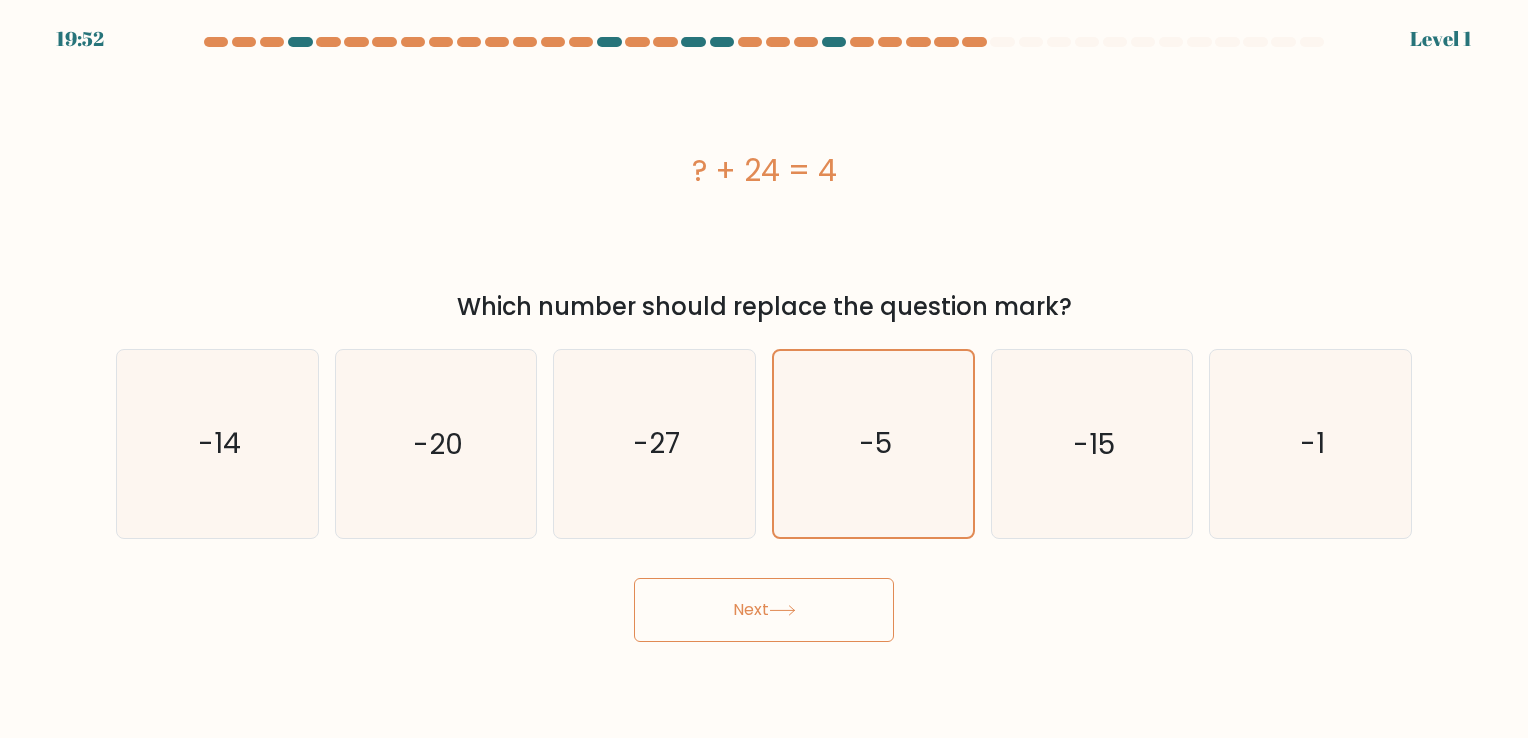 click on "Next" at bounding box center (764, 610) 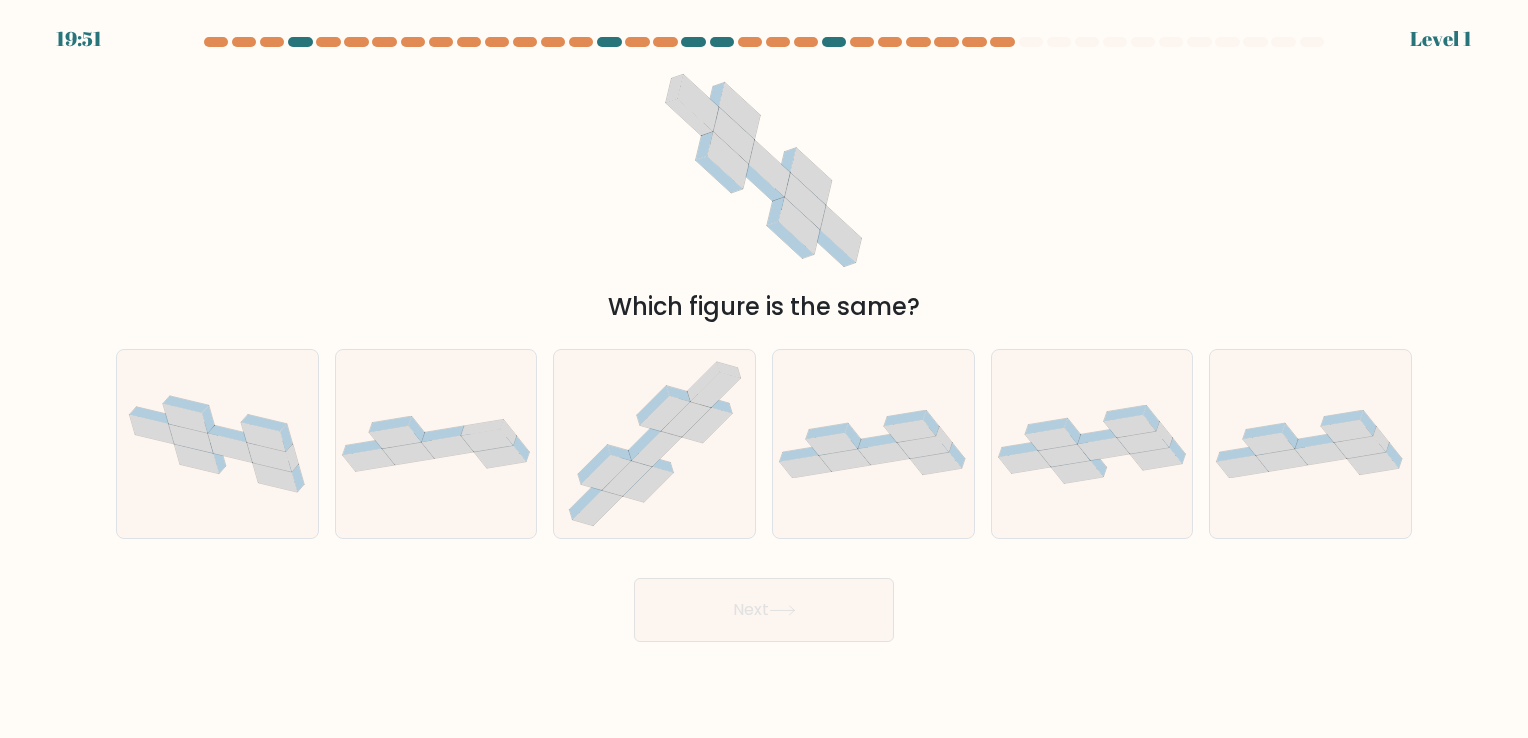 click on "Next" at bounding box center (764, 610) 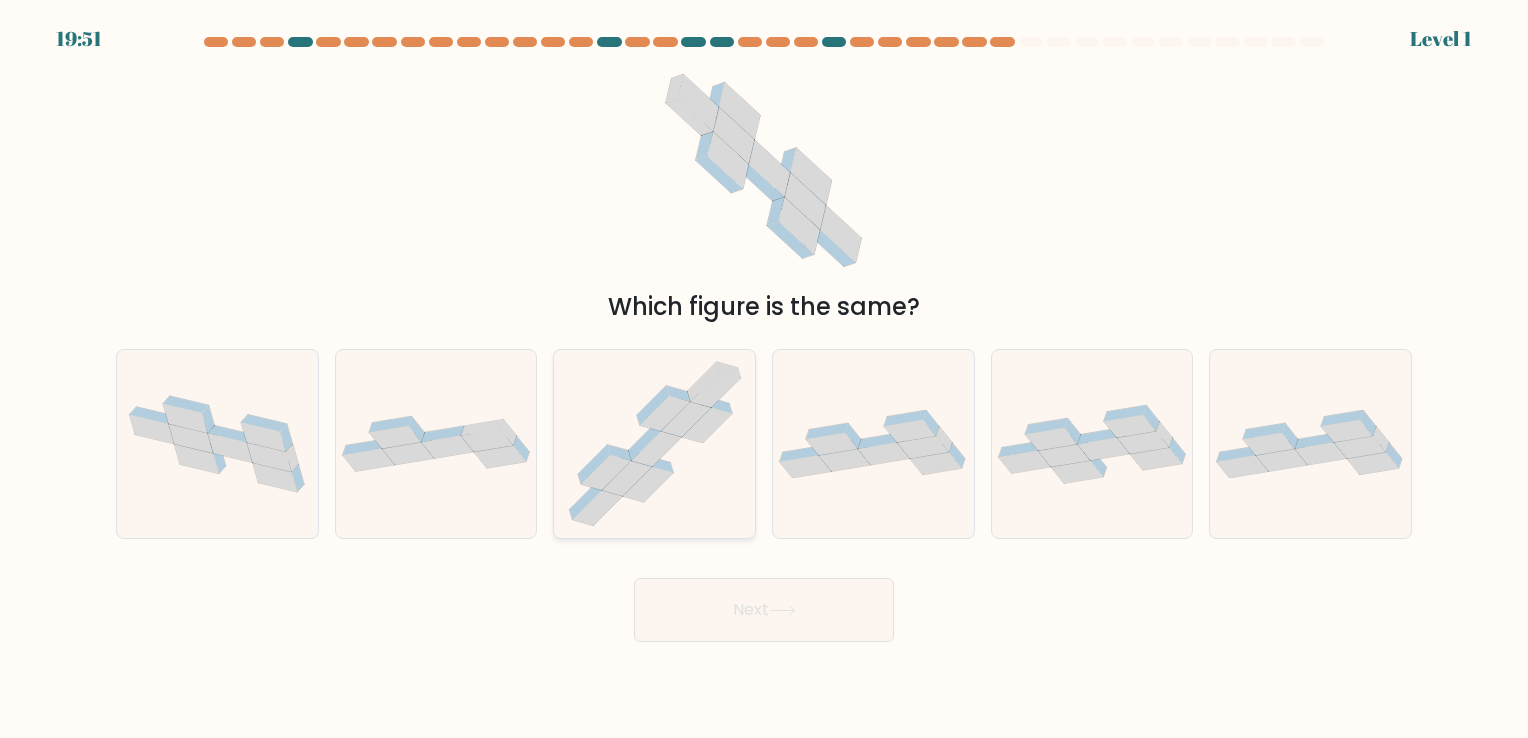 click 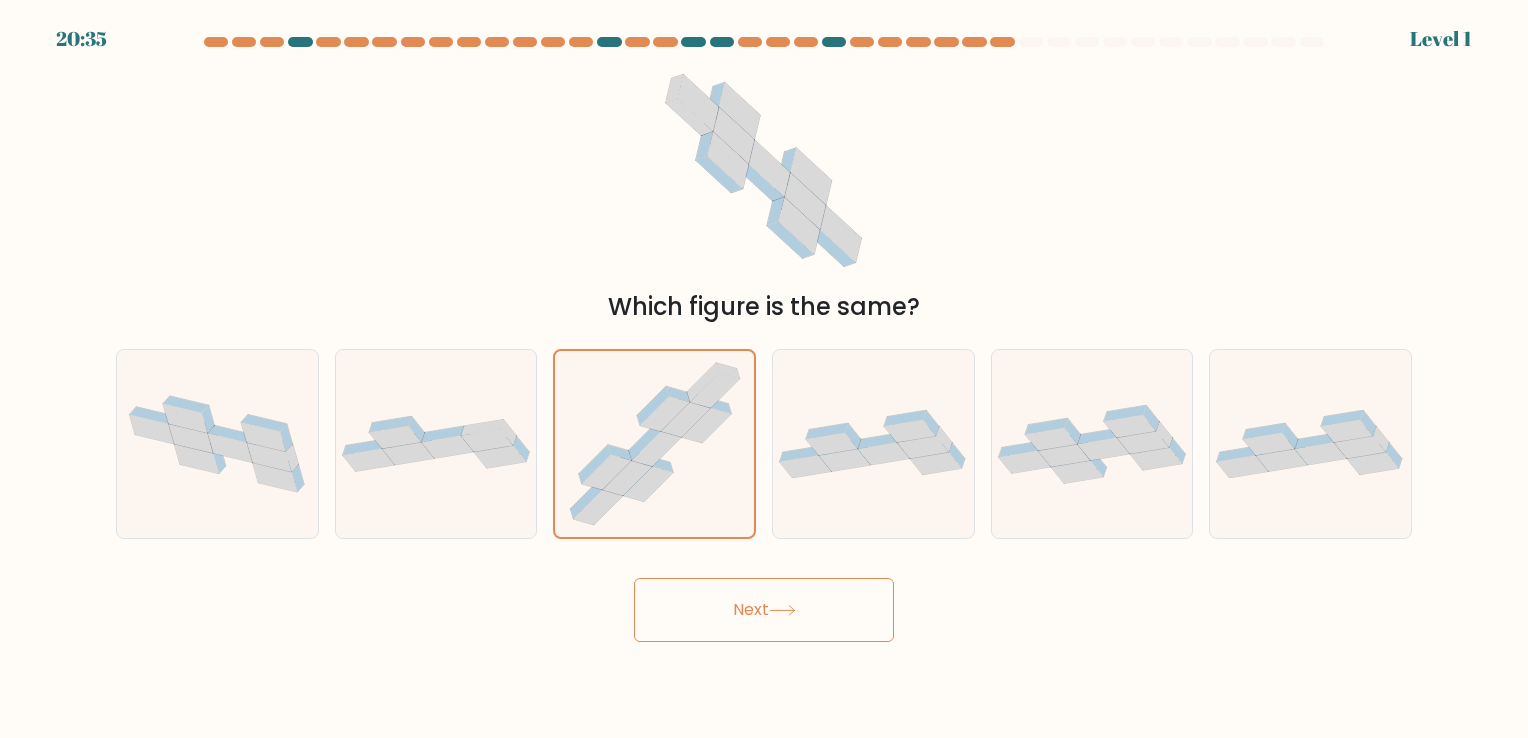 click on "Next" at bounding box center (764, 610) 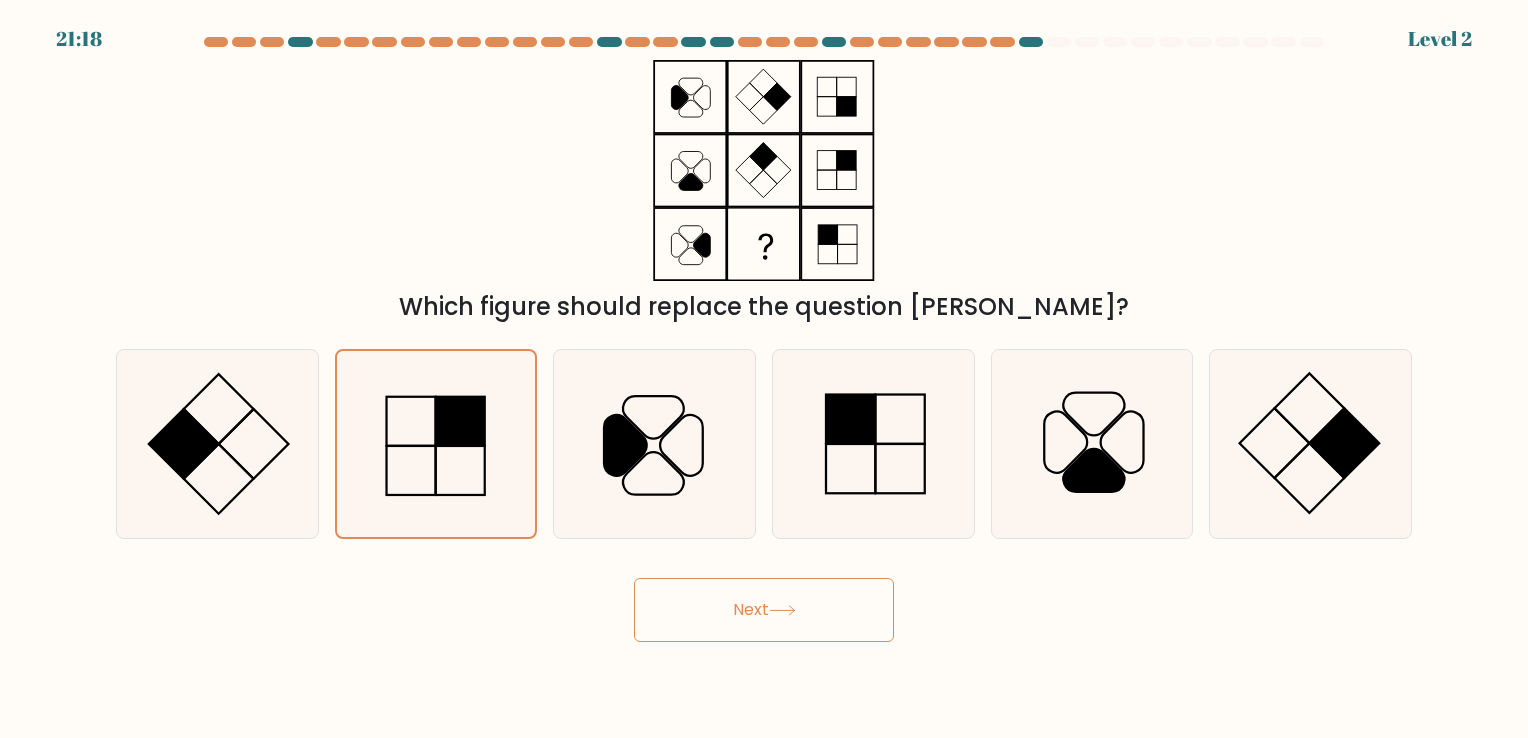 click on "Next" at bounding box center (764, 610) 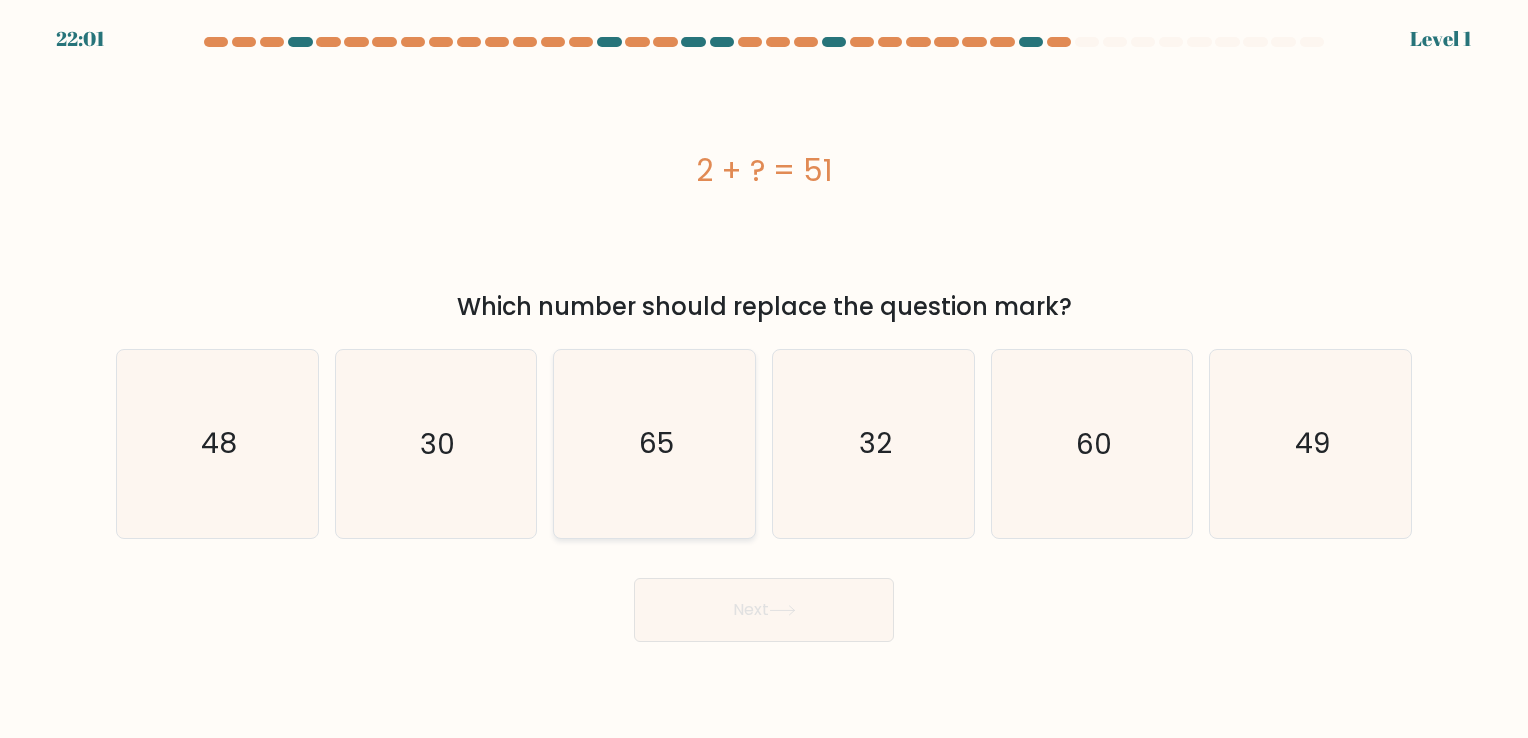 click on "65" 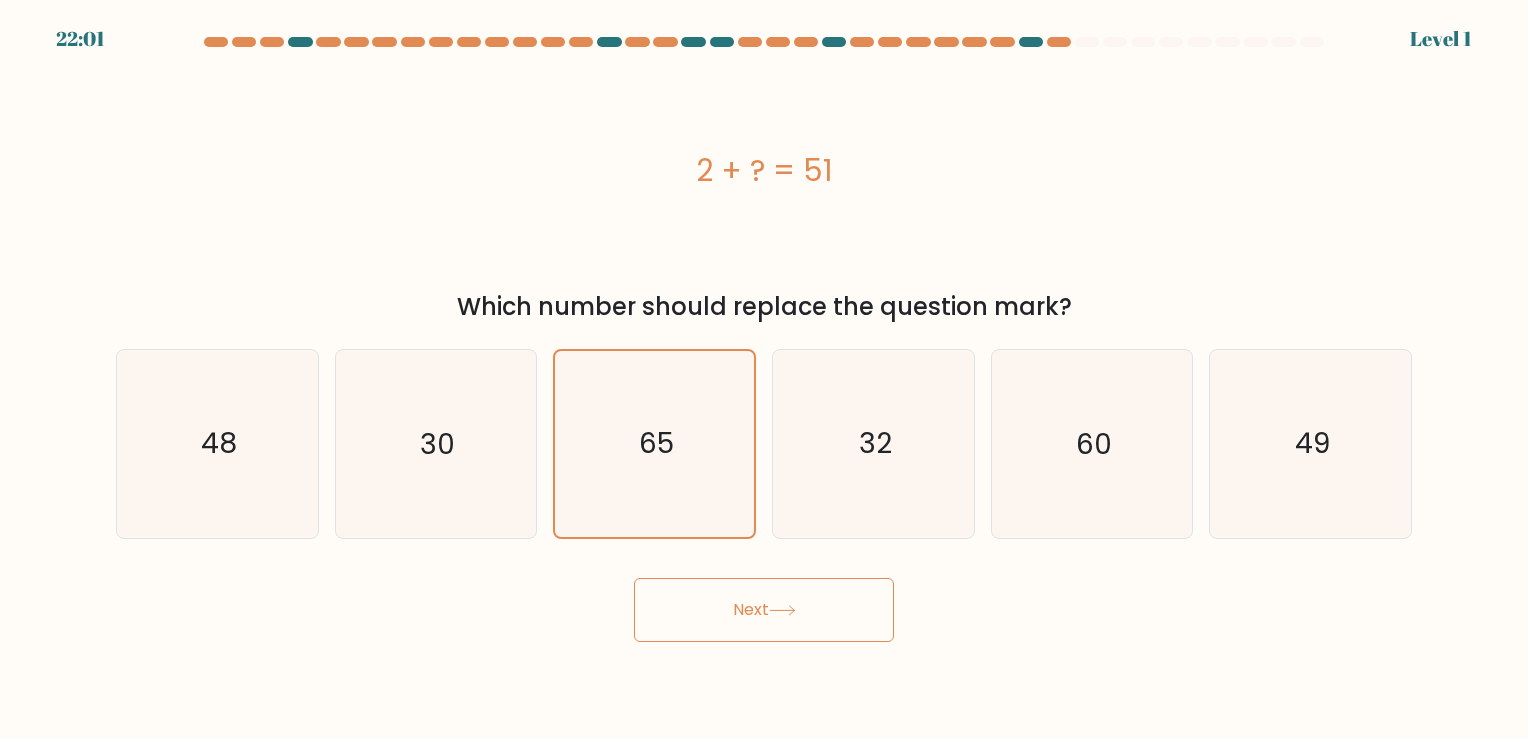 click on "Next" at bounding box center (764, 610) 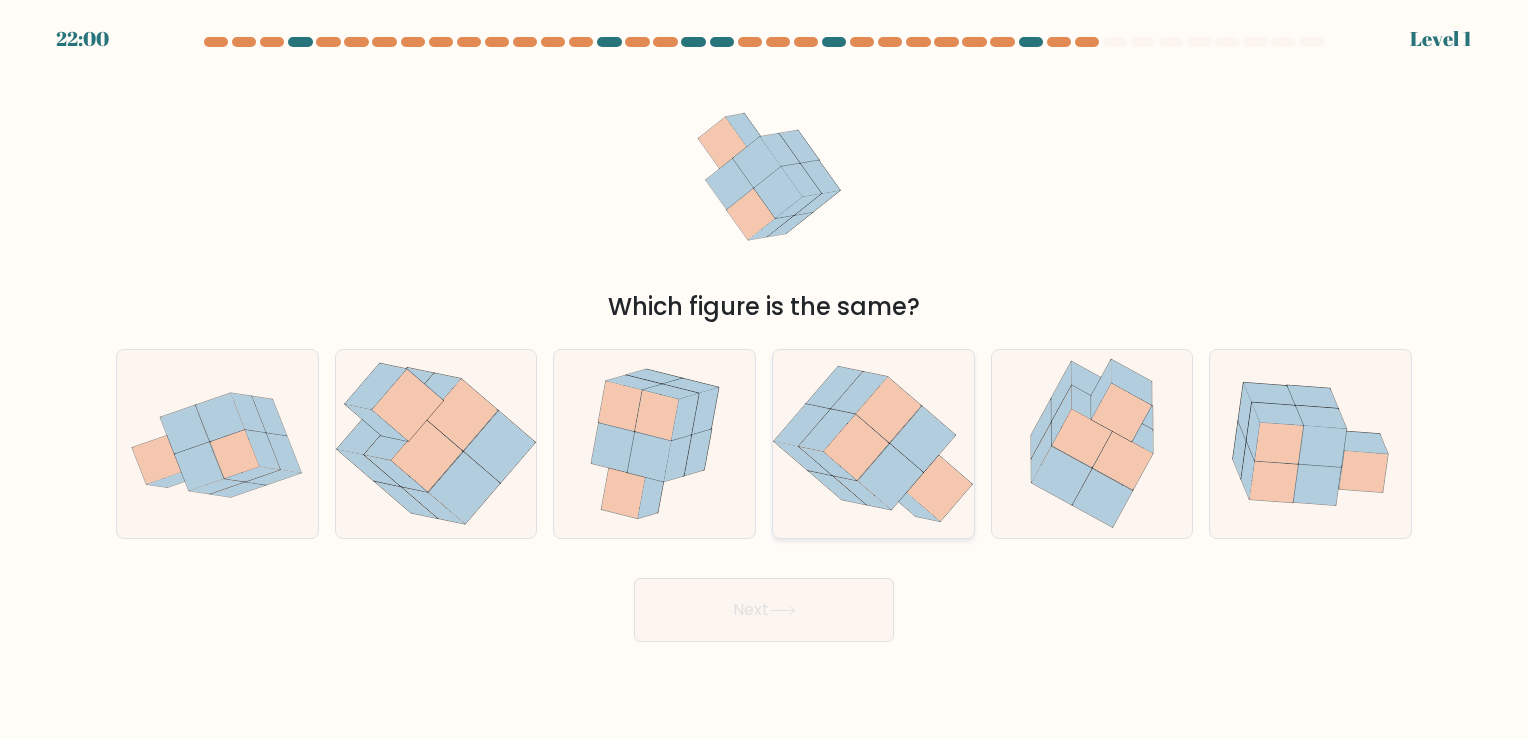 click 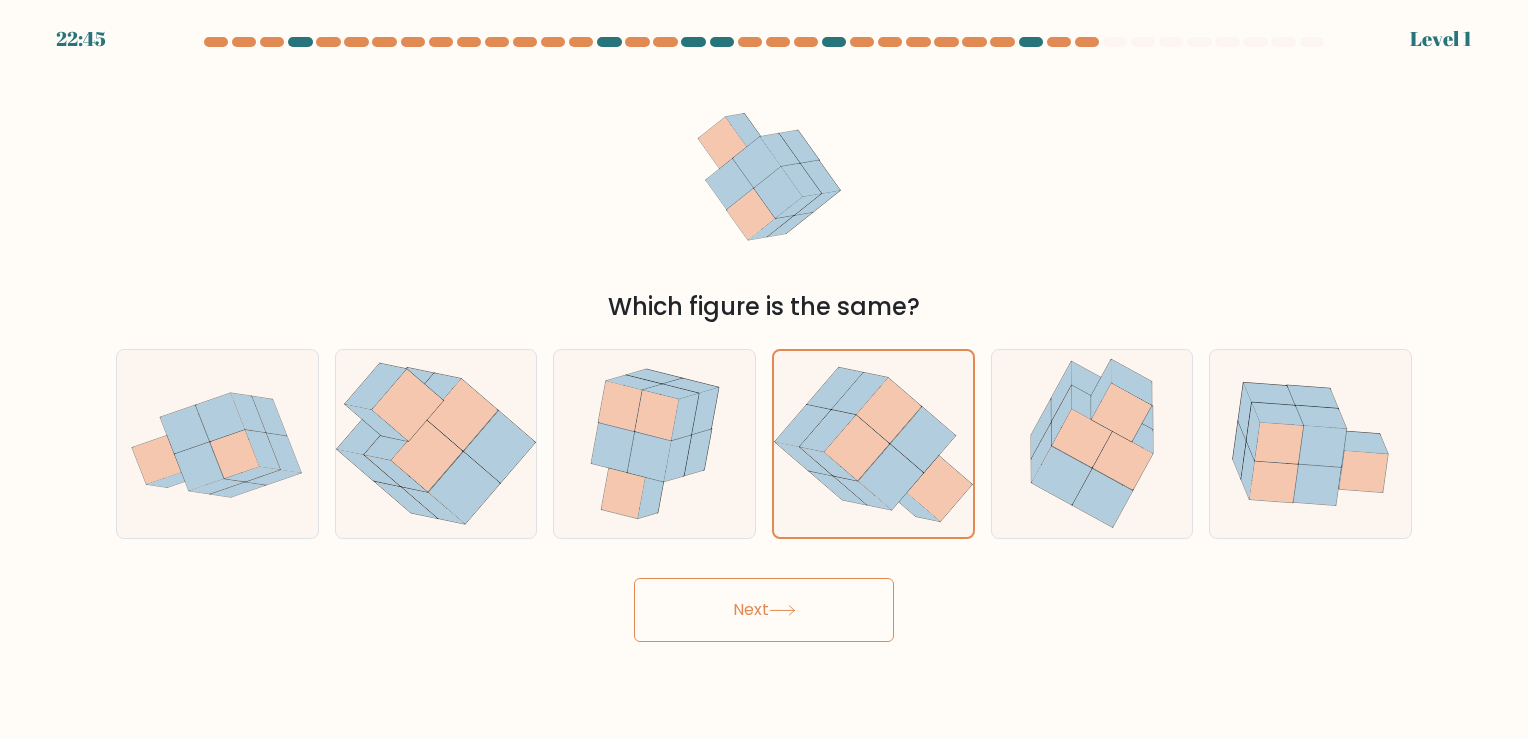 click on "Next" at bounding box center [764, 610] 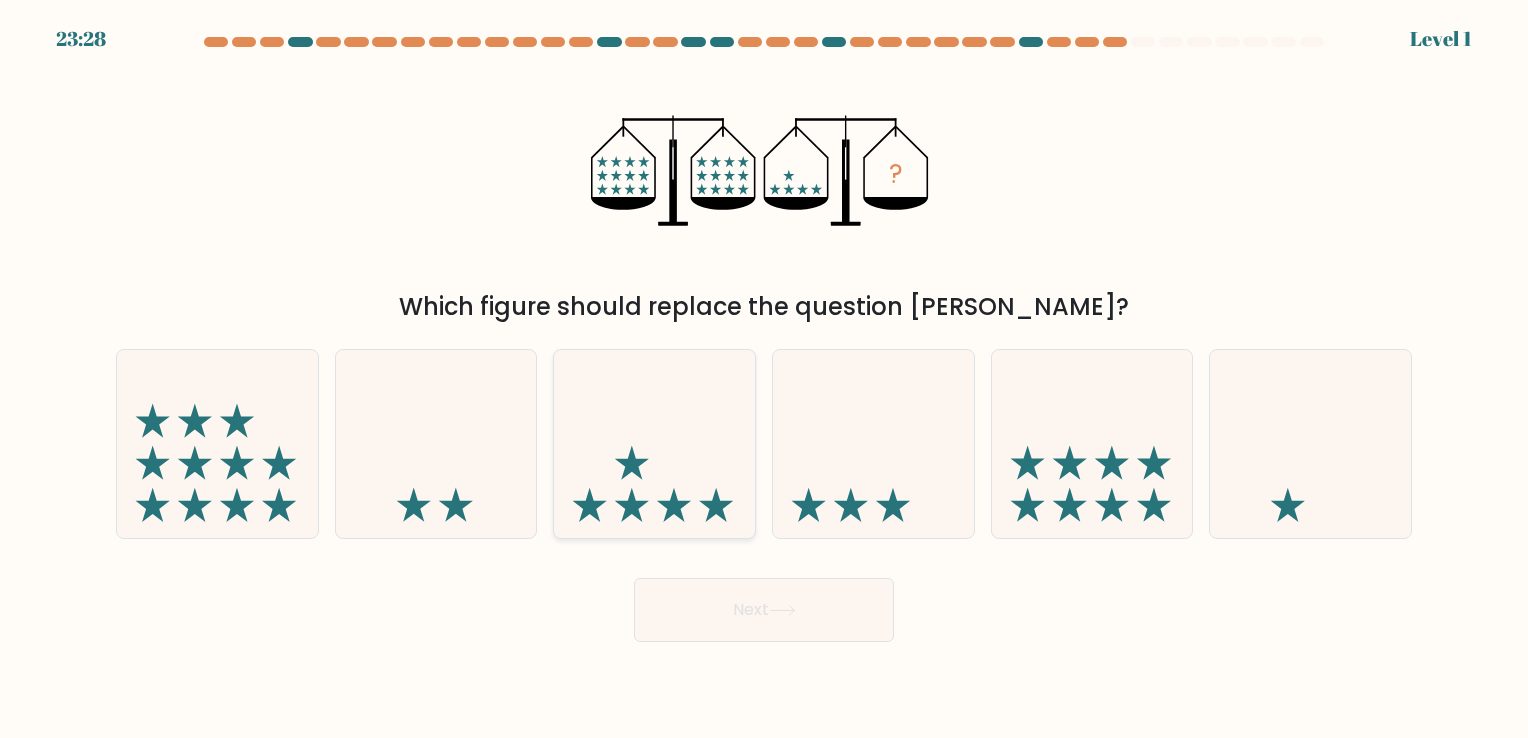 click 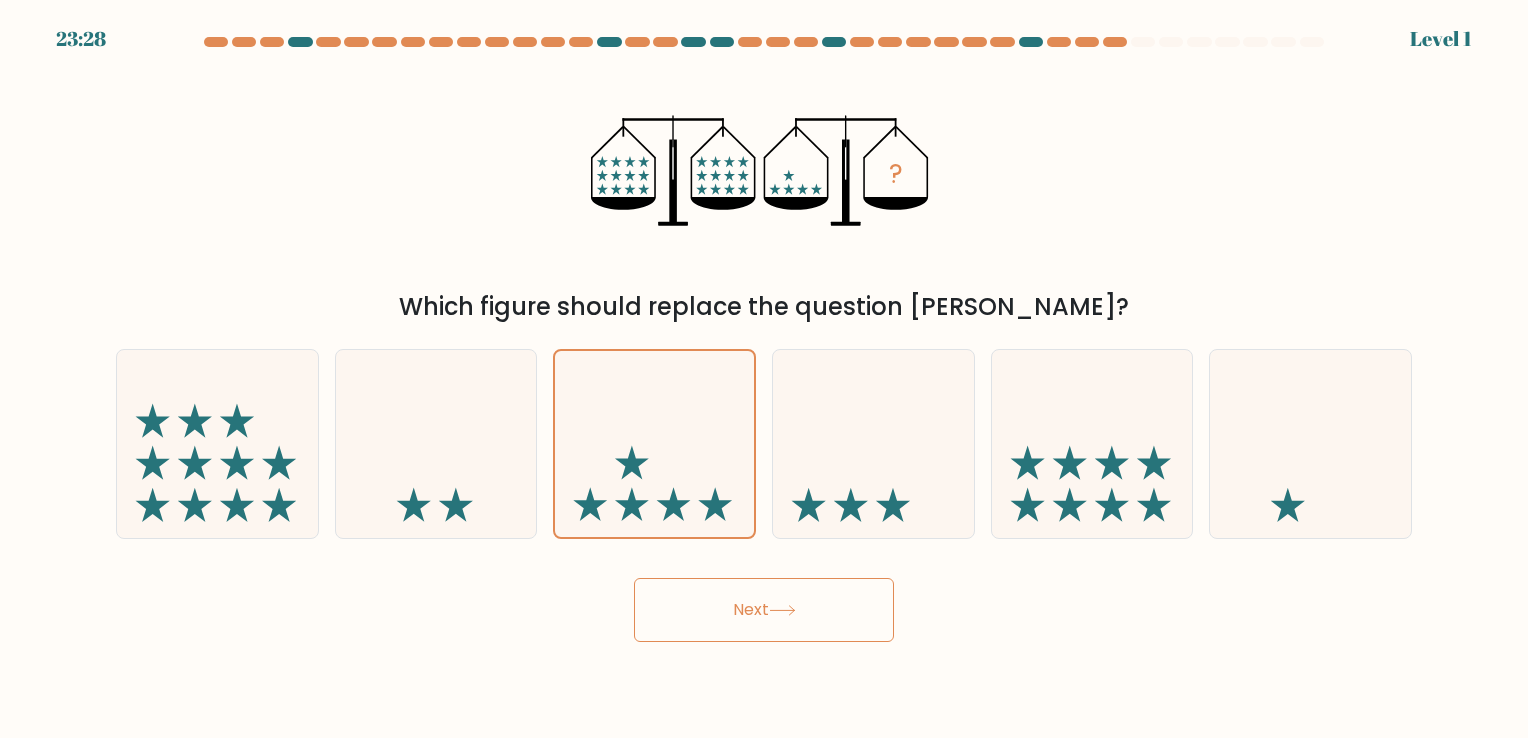 click on "Next" at bounding box center (764, 610) 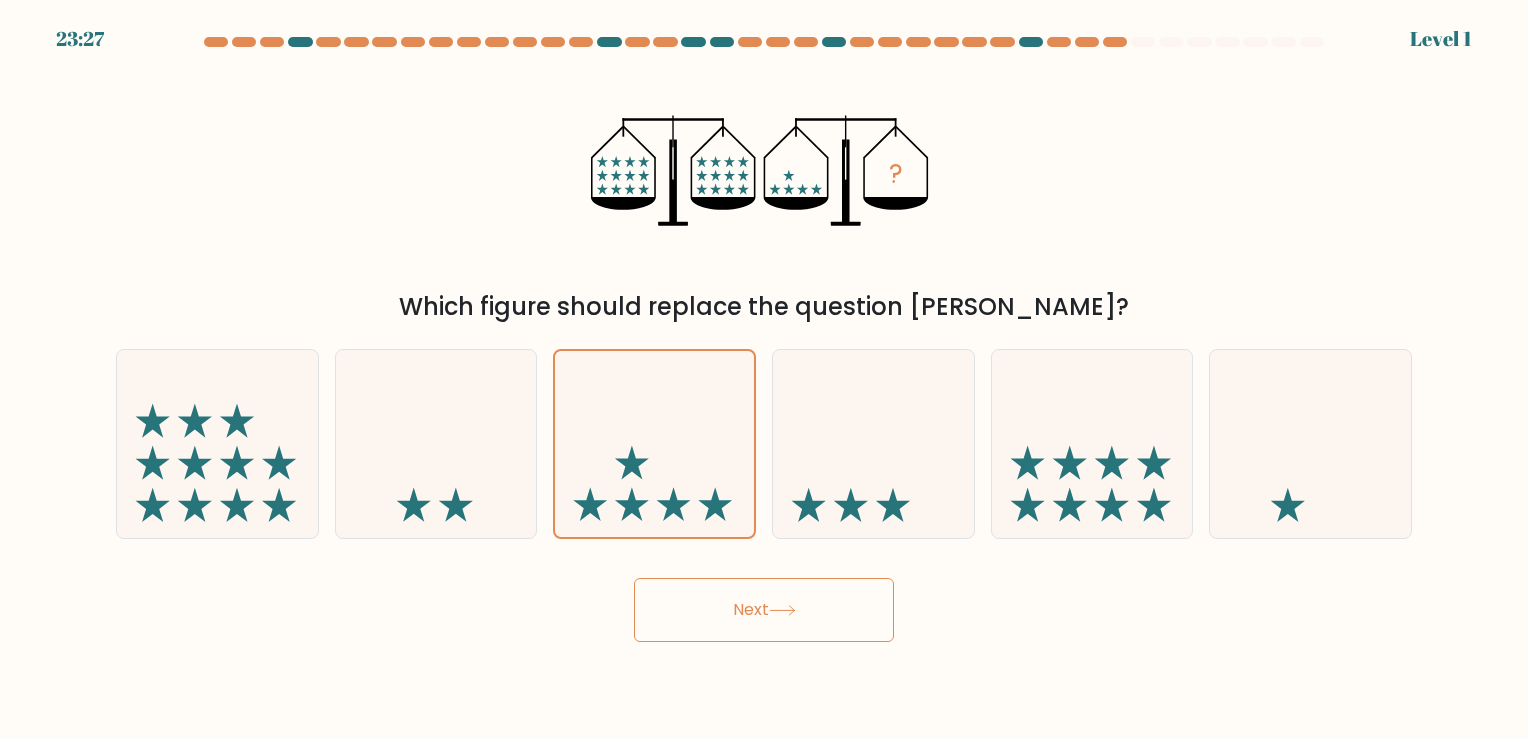 click on "Next" at bounding box center [764, 610] 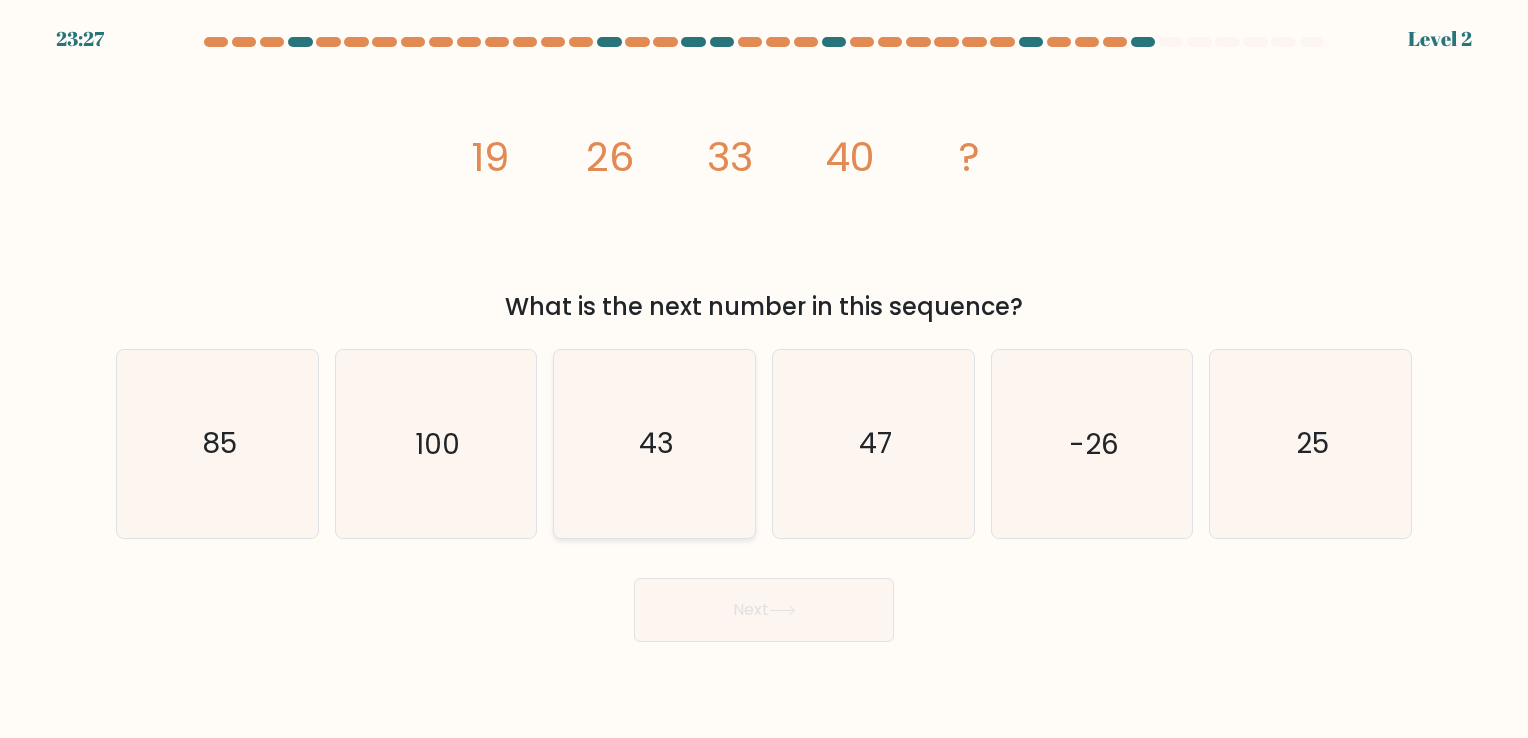 click on "43" 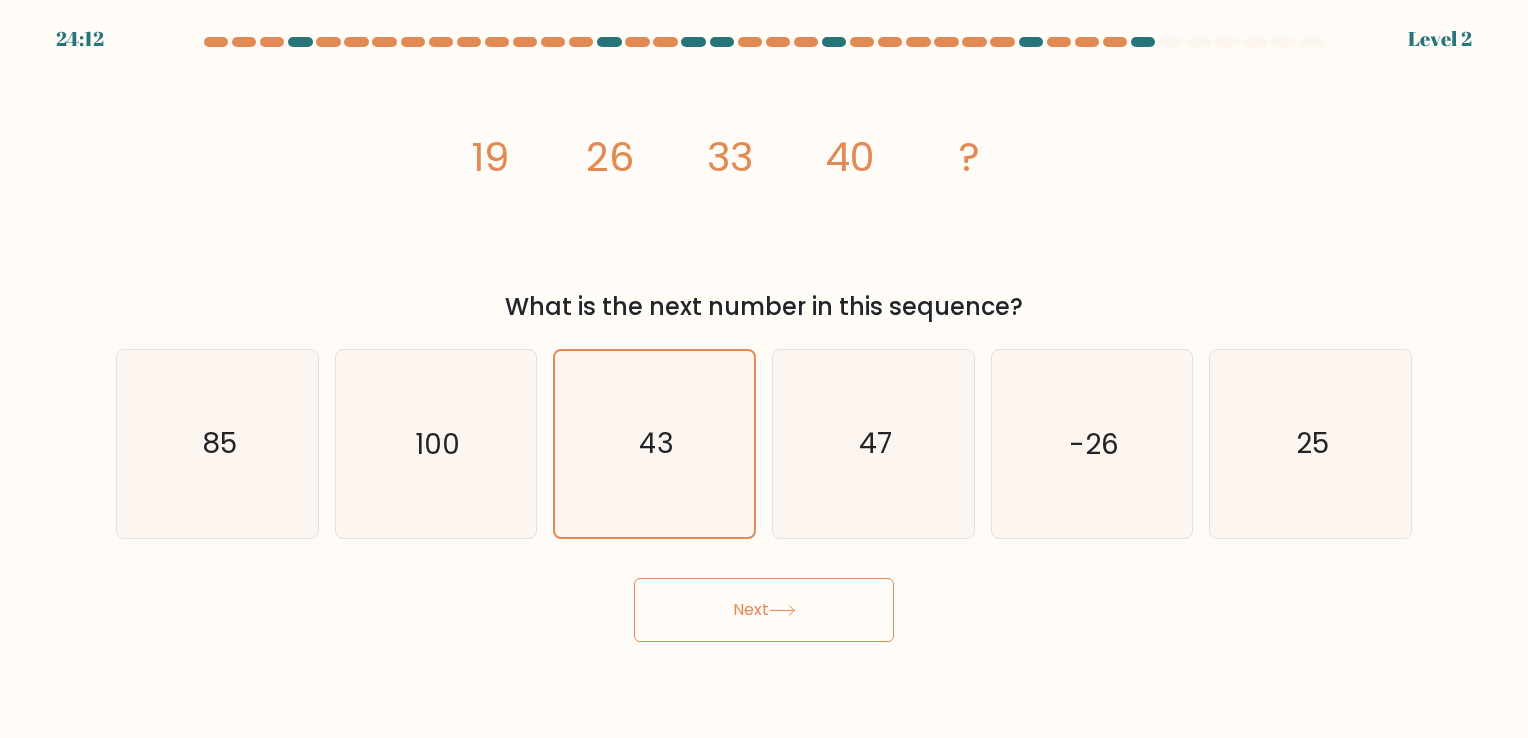 click on "Next" at bounding box center (764, 610) 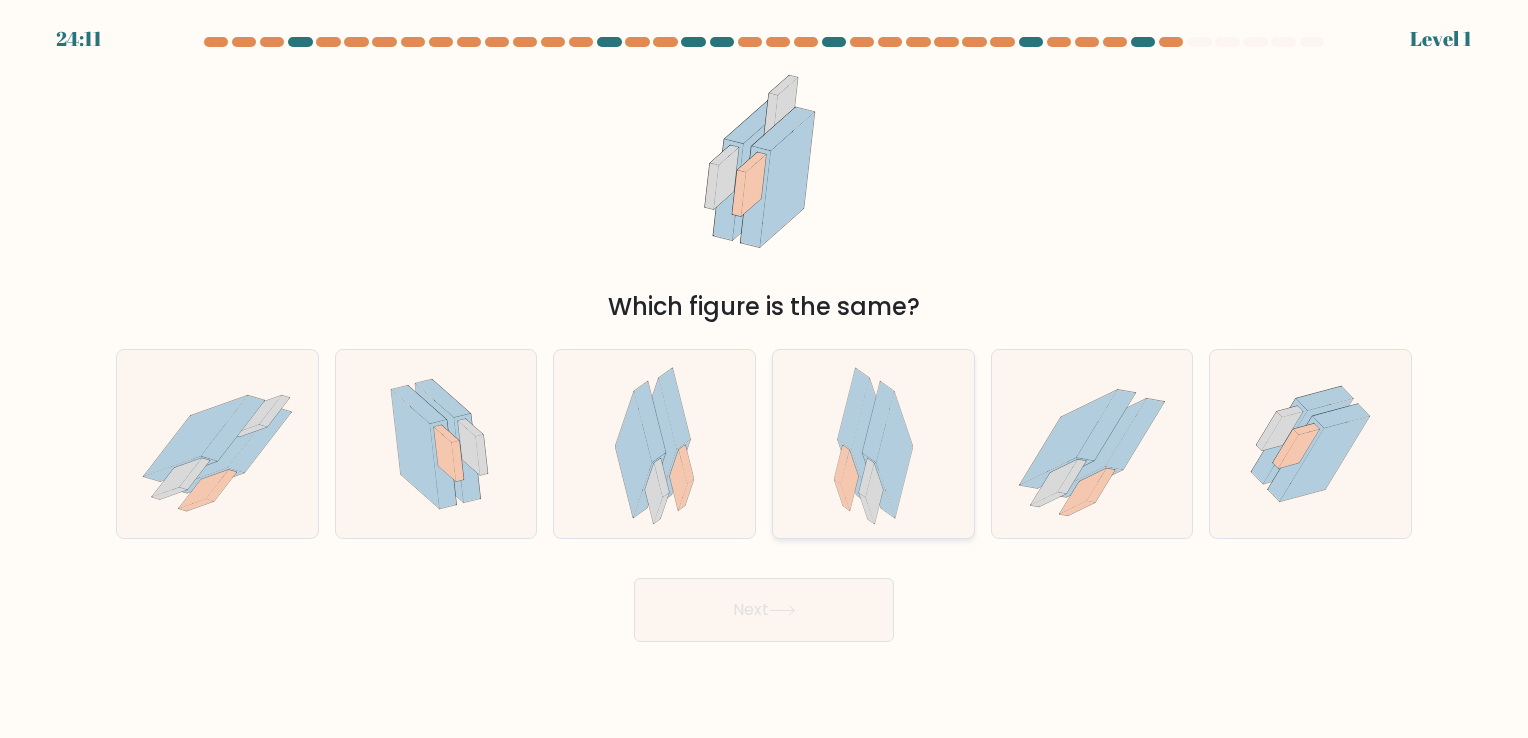 click 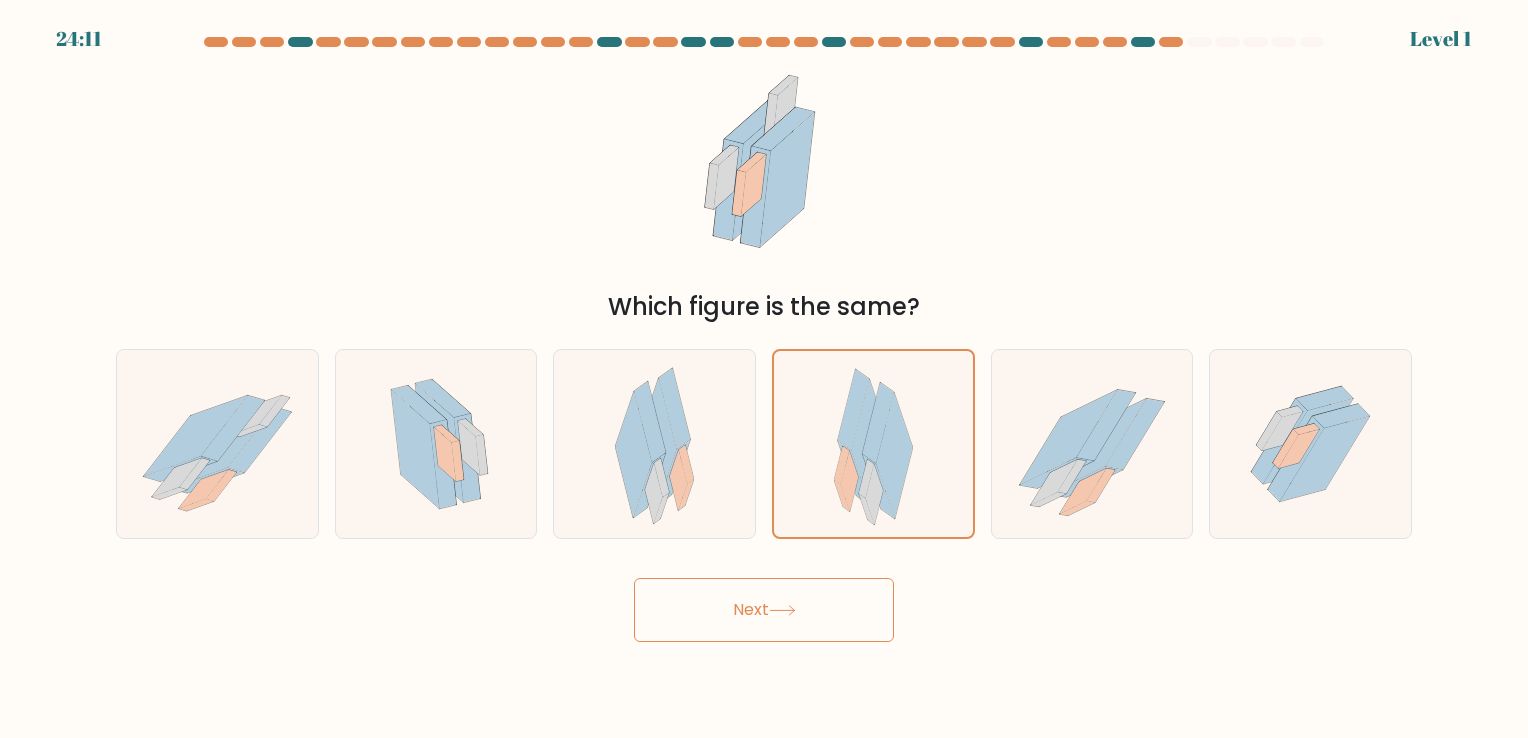 click on "Next" at bounding box center [764, 610] 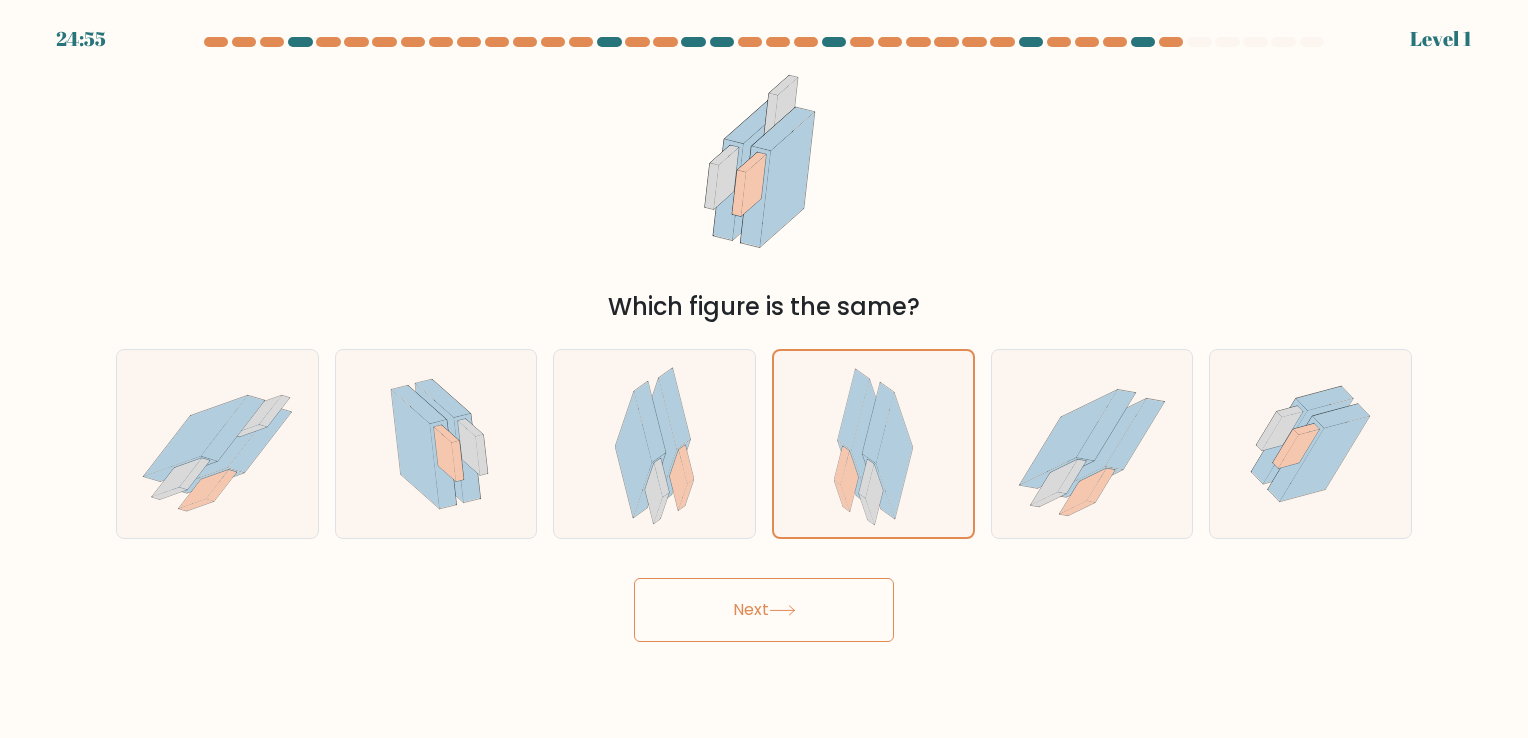 click on "Next" at bounding box center (764, 610) 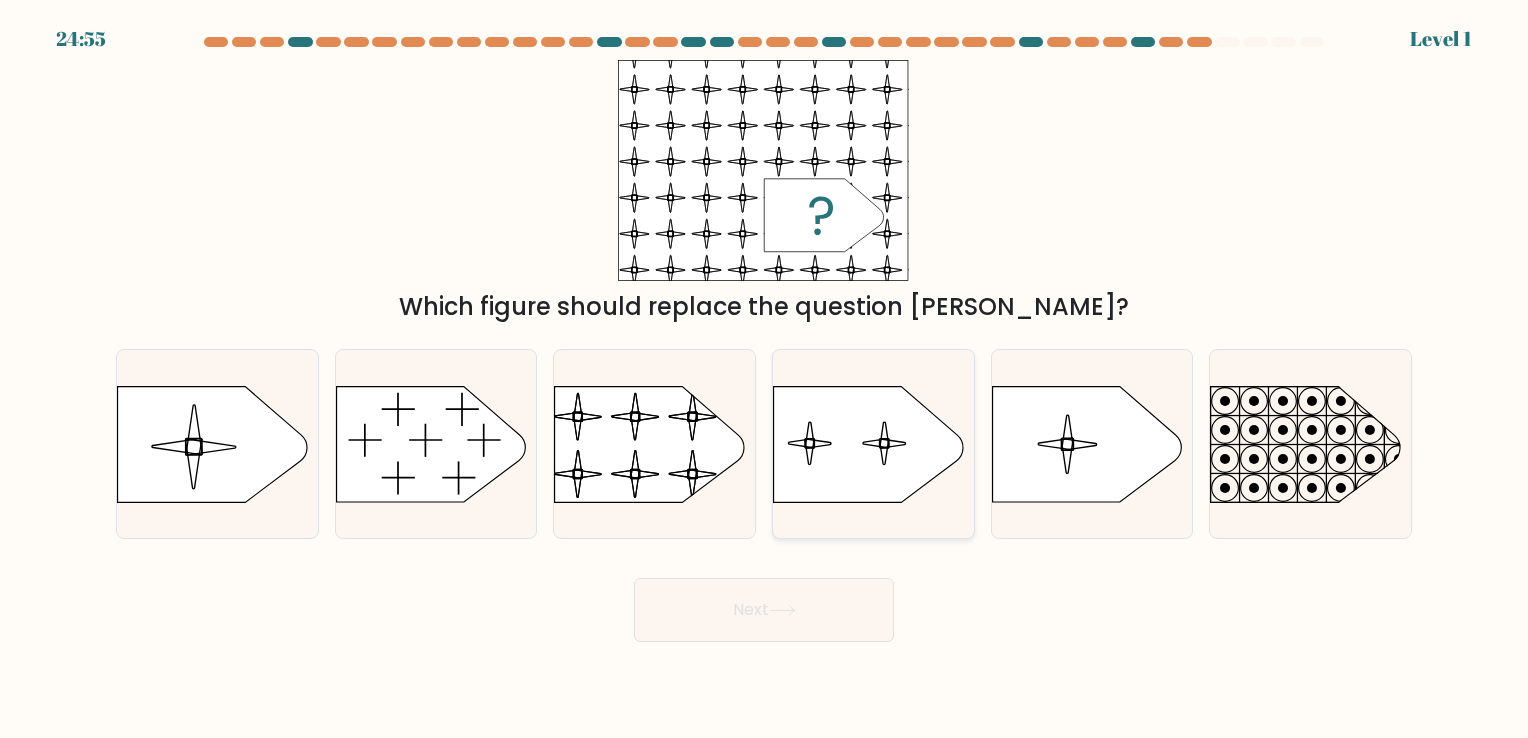 click 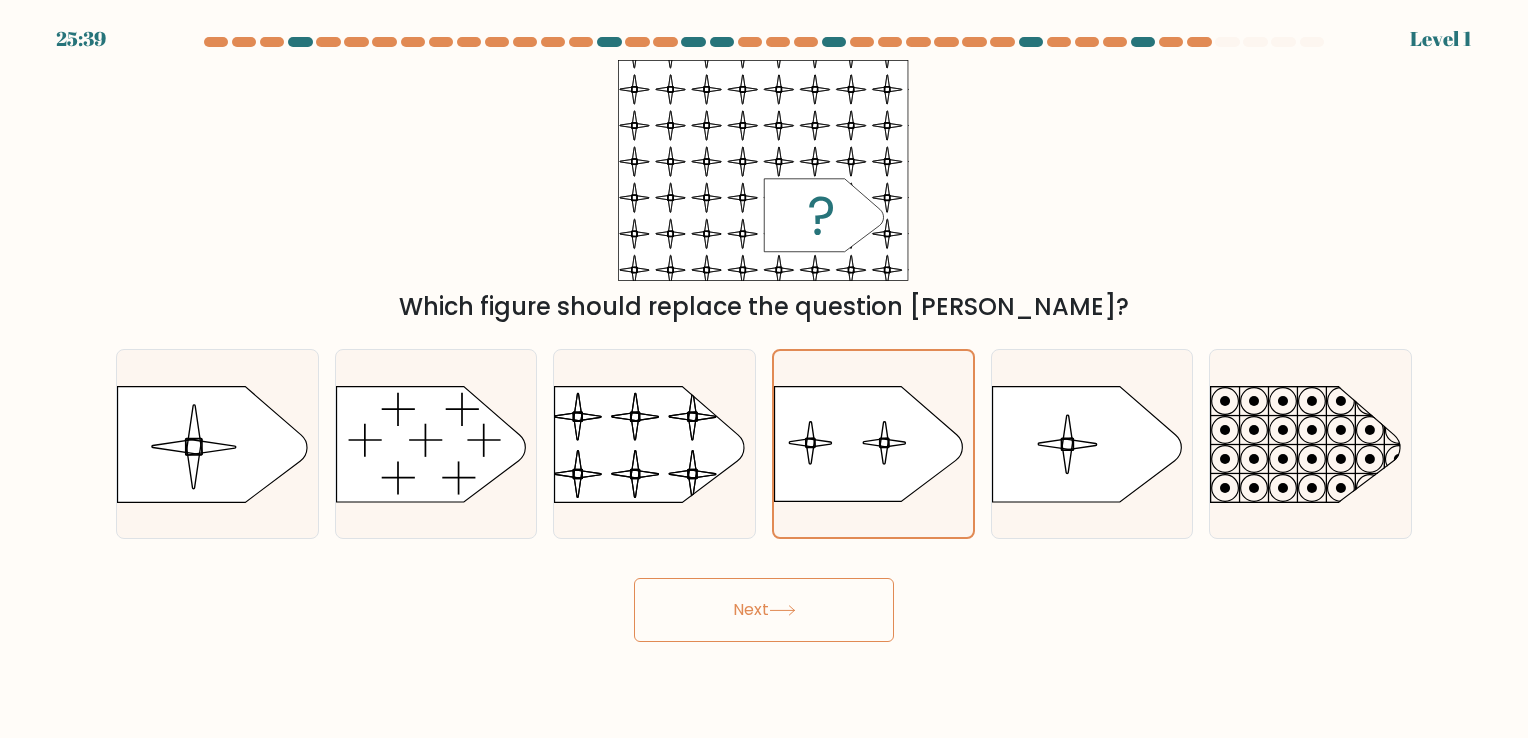 click on "25:39
Level 1" at bounding box center [764, 369] 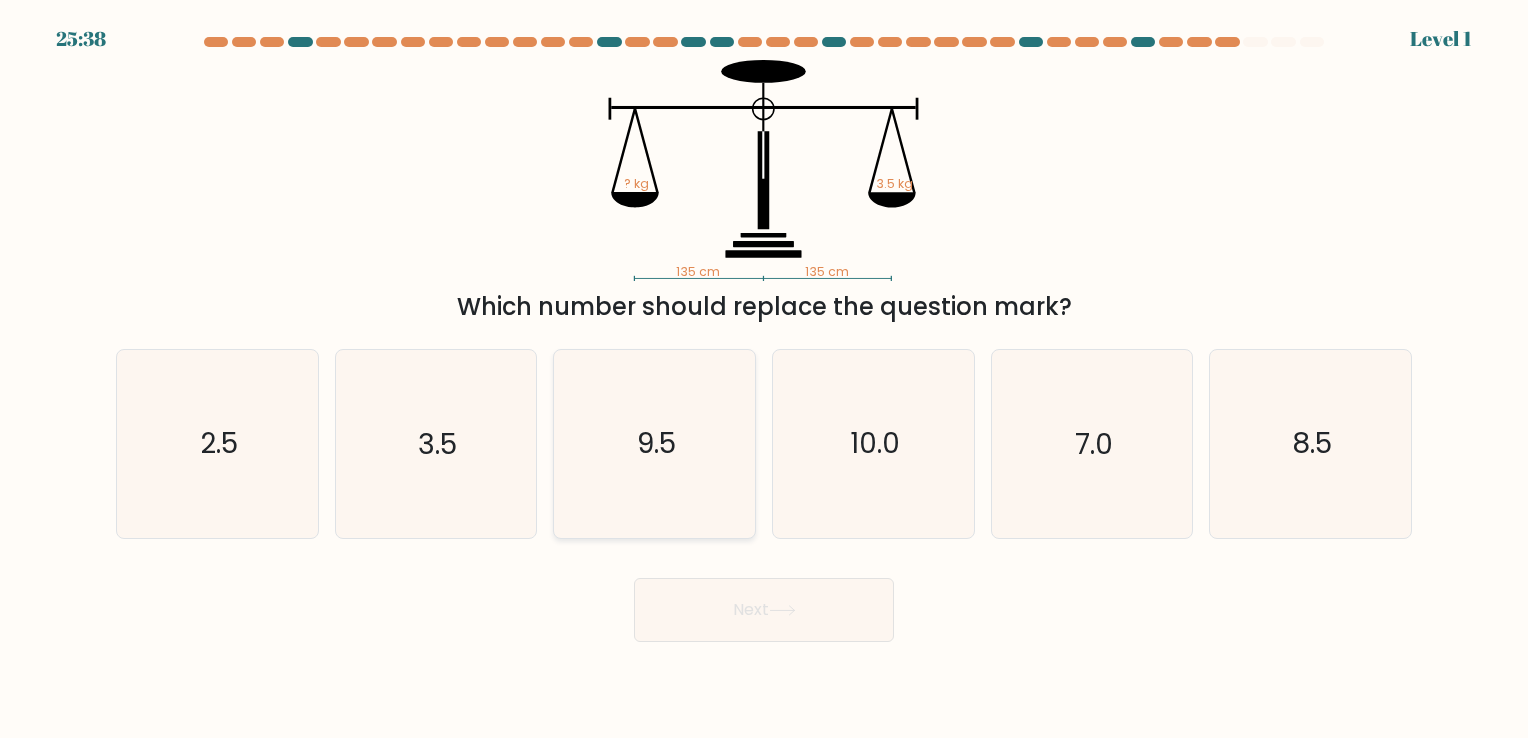 click on "9.5" 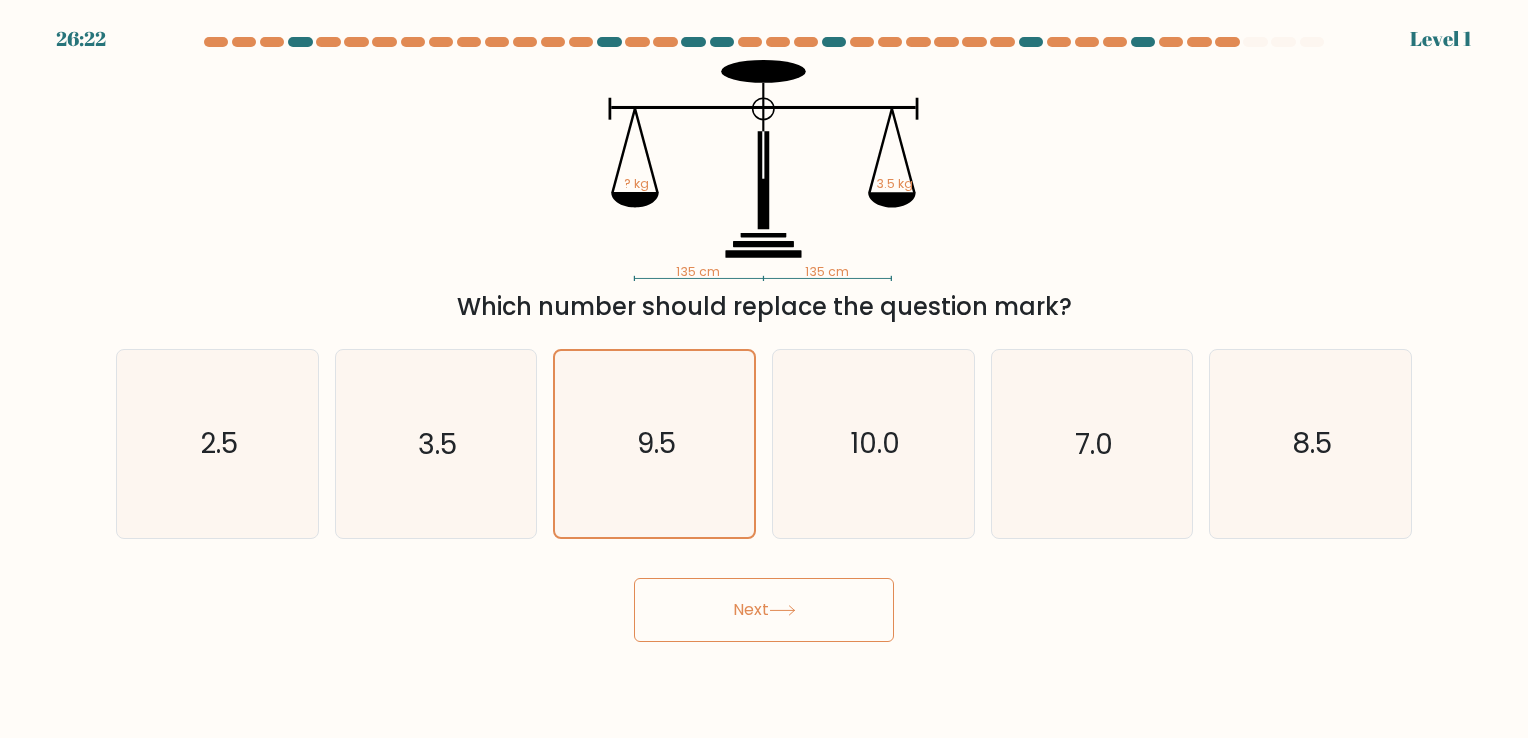 click on "Next" at bounding box center (764, 610) 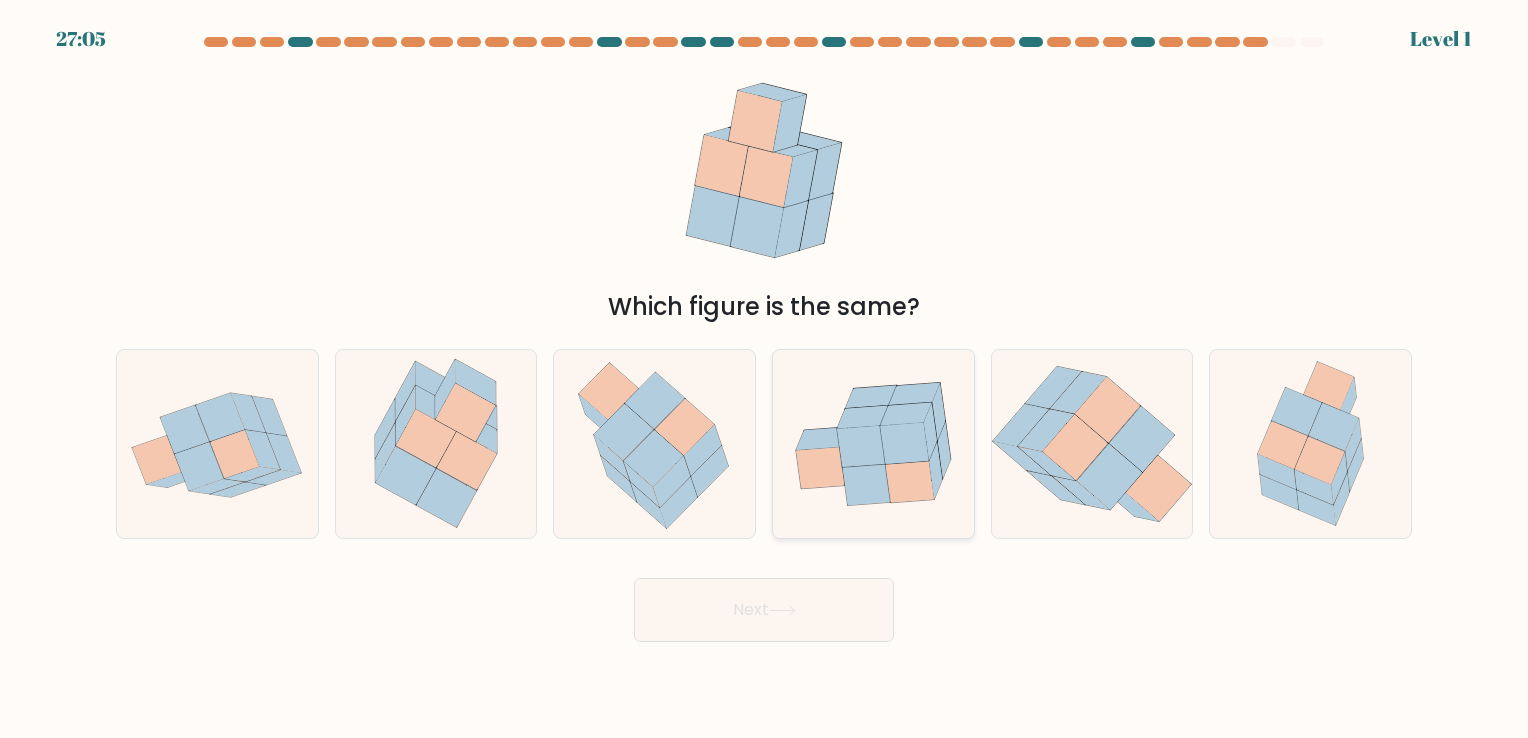 click 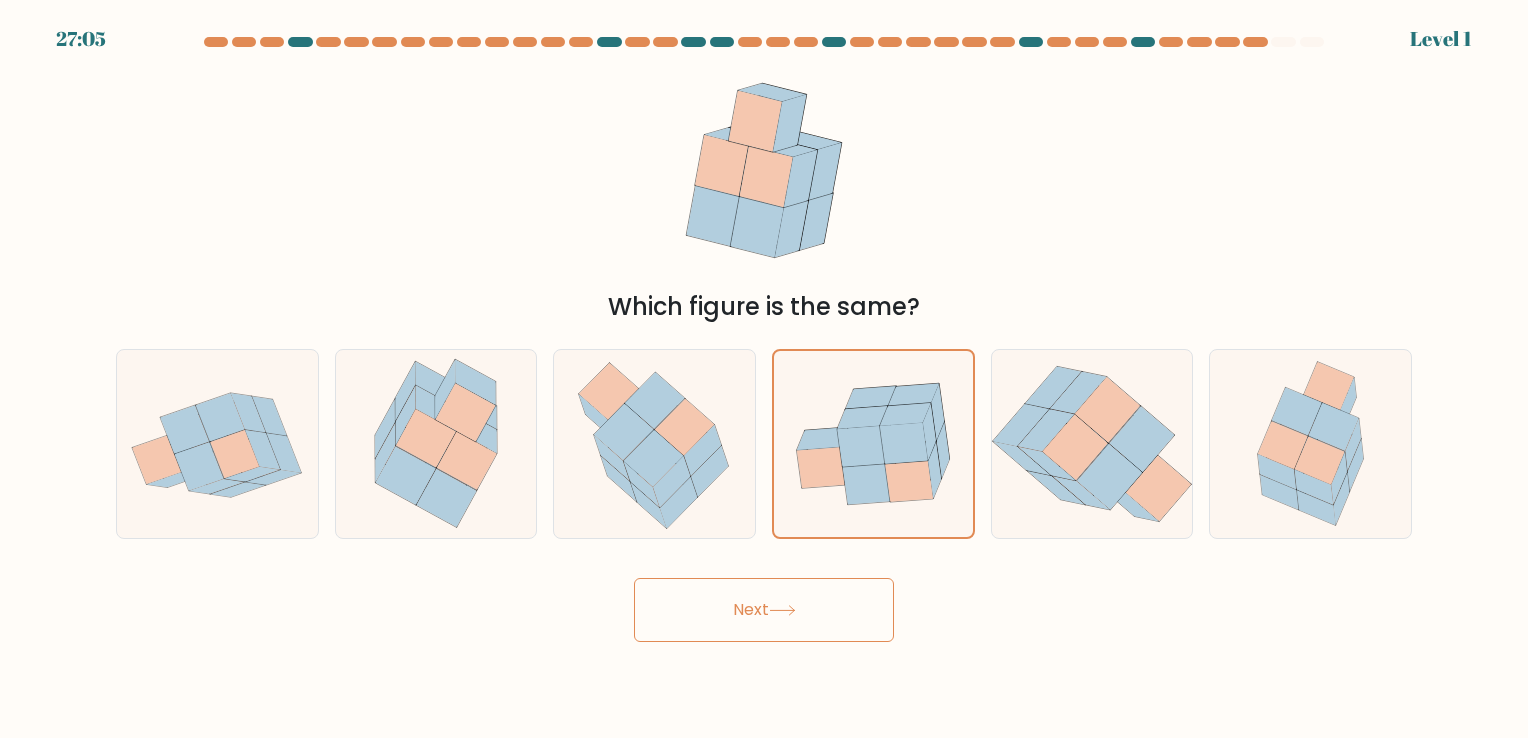 click on "Next" at bounding box center (764, 610) 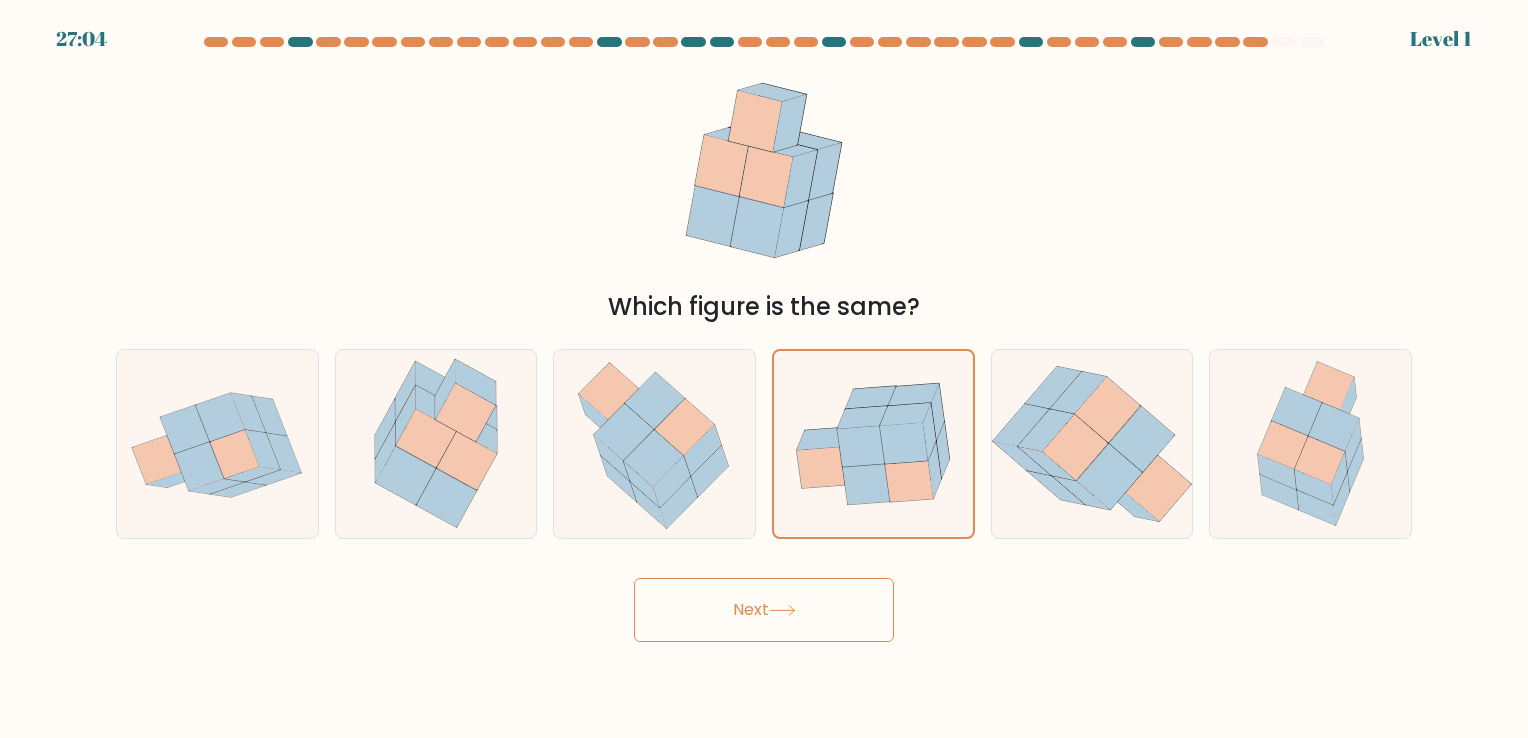 click on "Next" at bounding box center [764, 610] 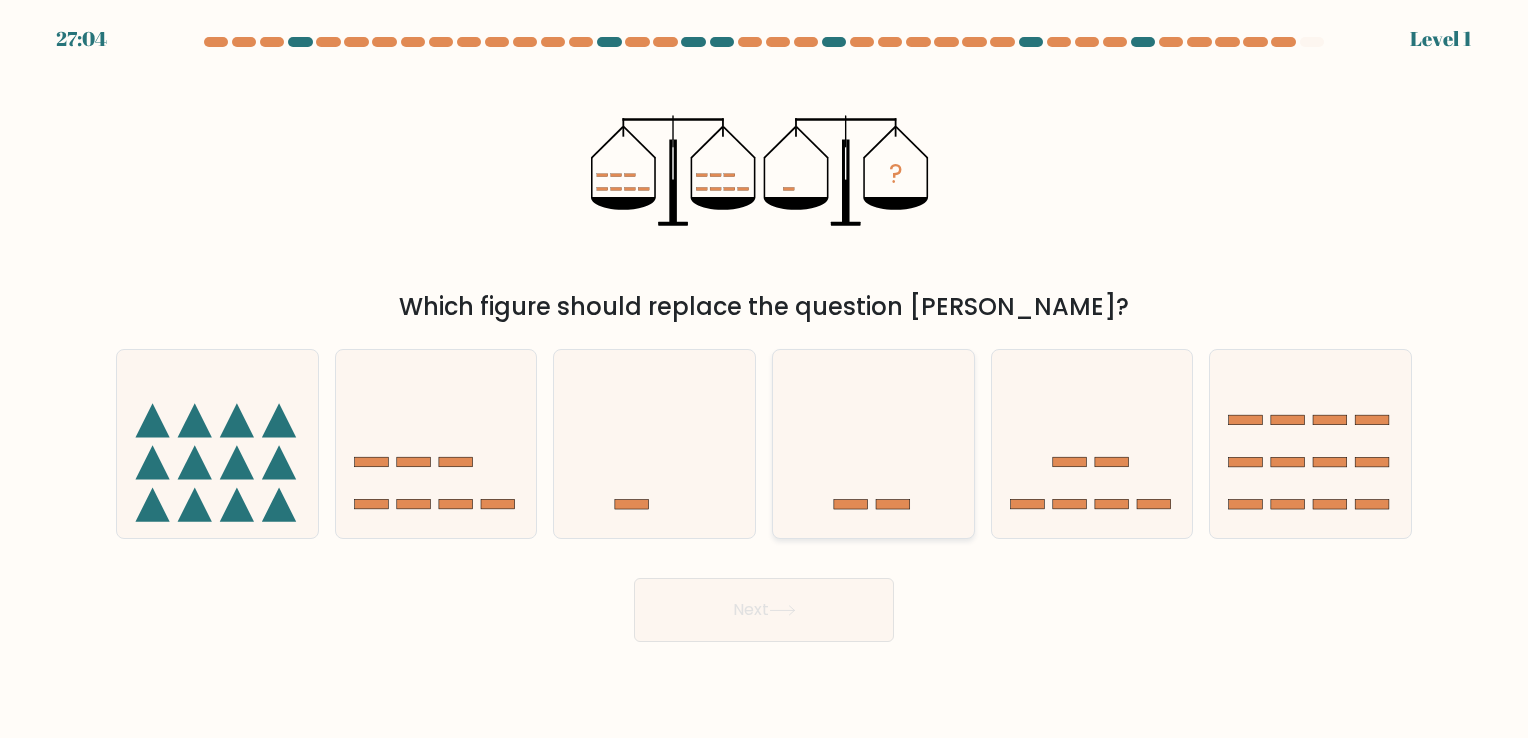 click 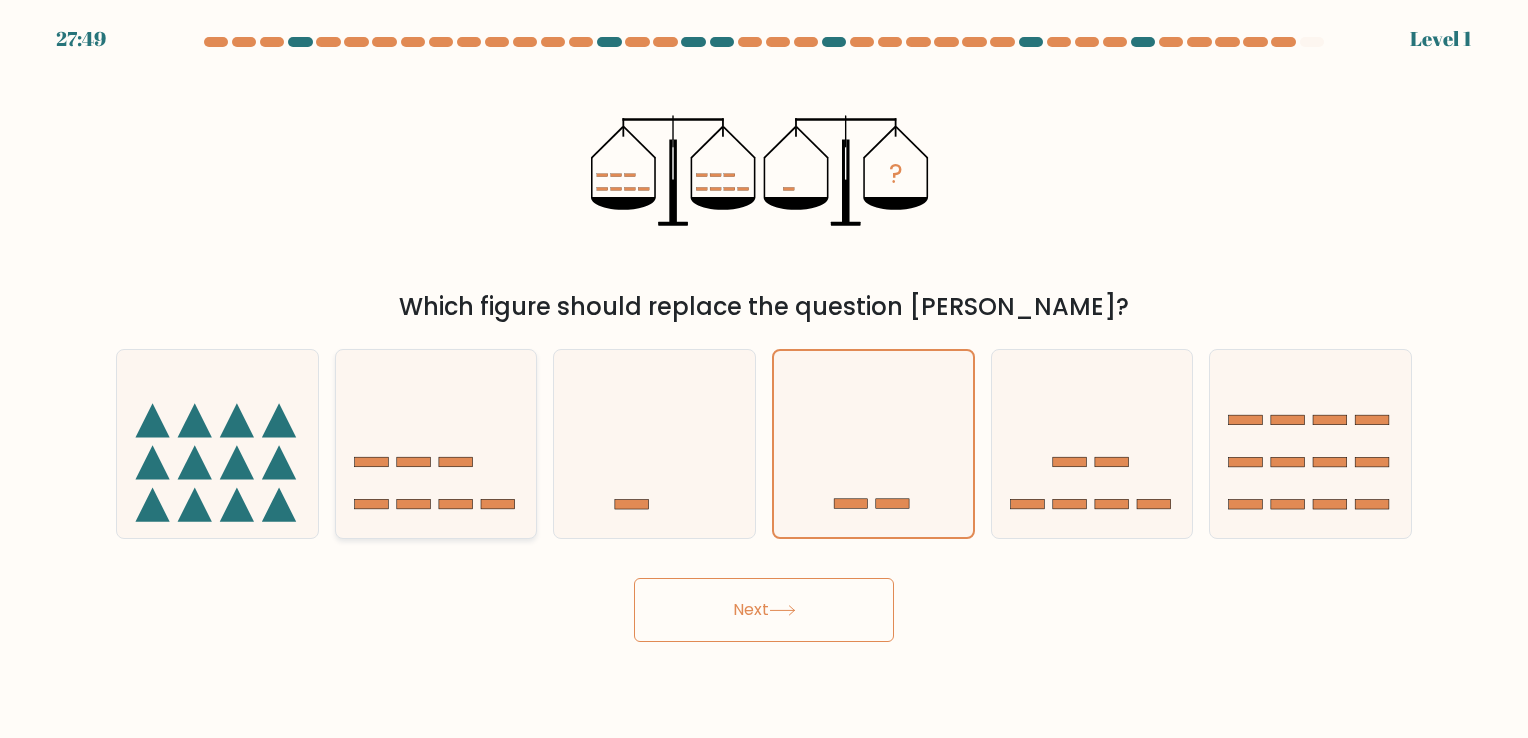 click 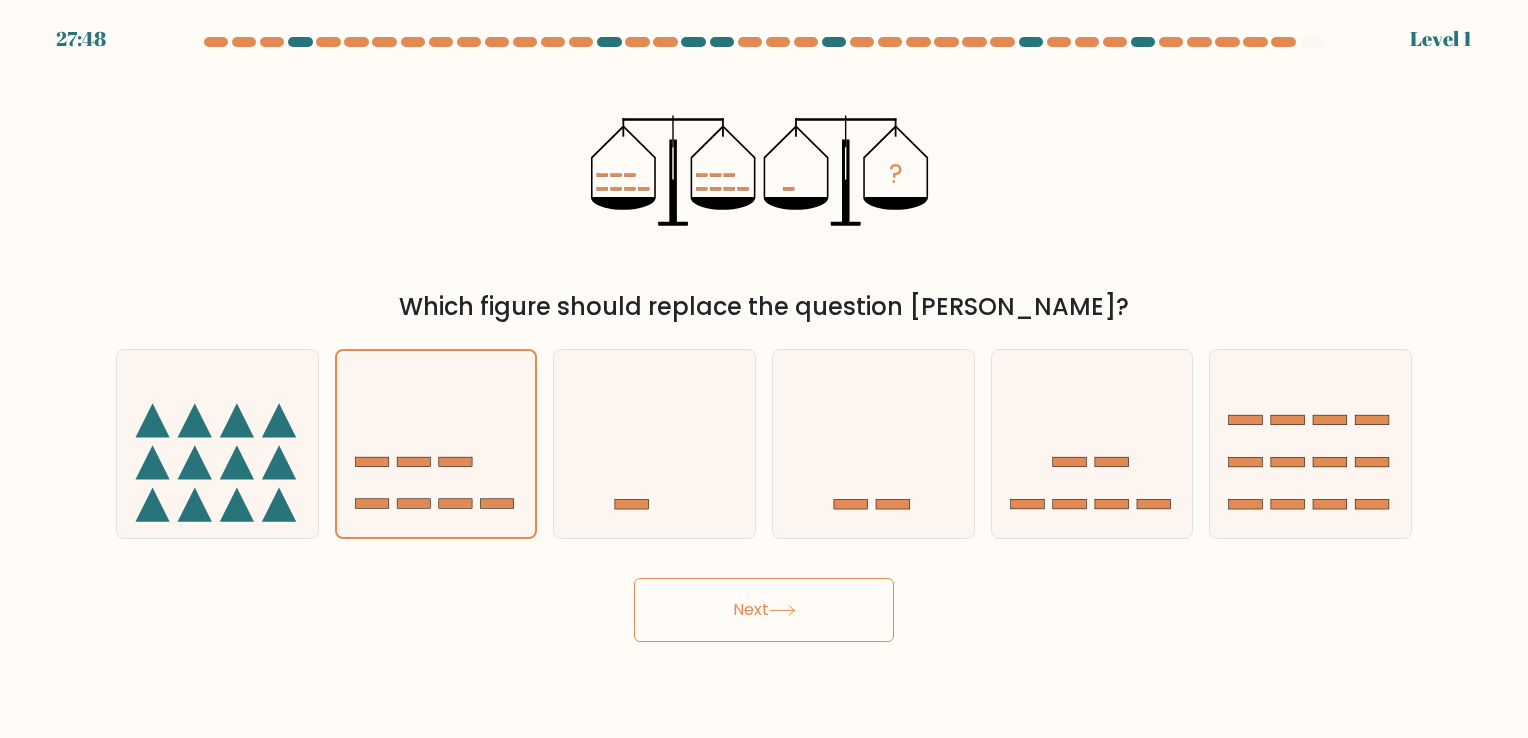 click on "Next" at bounding box center (764, 610) 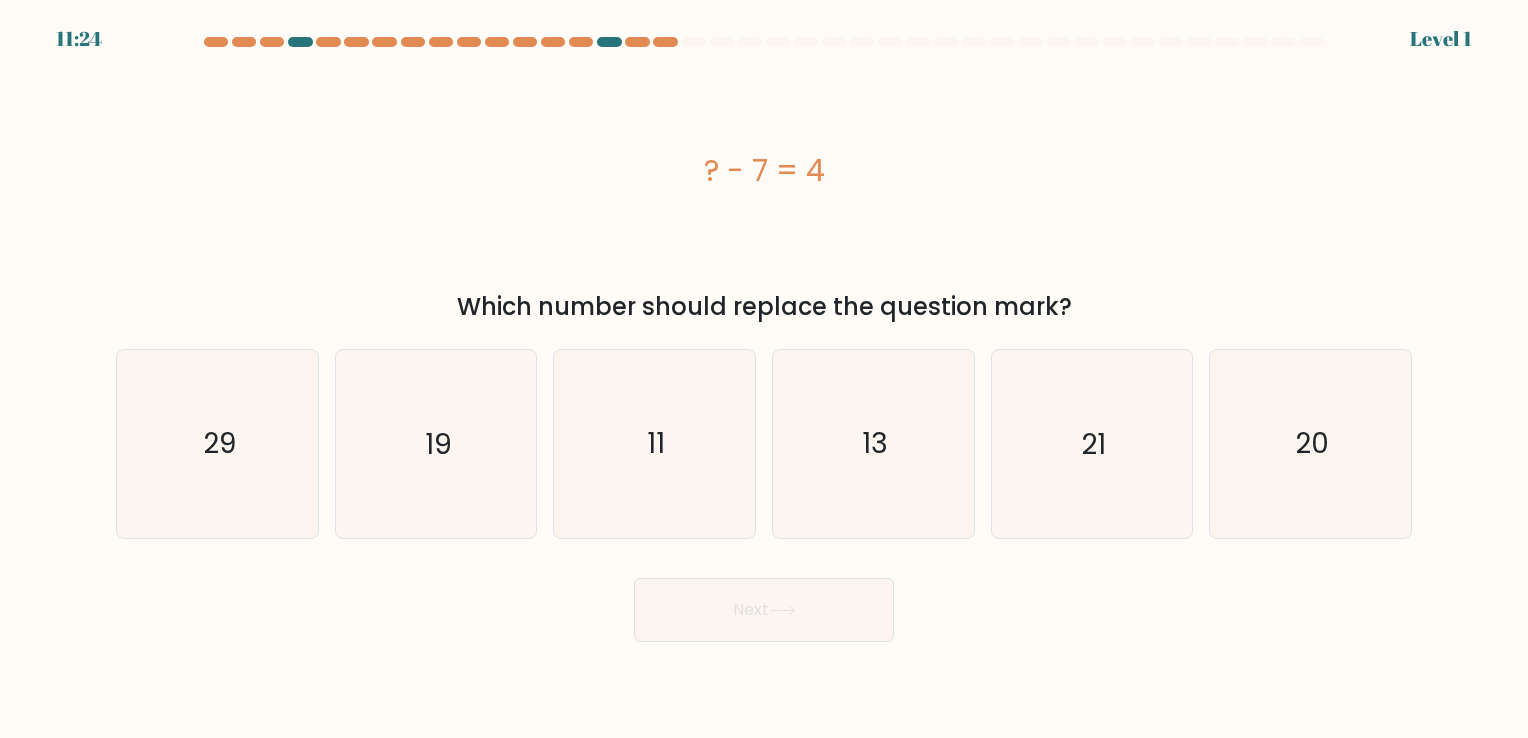 scroll, scrollTop: 0, scrollLeft: 0, axis: both 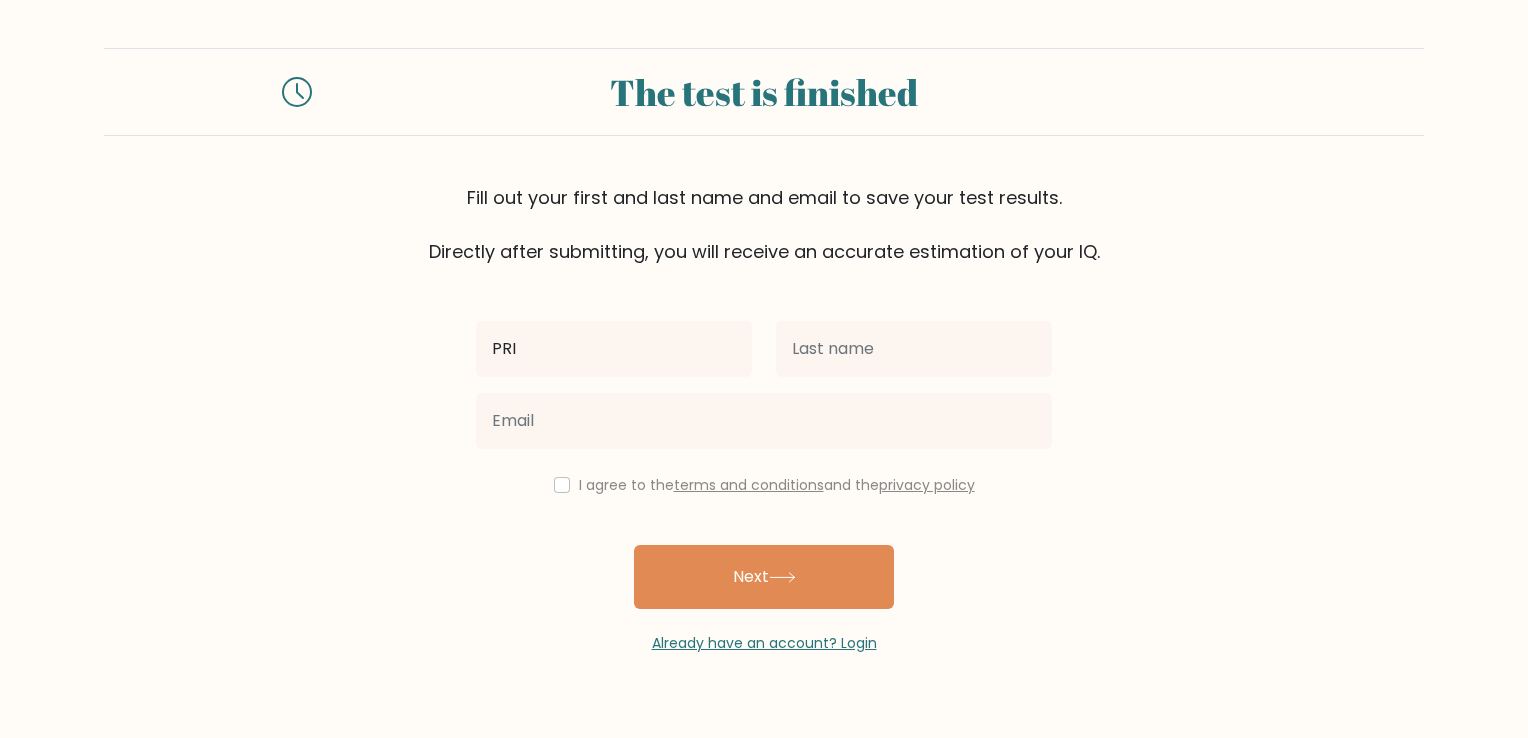 type on "PRI" 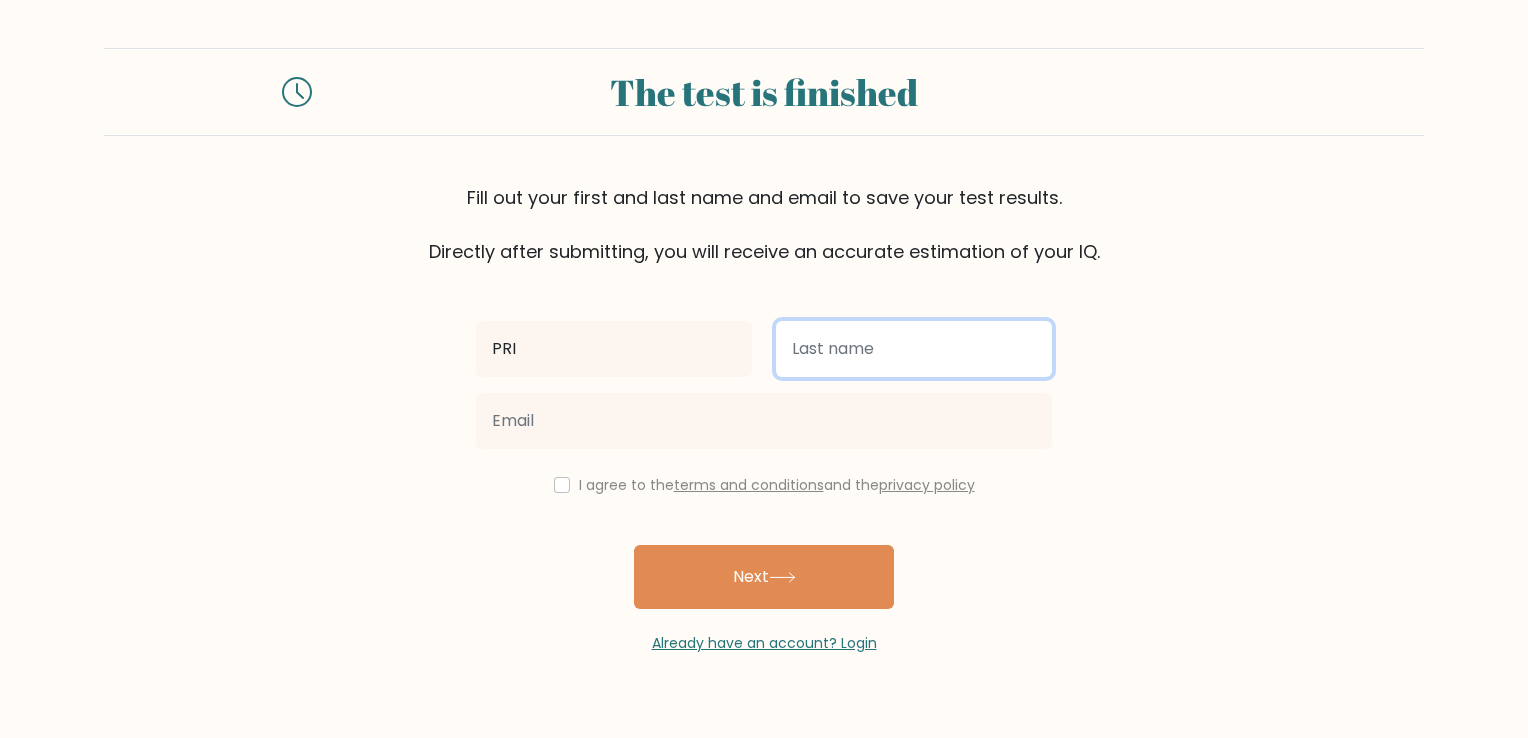 click at bounding box center (914, 349) 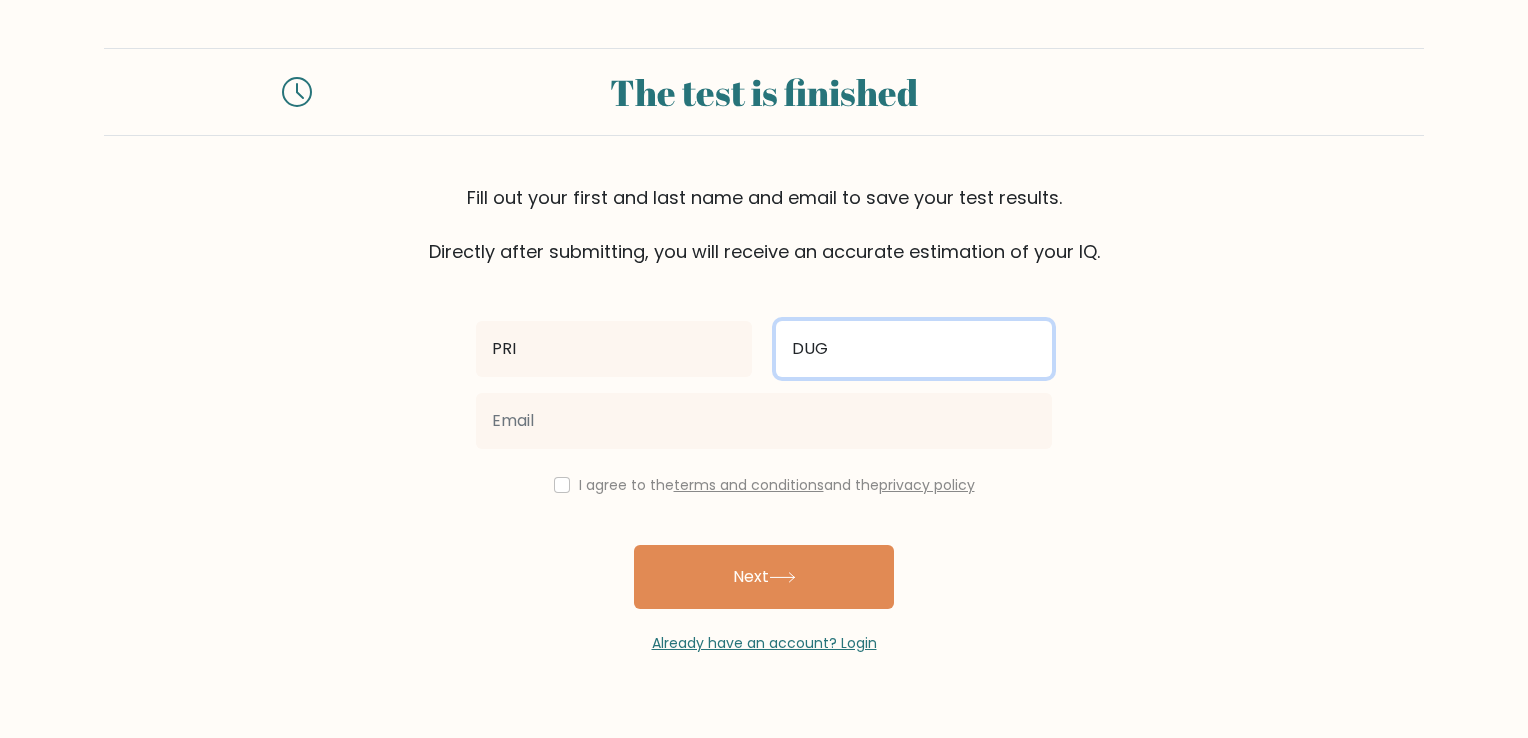 type on "DUG" 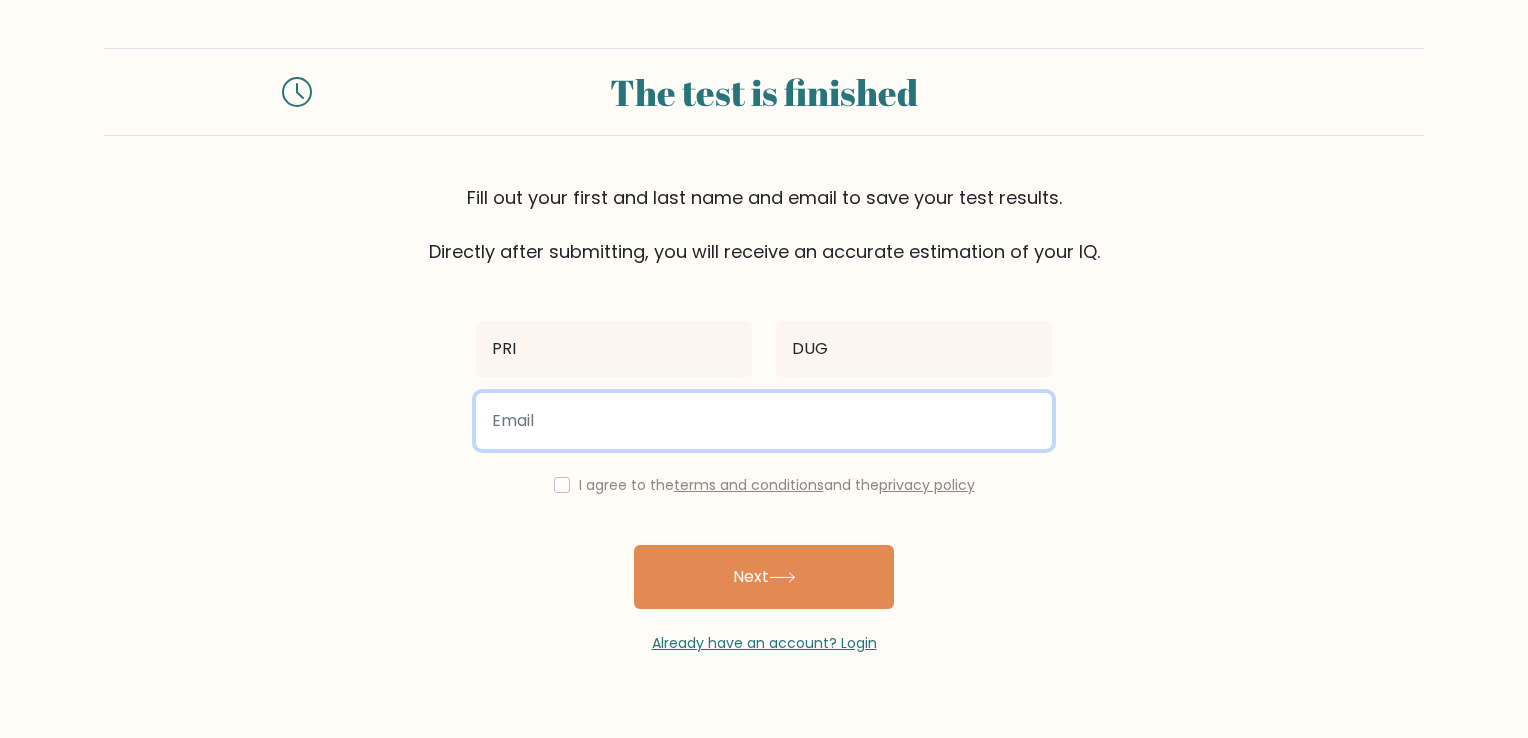 click at bounding box center [764, 421] 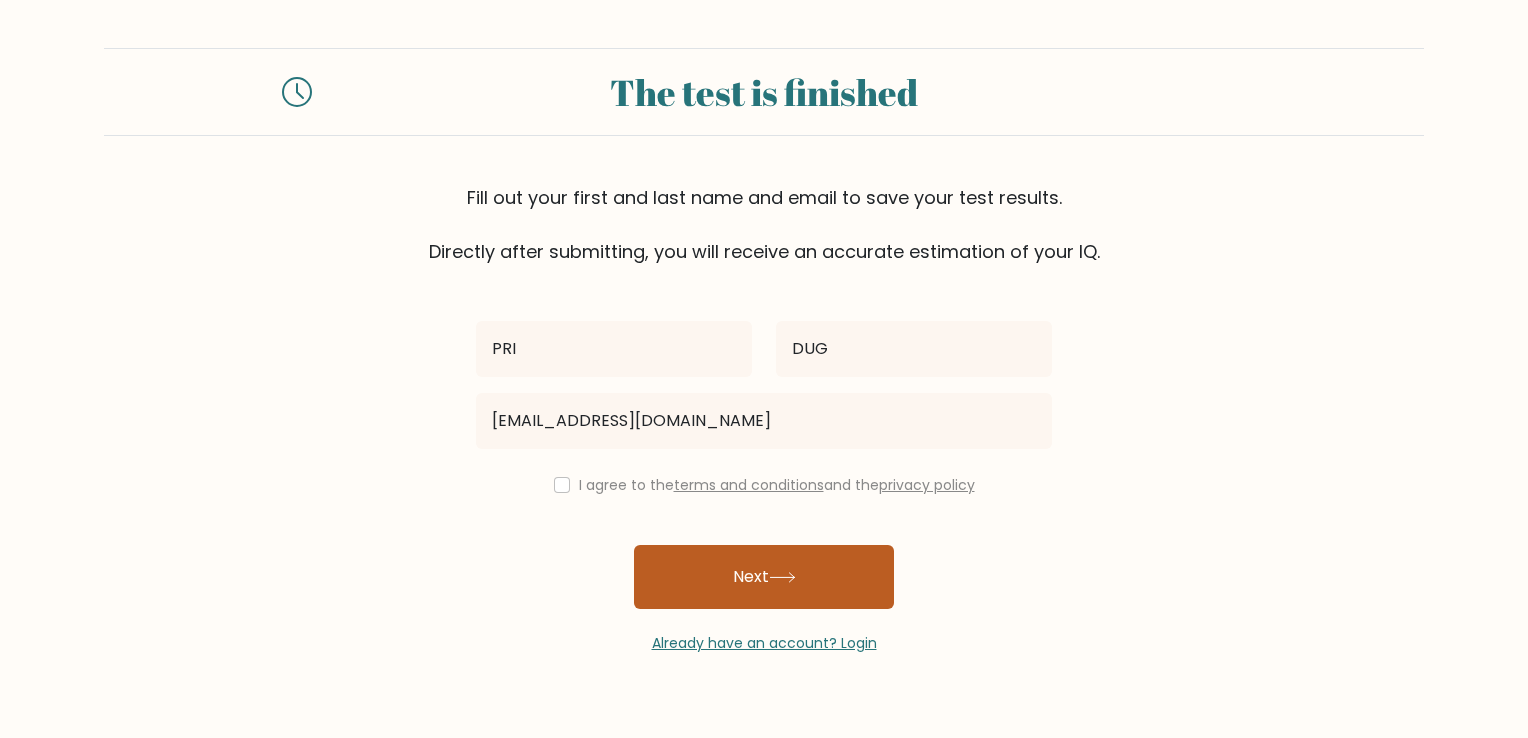 click on "Next" at bounding box center [764, 577] 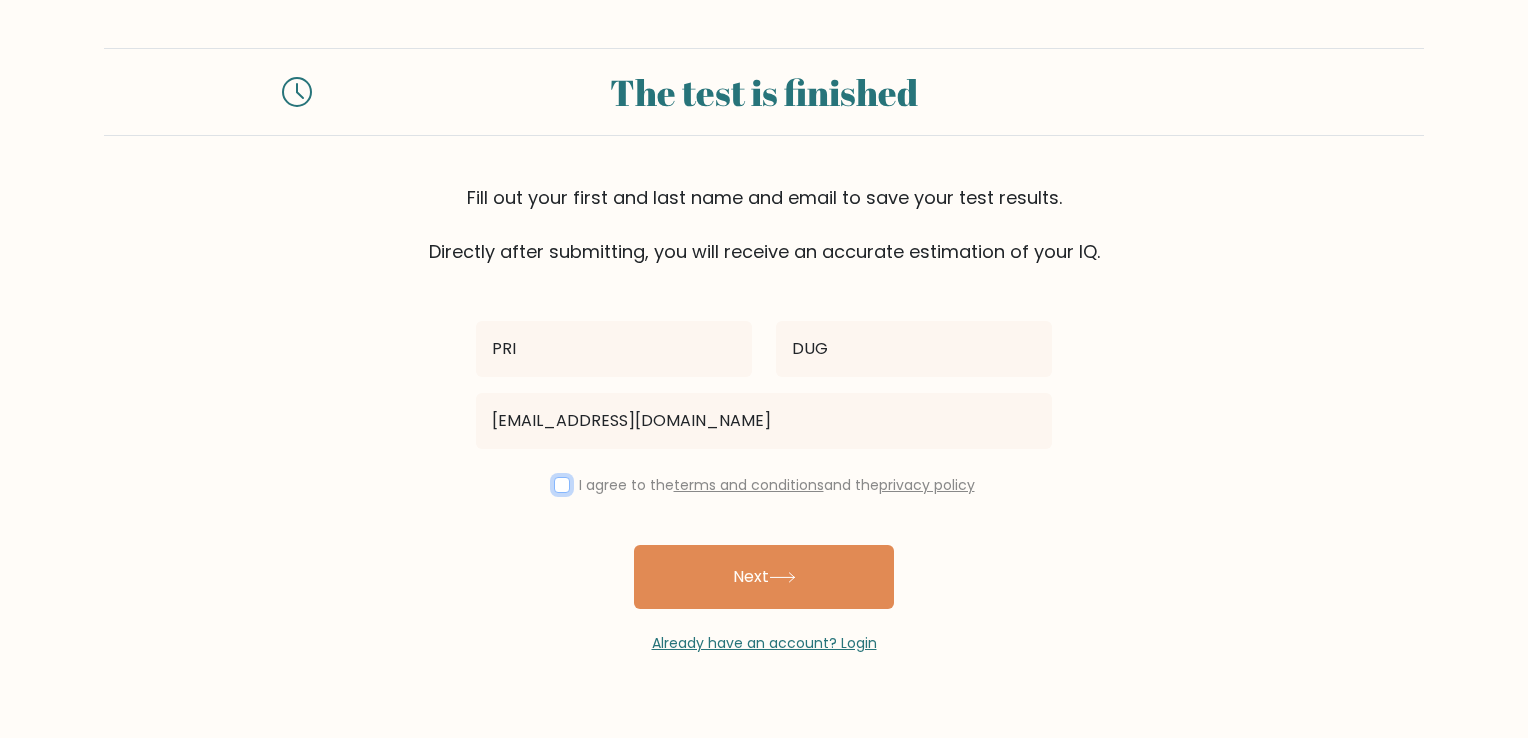 click at bounding box center (562, 485) 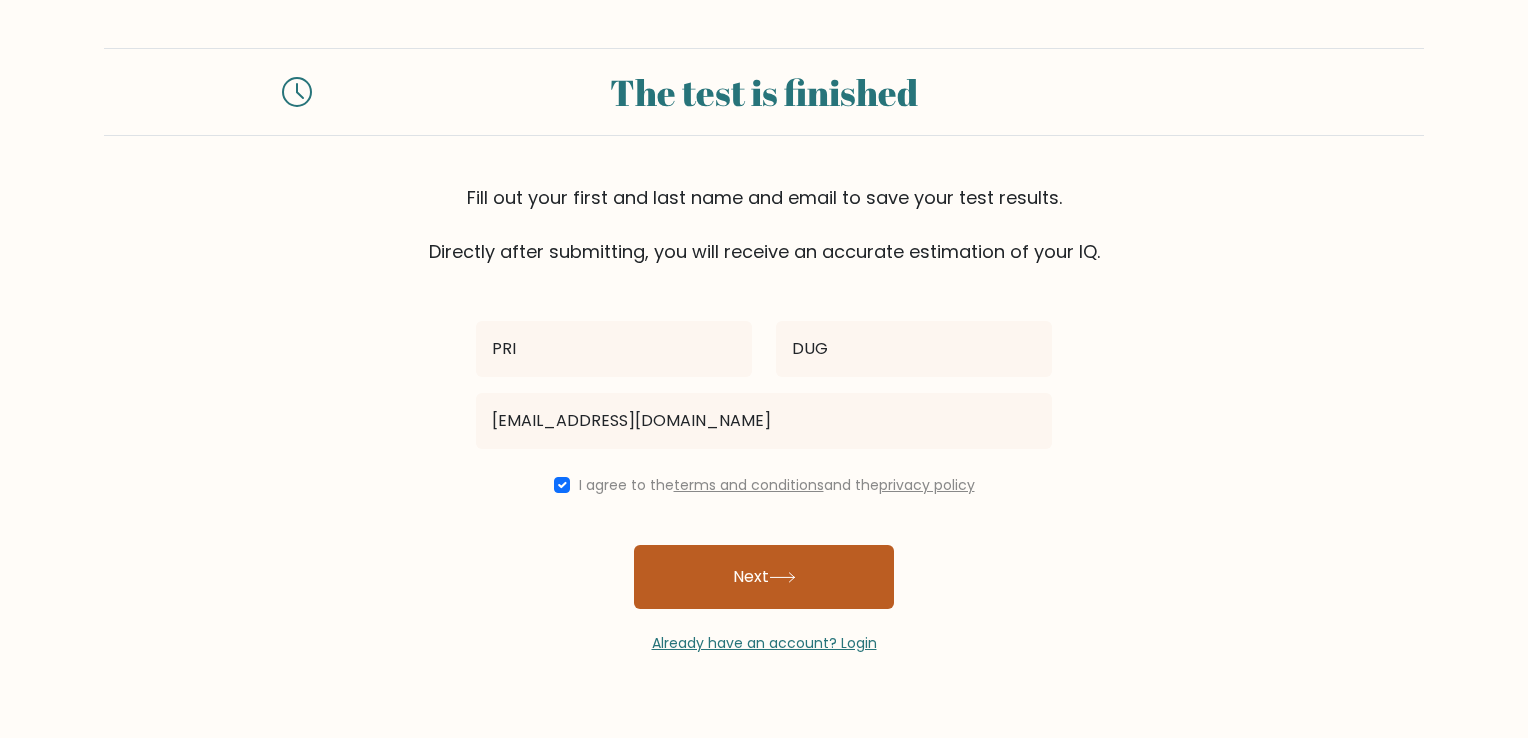 click on "Next" at bounding box center (764, 577) 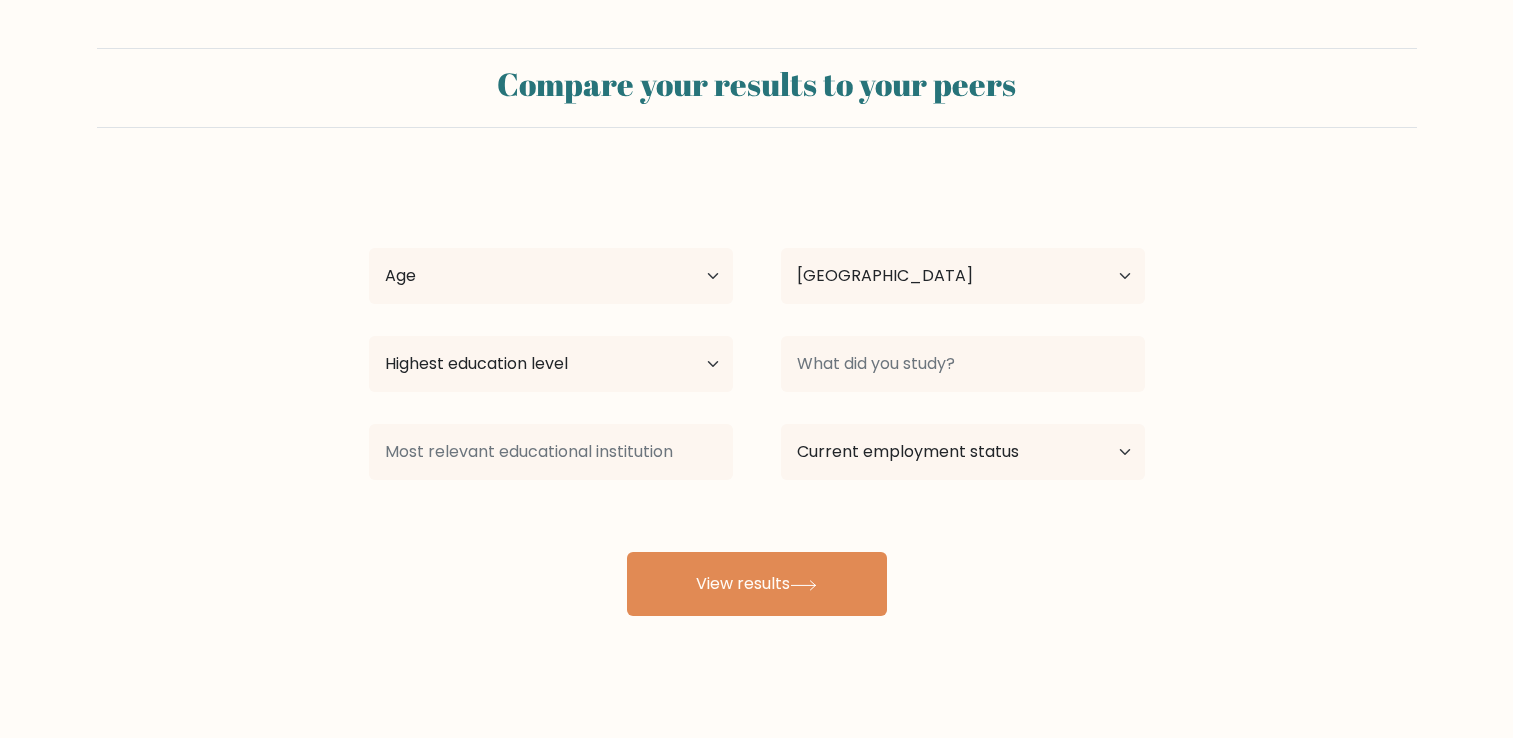 select on "IN" 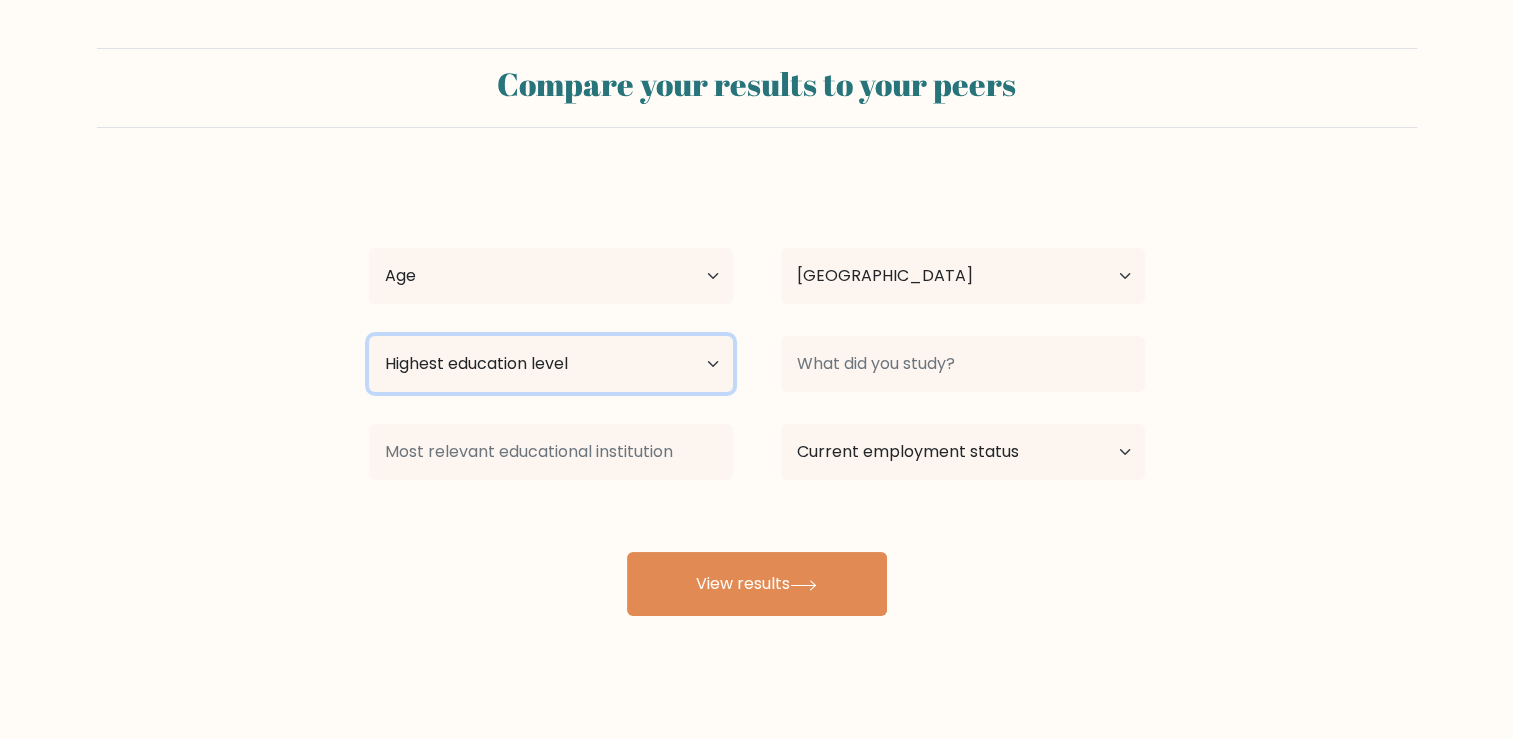 click on "Highest education level
No schooling
Primary
Lower Secondary
Upper Secondary
Occupation Specific
Bachelor's degree
Master's degree
Doctoral degree" at bounding box center (551, 364) 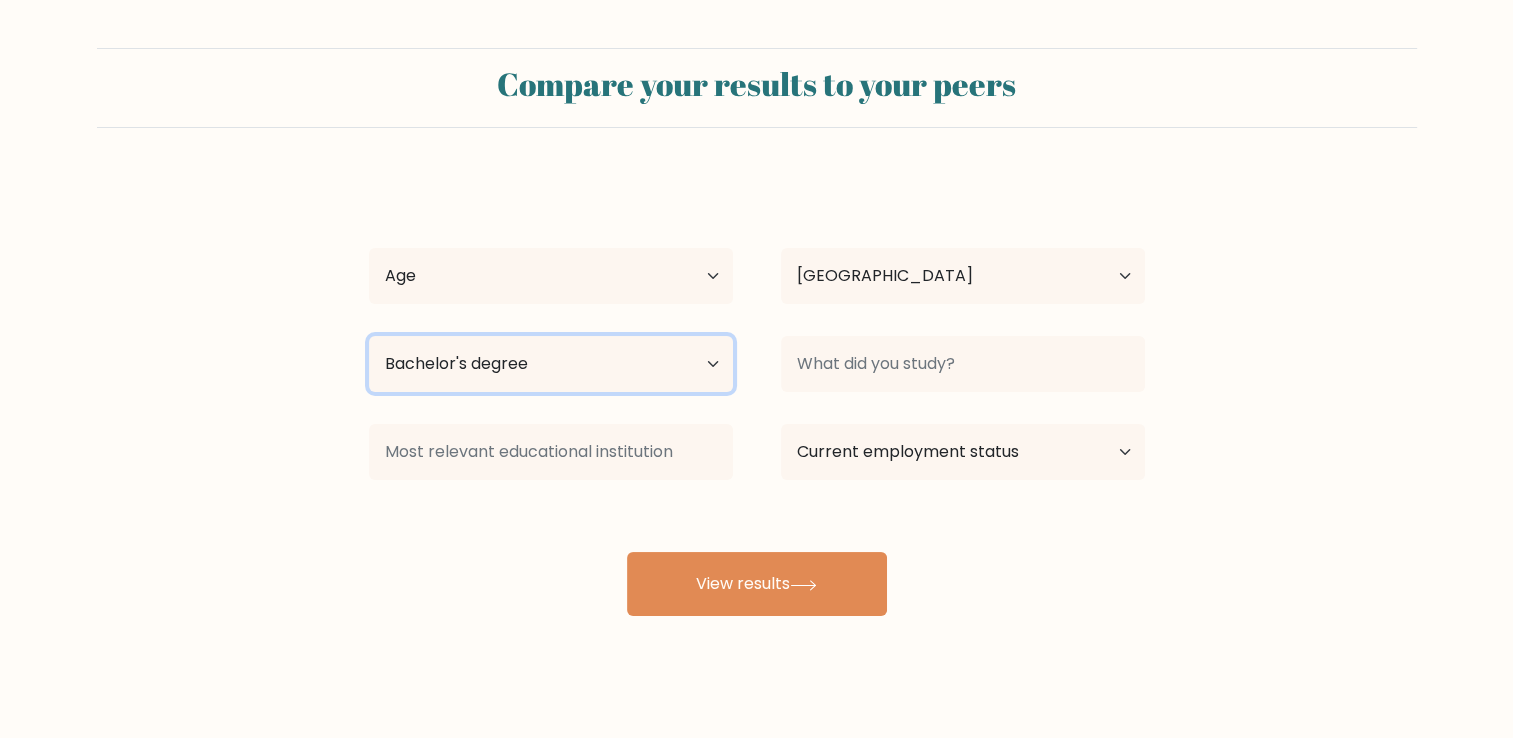 click on "Highest education level
No schooling
Primary
Lower Secondary
Upper Secondary
Occupation Specific
Bachelor's degree
Master's degree
Doctoral degree" at bounding box center (551, 364) 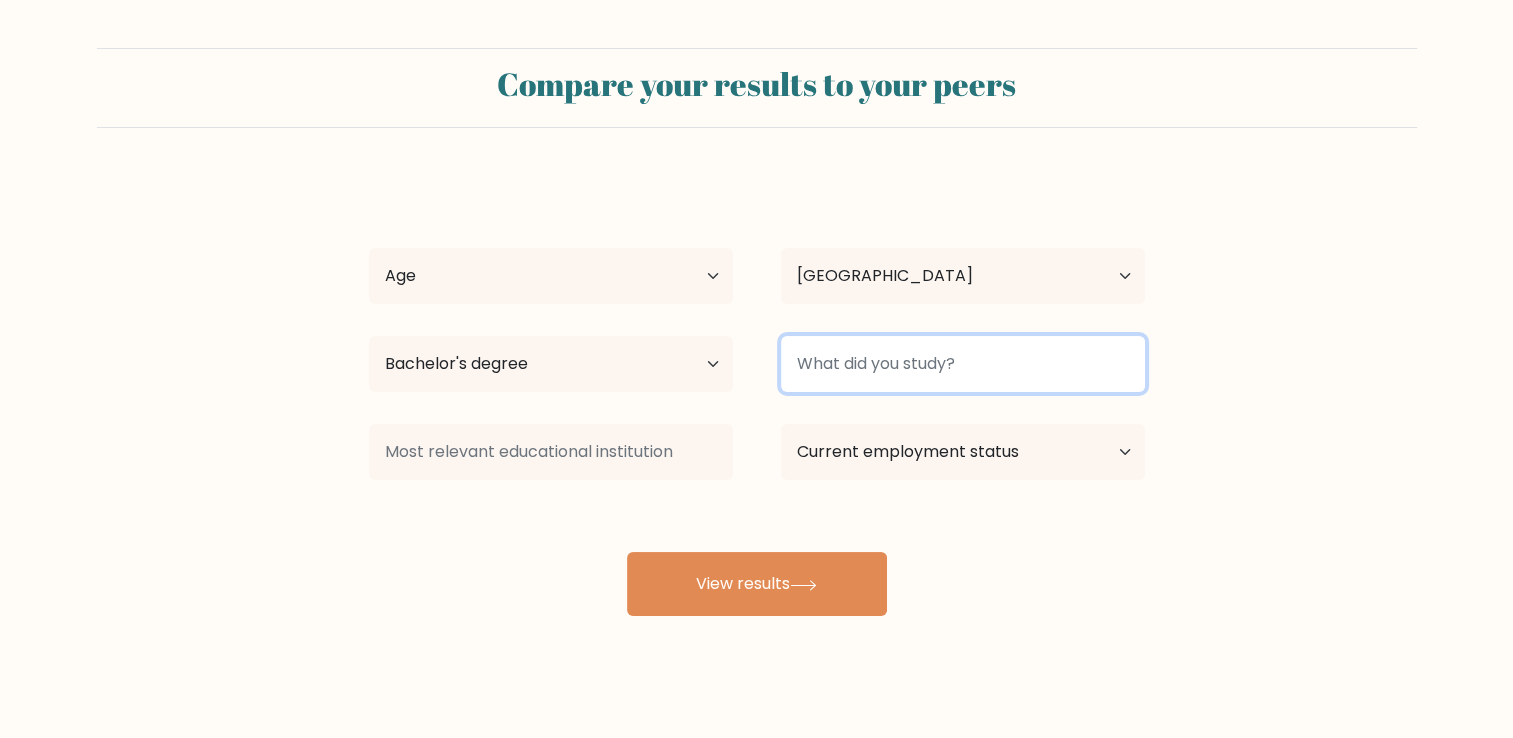 click at bounding box center (963, 364) 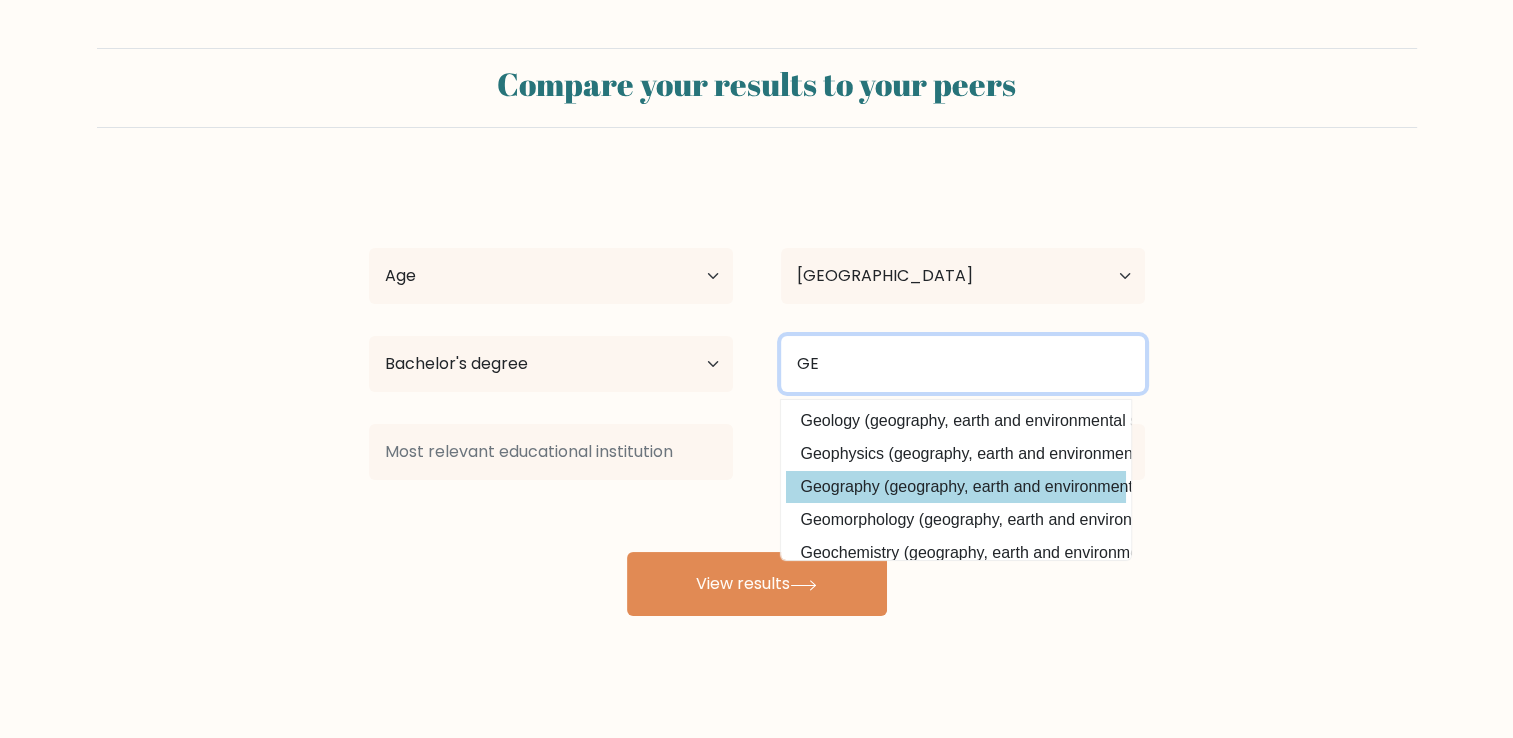 type on "GE" 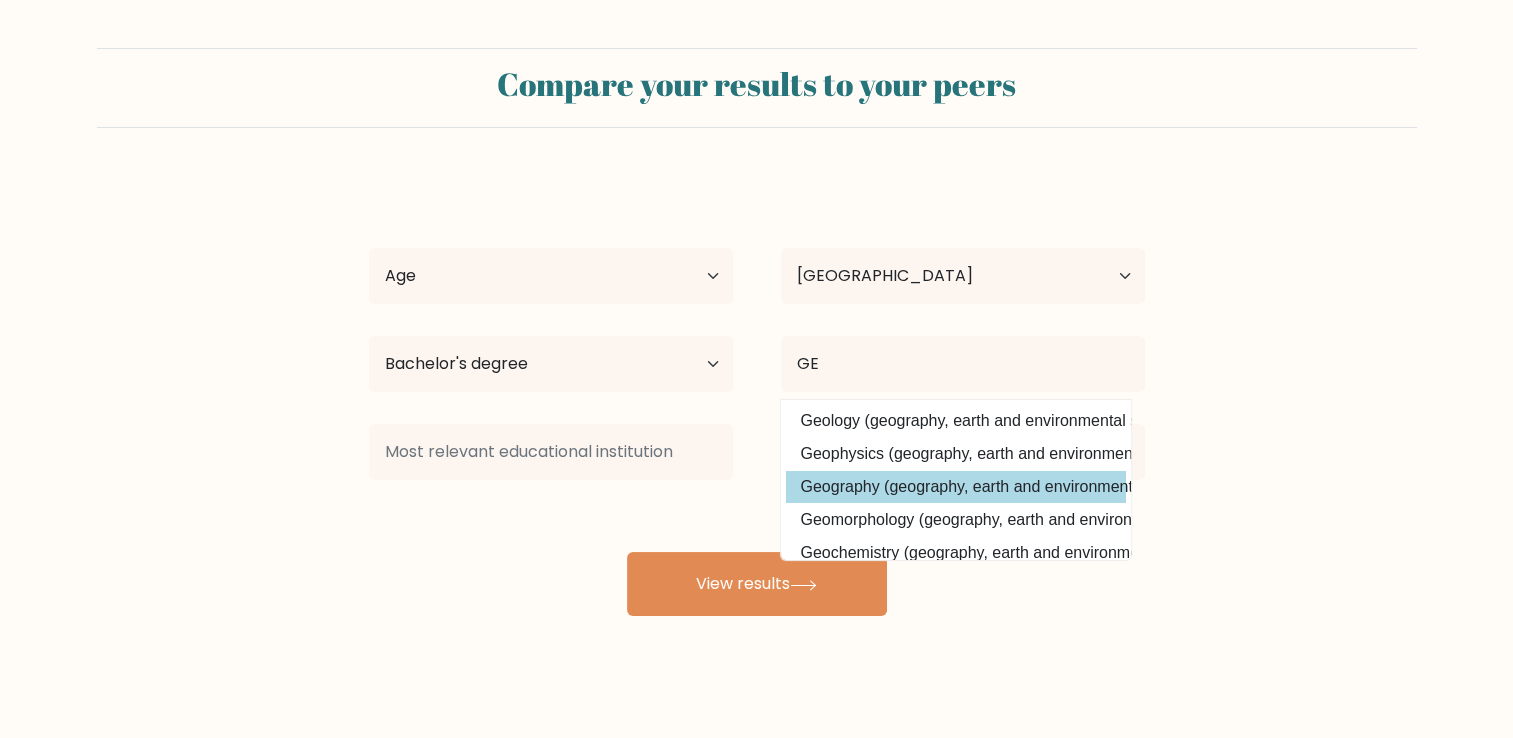 click on "PRI
DUG
Age
Under 18 years old
18-24 years old
25-34 years old
35-44 years old
45-54 years old
55-64 years old
65 years old and above
Country
Afghanistan
Albania
Algeria
American Samoa
Andorra
Angola
Anguilla
Antarctica
Antigua and Barbuda
Argentina
Armenia
Aruba
Australia
Austria
Azerbaijan
Bahamas
Bahrain
Bangladesh
Barbados
Belarus
Belgium
Belize
Benin
Bermuda
Bhutan
Bolivia
Bonaire, Sint Eustatius and Saba
Bosnia and Herzegovina
Botswana
Bouvet Island
Brazil
Brunei
GE" at bounding box center [757, 396] 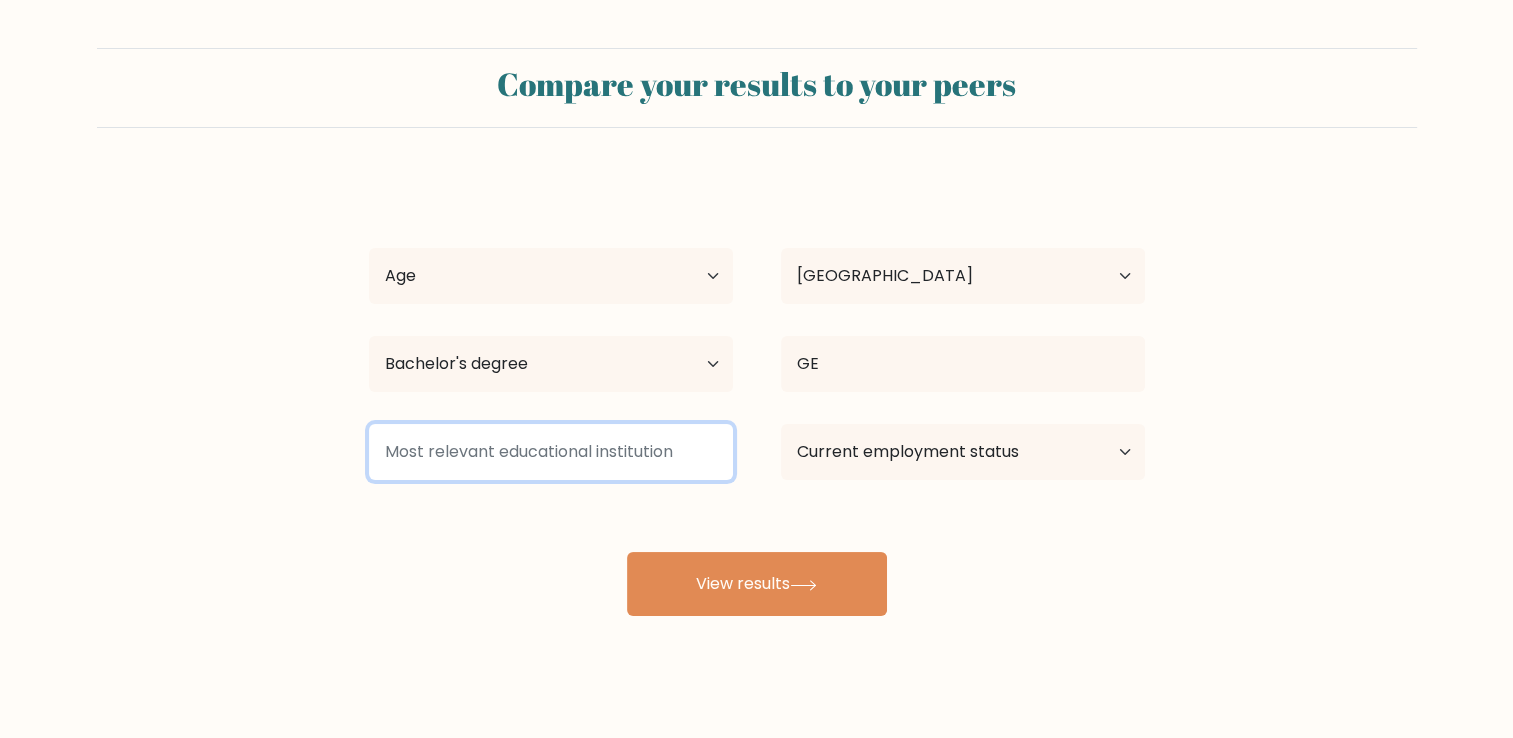 click at bounding box center (551, 452) 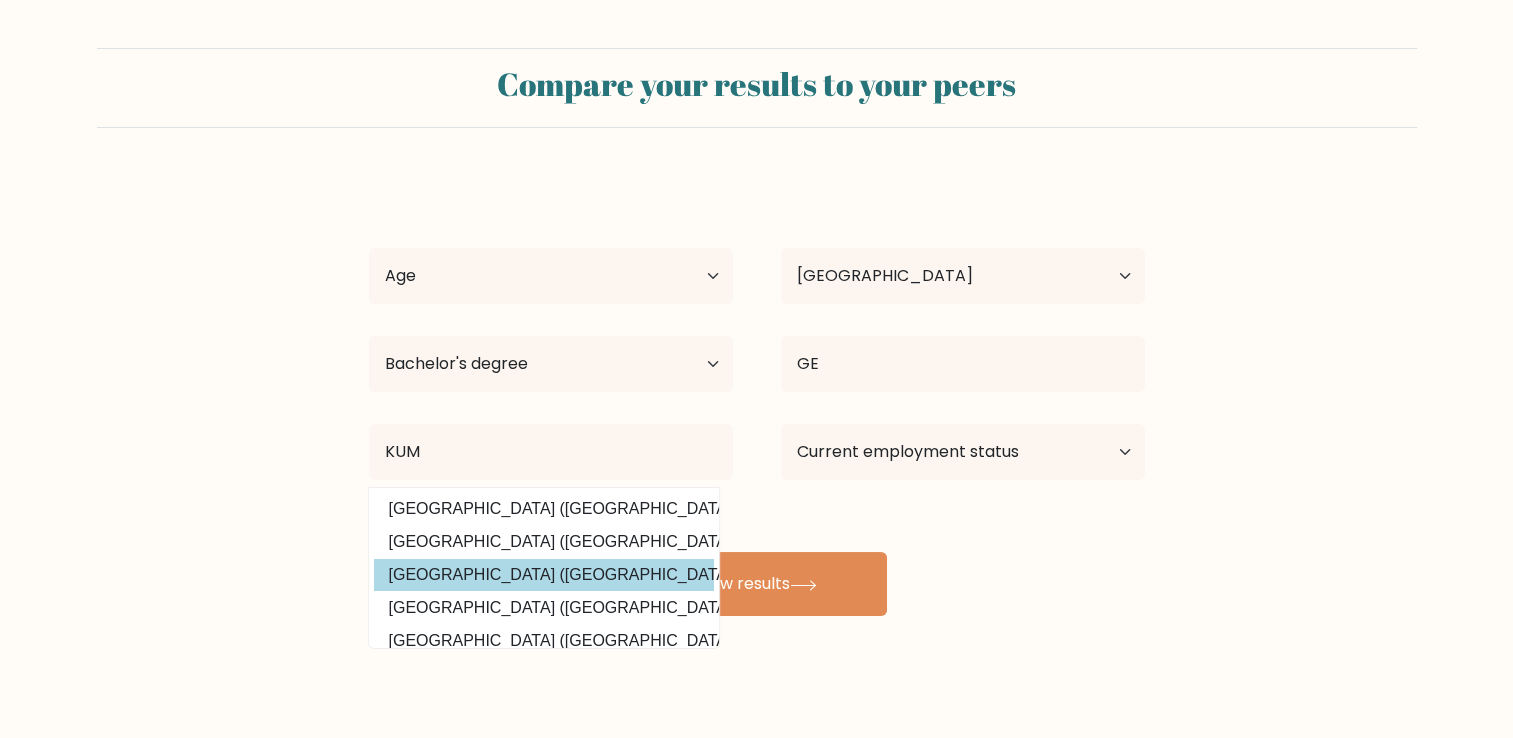 click on "Kumaun University (India)" at bounding box center (544, 575) 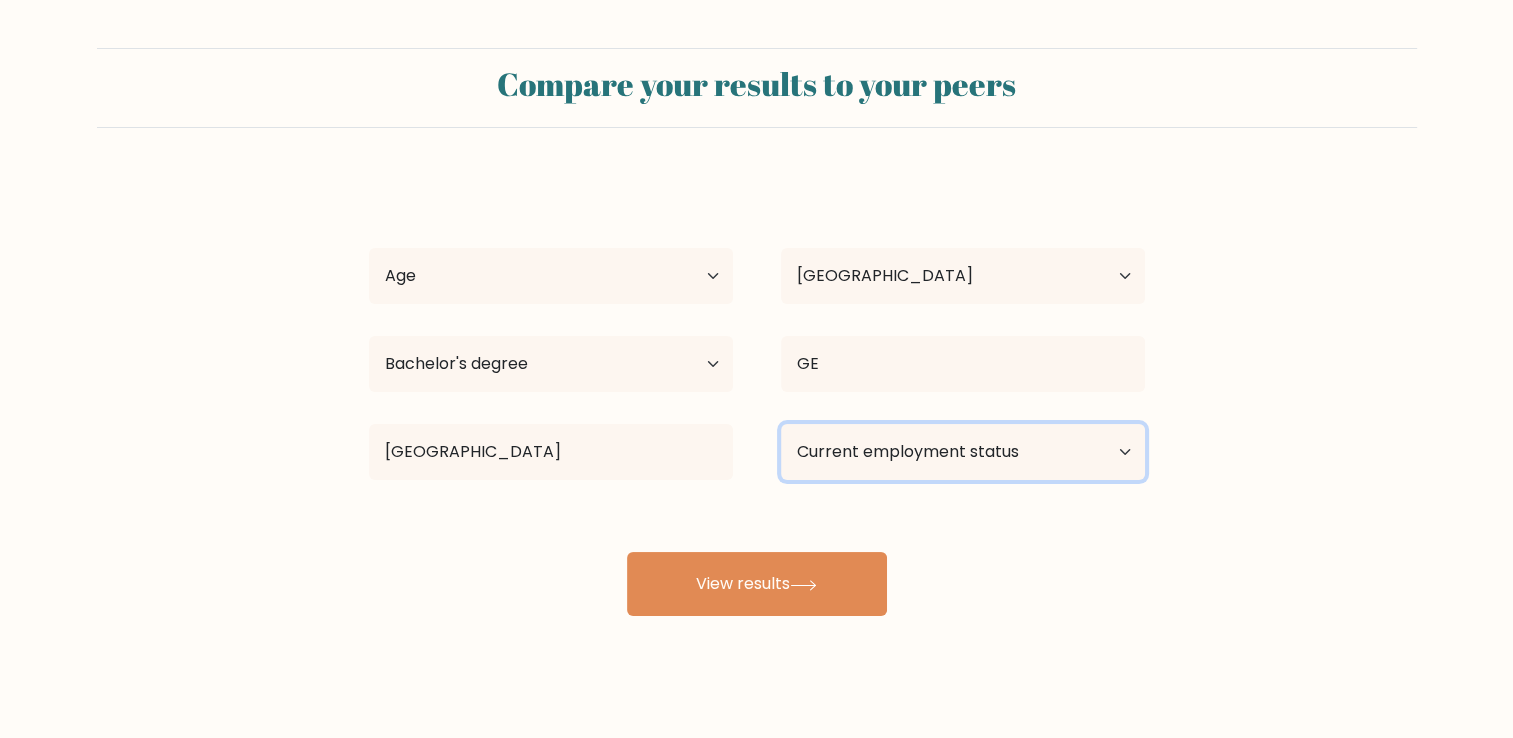 click on "Current employment status
Employed
Student
Retired
Other / prefer not to answer" at bounding box center (963, 452) 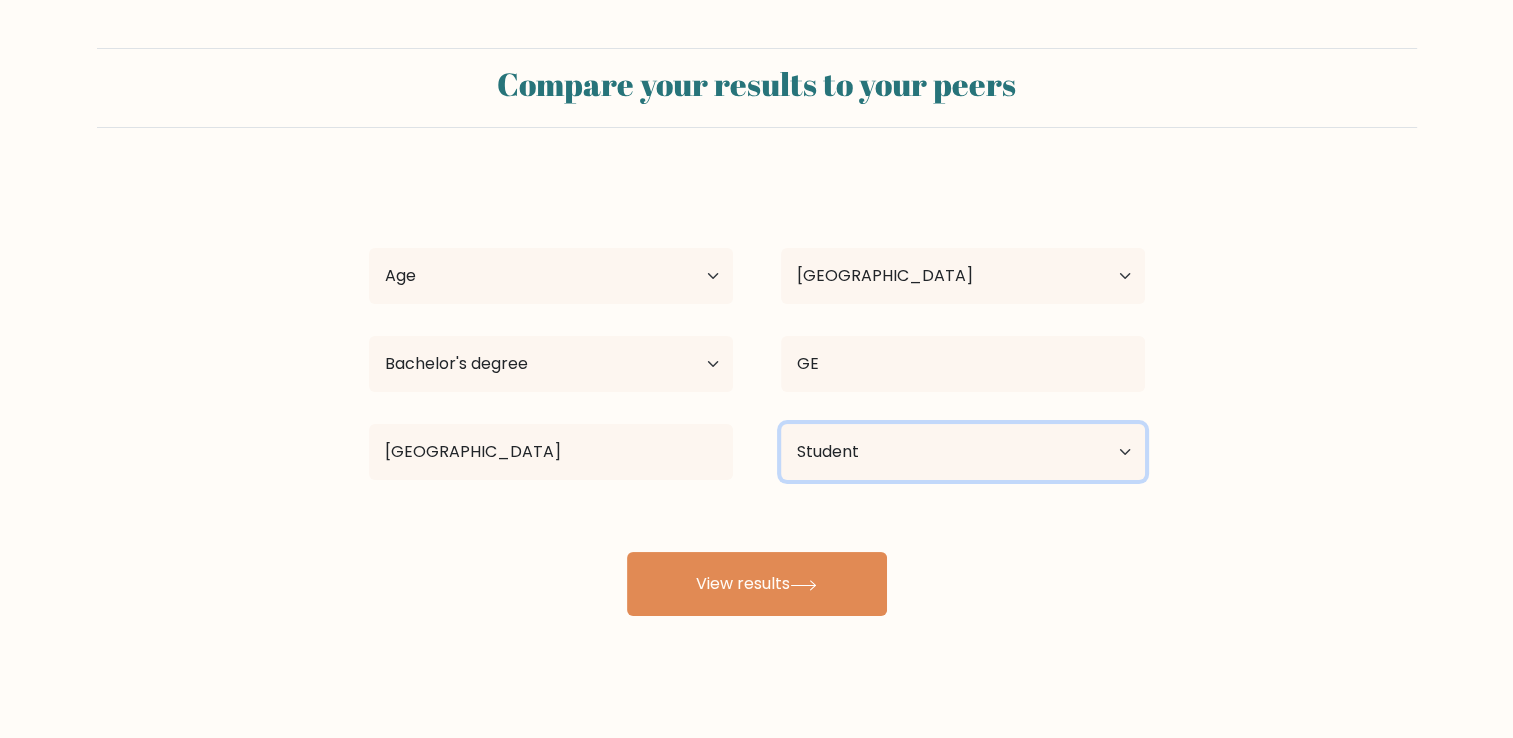 click on "Current employment status
Employed
Student
Retired
Other / prefer not to answer" at bounding box center (963, 452) 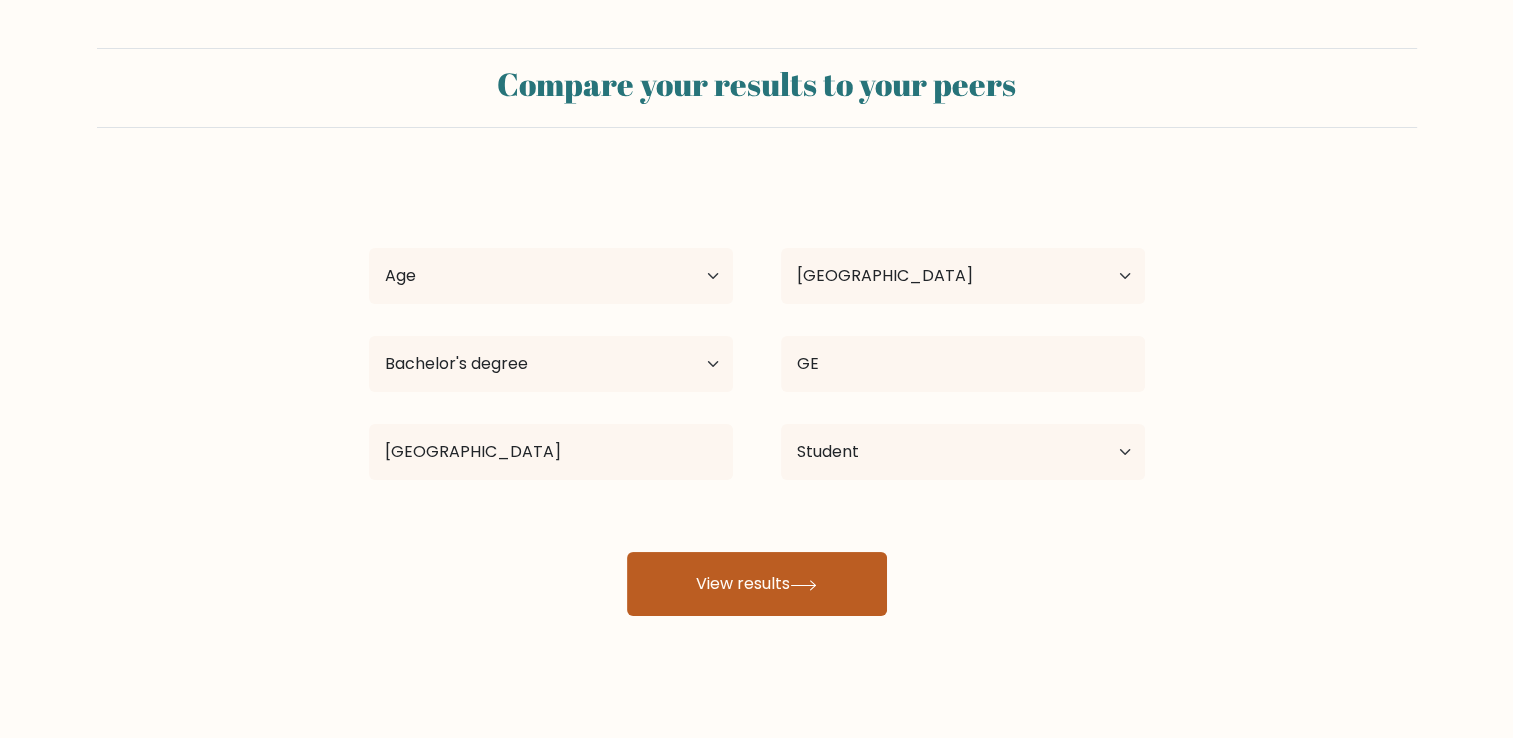 click on "View results" at bounding box center (757, 584) 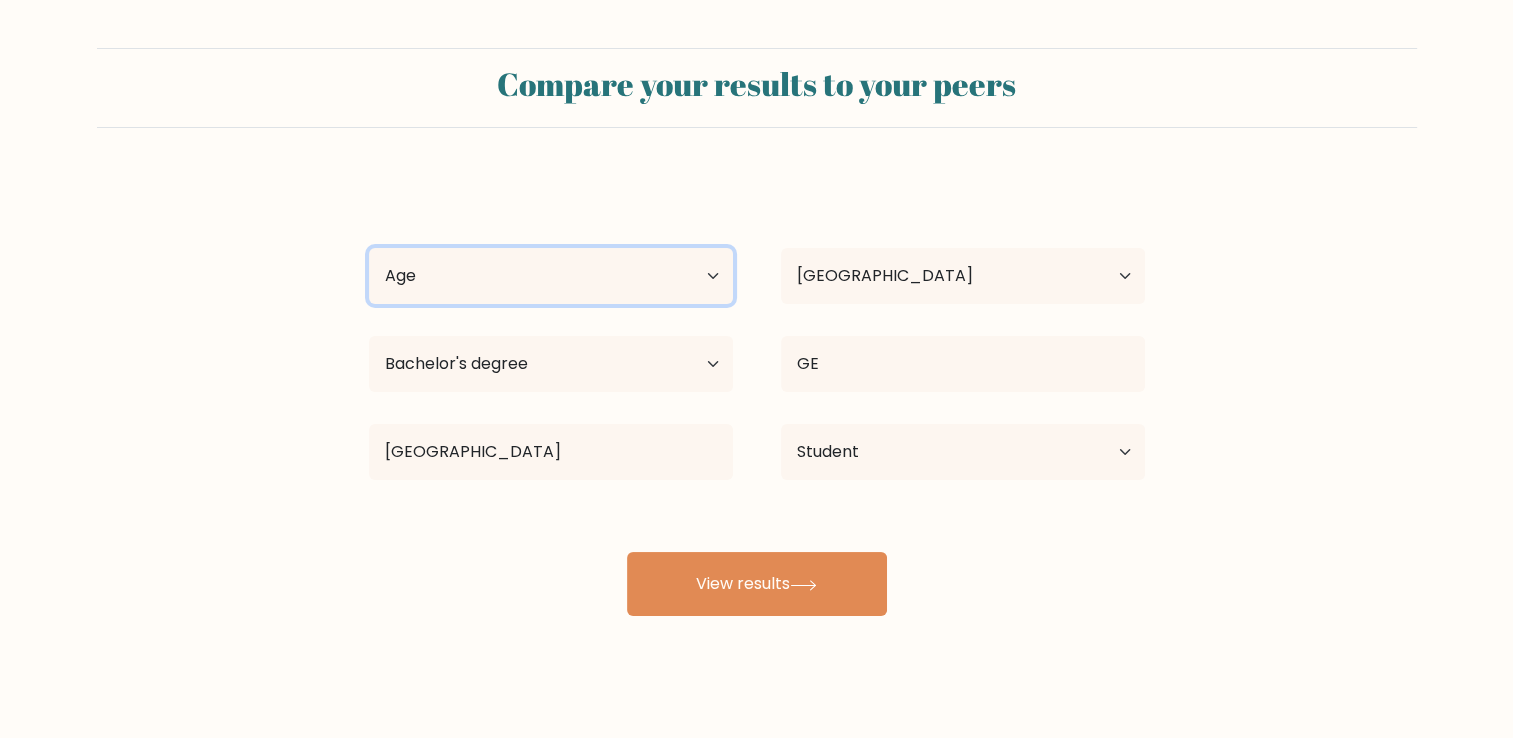 click on "Age
Under 18 years old
18-24 years old
25-34 years old
35-44 years old
45-54 years old
55-64 years old
65 years old and above" at bounding box center [551, 276] 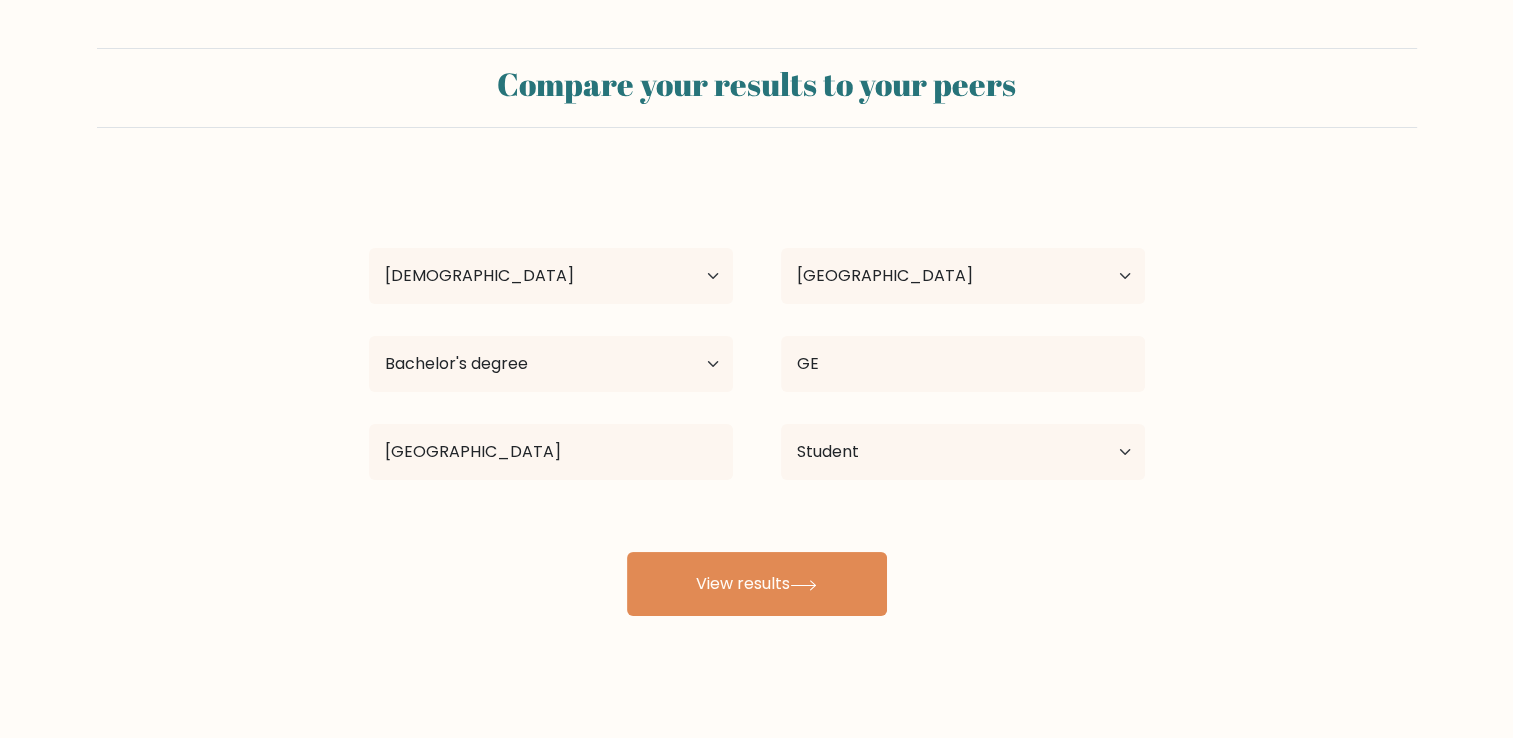 click on "Compare your results to your peers
PRI
DUG
Age
Under 18 years old
18-24 years old
25-34 years old
35-44 years old
45-54 years old
55-64 years old
65 years old and above
Country
Afghanistan
Albania
Algeria
American Samoa
Andorra
Angola
Anguilla
Antarctica
Antigua and Barbuda
Argentina
Armenia
Aruba" at bounding box center (756, 379) 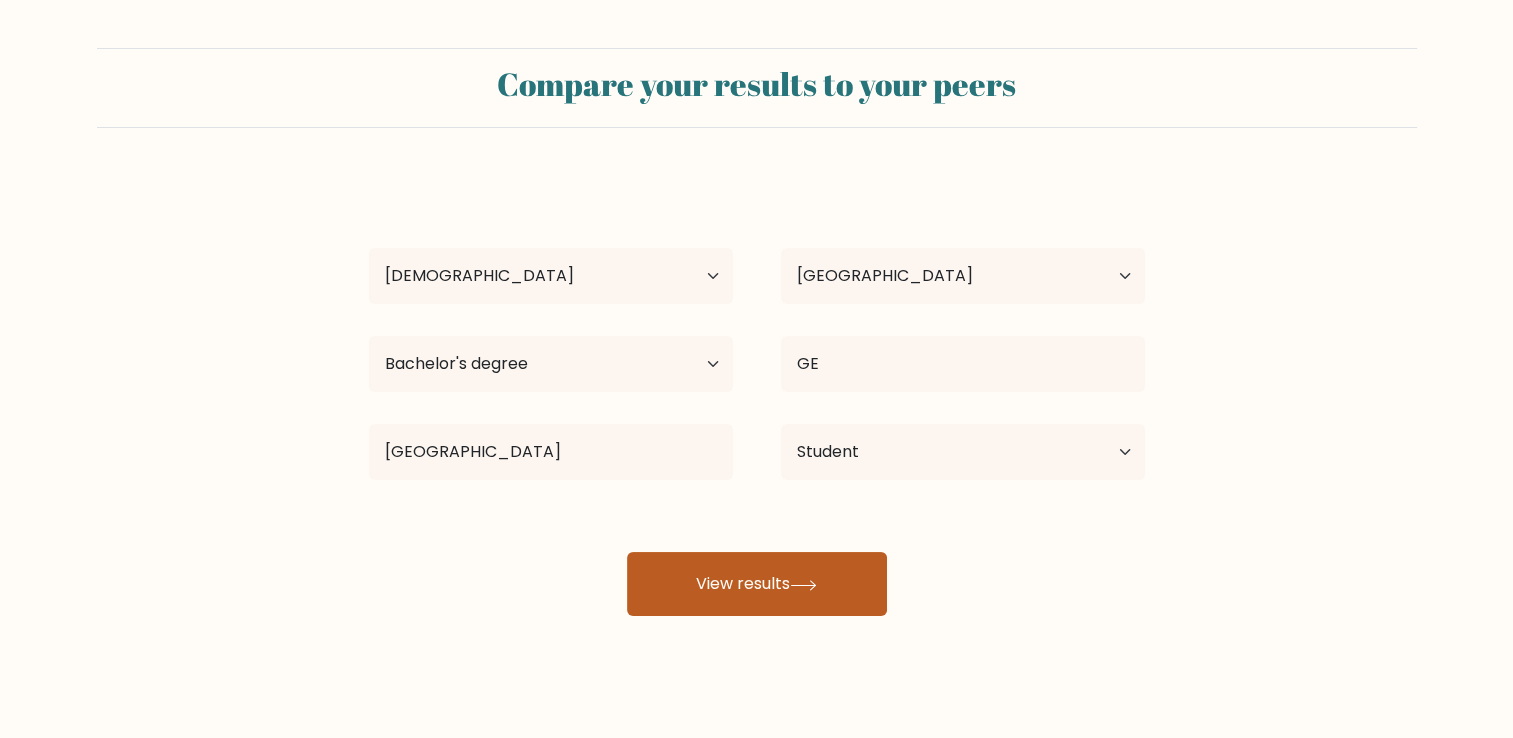 click on "View results" at bounding box center [757, 584] 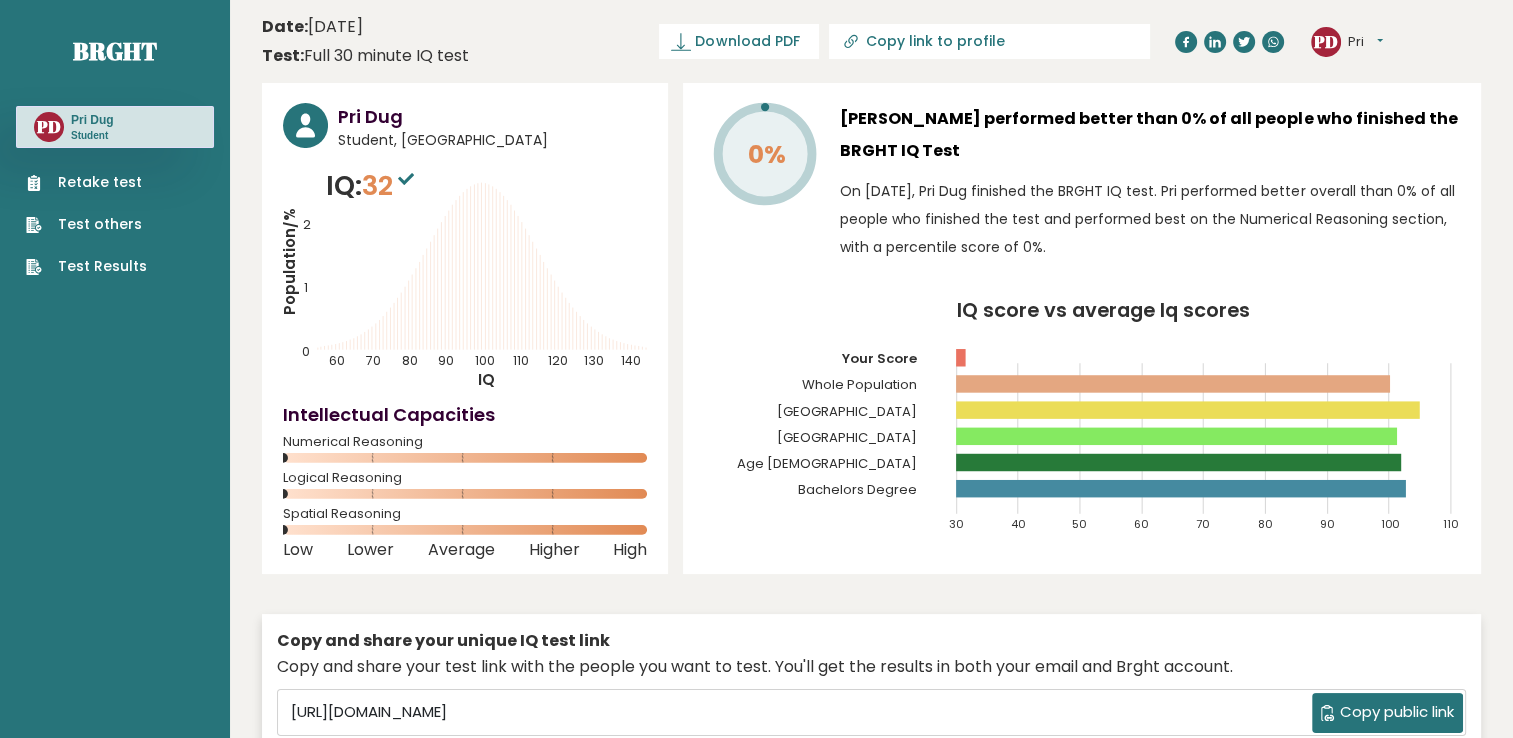 scroll, scrollTop: 0, scrollLeft: 0, axis: both 